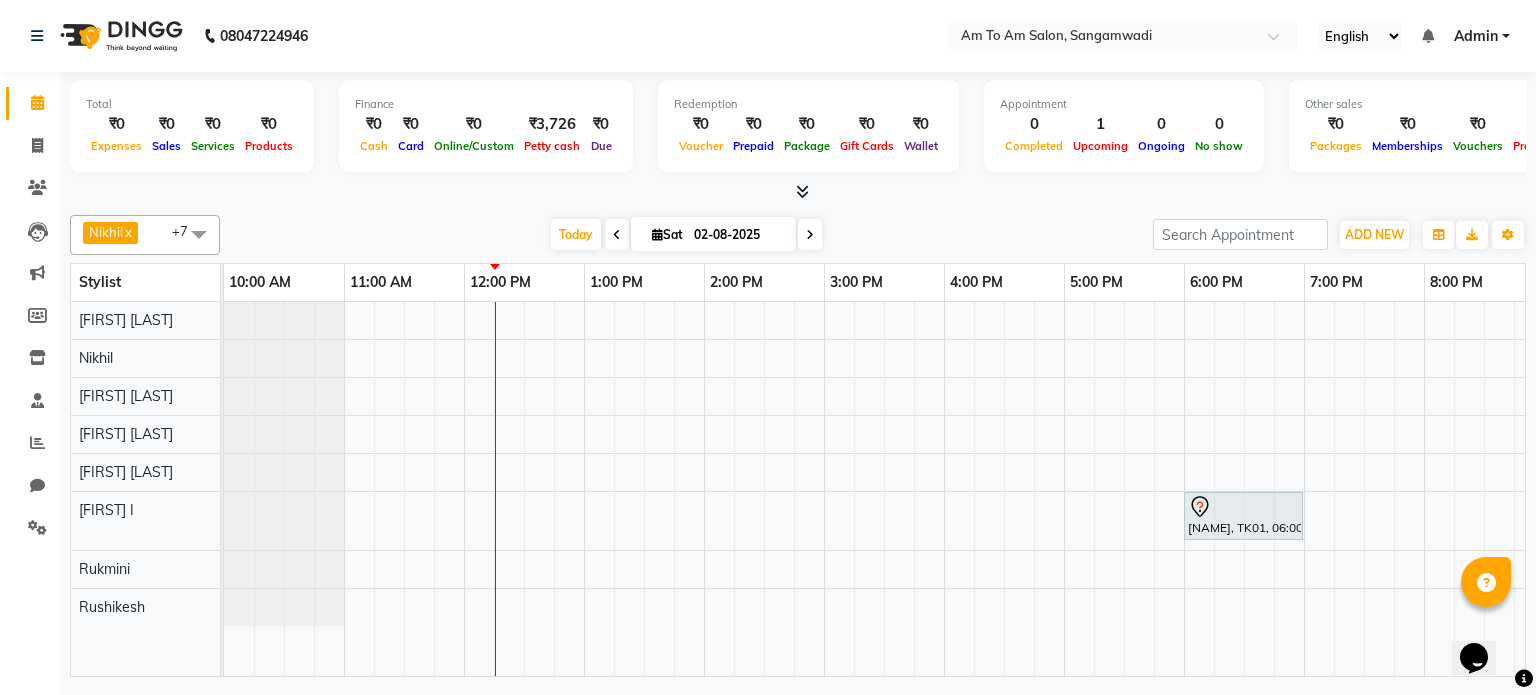 scroll, scrollTop: 0, scrollLeft: 0, axis: both 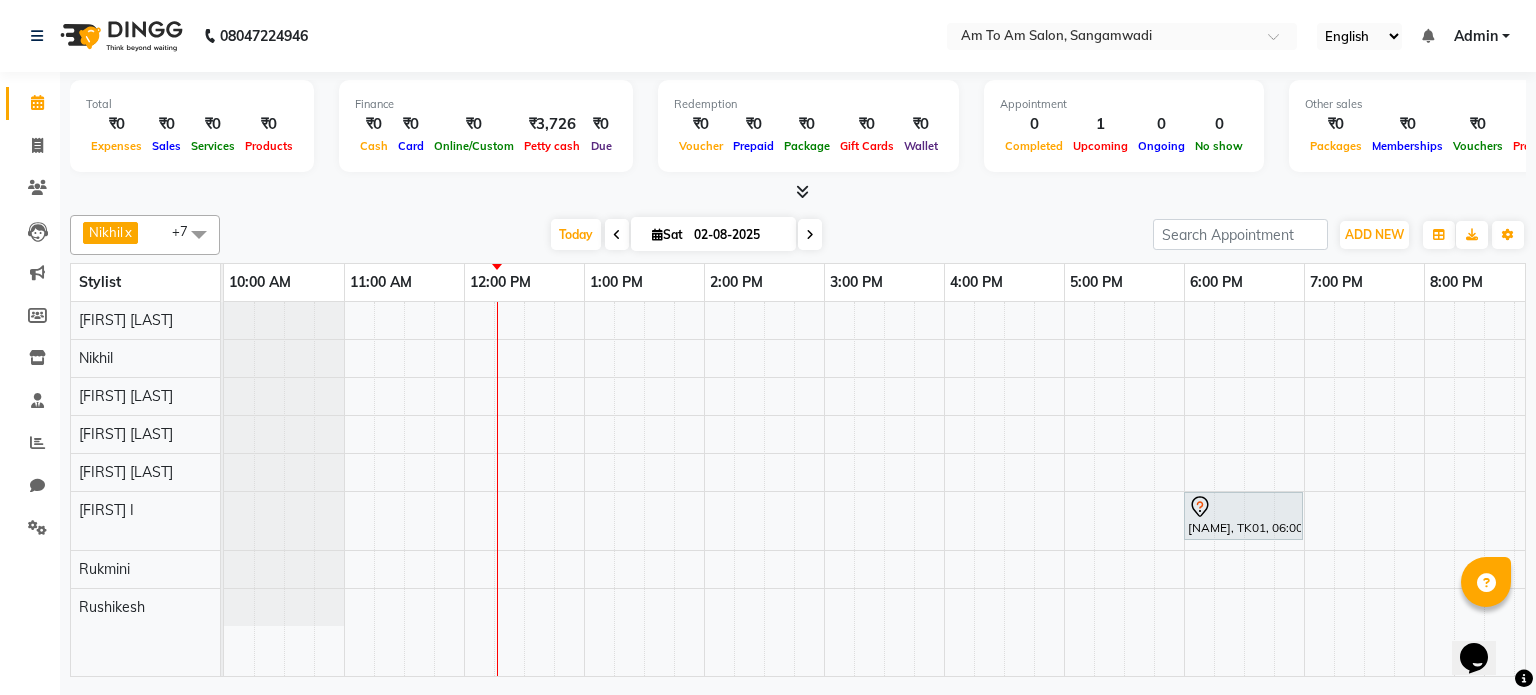 click on "Nikhil   x Akash Parmar   x Ravina Soni   x Mahi Shaikh  x Rukmini   x Rushikesh  x Sakshi Shelar   x Ashwini I  x +7 Select All Akash Parmar  Ashwini I John Lokhande Mahi Shaikh Nikhil  Poonam Mam Ravina Soni  Rukmini  Rushikesh Sakshi Shelar  Taufik Shaikh  Today  Sat 02-08-2025 Toggle Dropdown Add Appointment Add Invoice Add Expense Add Attendance Add Client Add Transaction Toggle Dropdown Add Appointment Add Invoice Add Expense Add Attendance Add Client ADD NEW Toggle Dropdown Add Appointment Add Invoice Add Expense Add Attendance Add Client Add Transaction Nikhil   x Akash Parmar   x Ravina Soni   x Mahi Shaikh  x Rukmini   x Rushikesh  x Sakshi Shelar   x Ashwini I  x +7 Select All Akash Parmar  Ashwini I John Lokhande Mahi Shaikh Nikhil  Poonam Mam Ravina Soni  Rukmini  Rushikesh Sakshi Shelar  Taufik Shaikh  Group By  Staff View   Room View  View as Vertical  Vertical - Week View  Horizontal  Horizontal - Week View  List  Toggle Dropdown Calendar Settings Manage Tags   Reset Stylists" at bounding box center (798, 235) 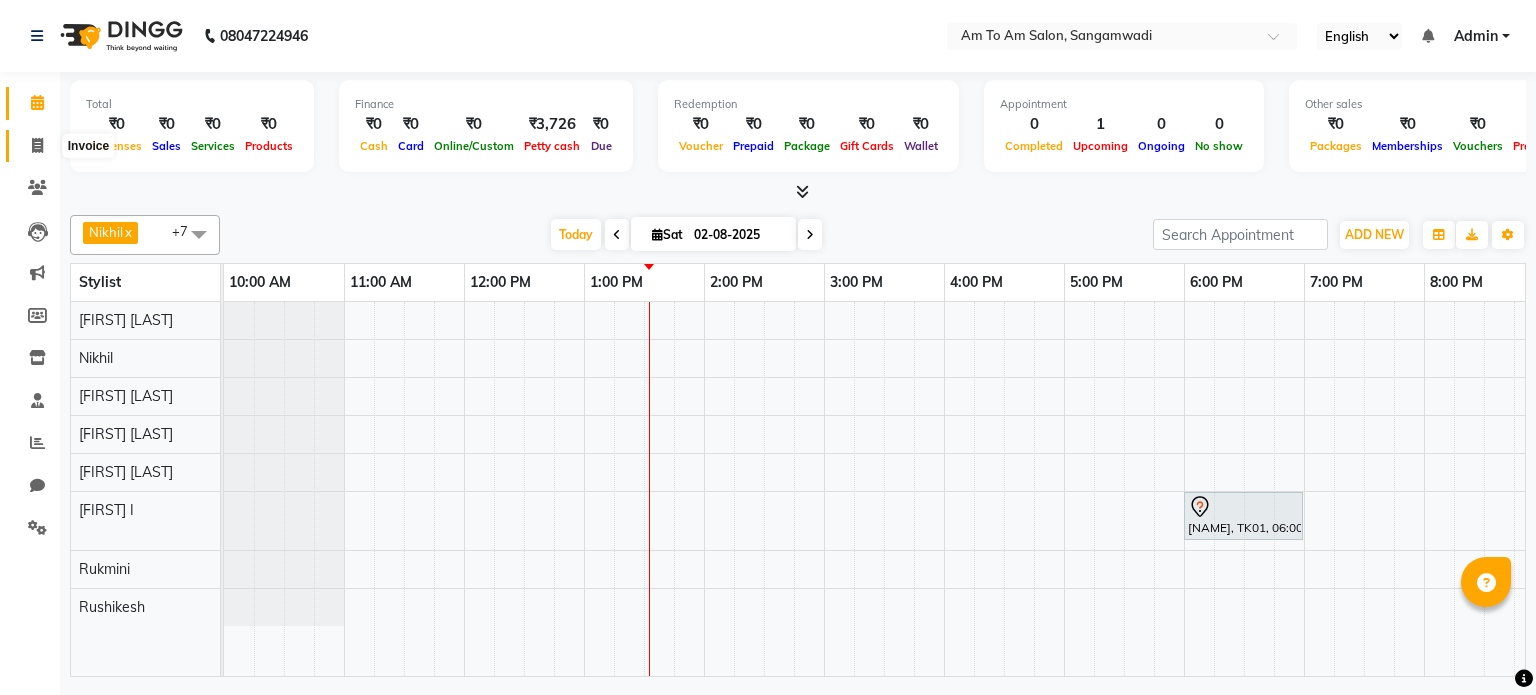 click 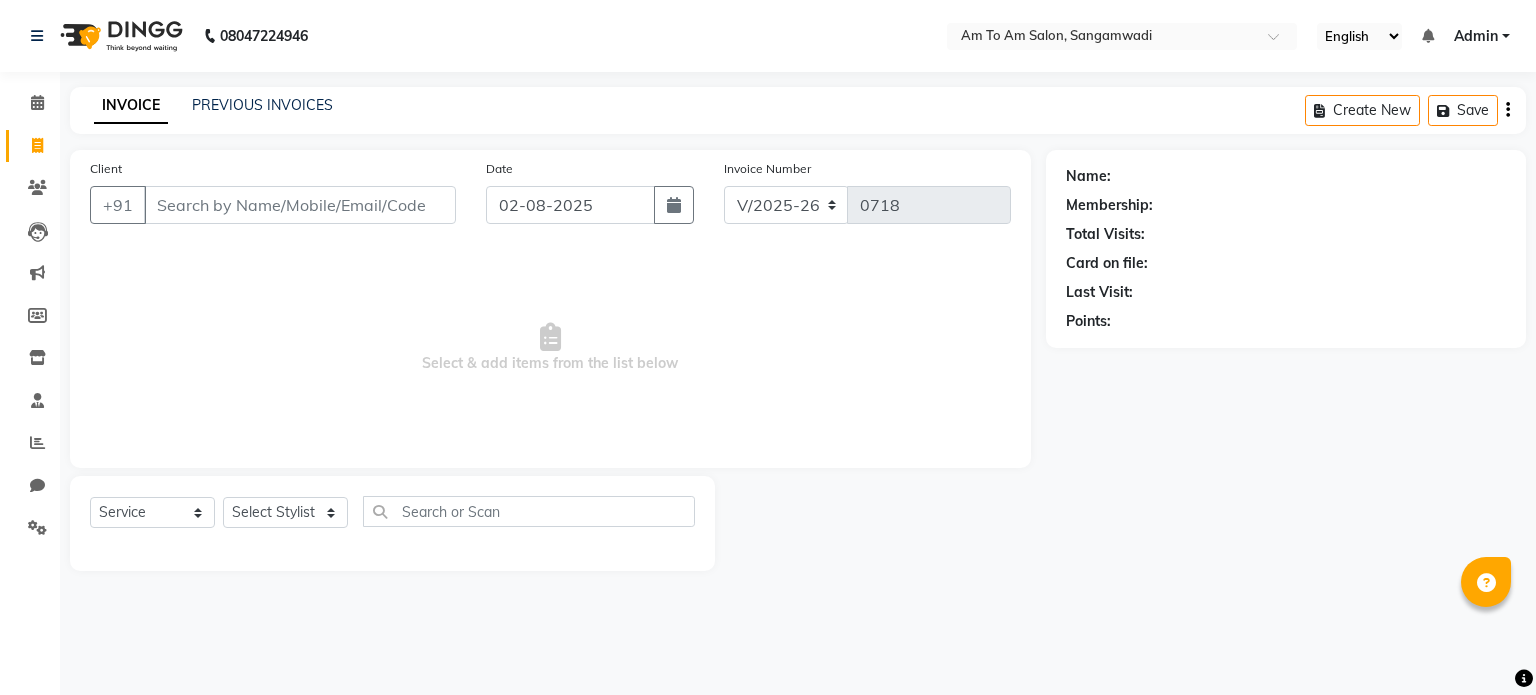 click on "Client" at bounding box center [300, 205] 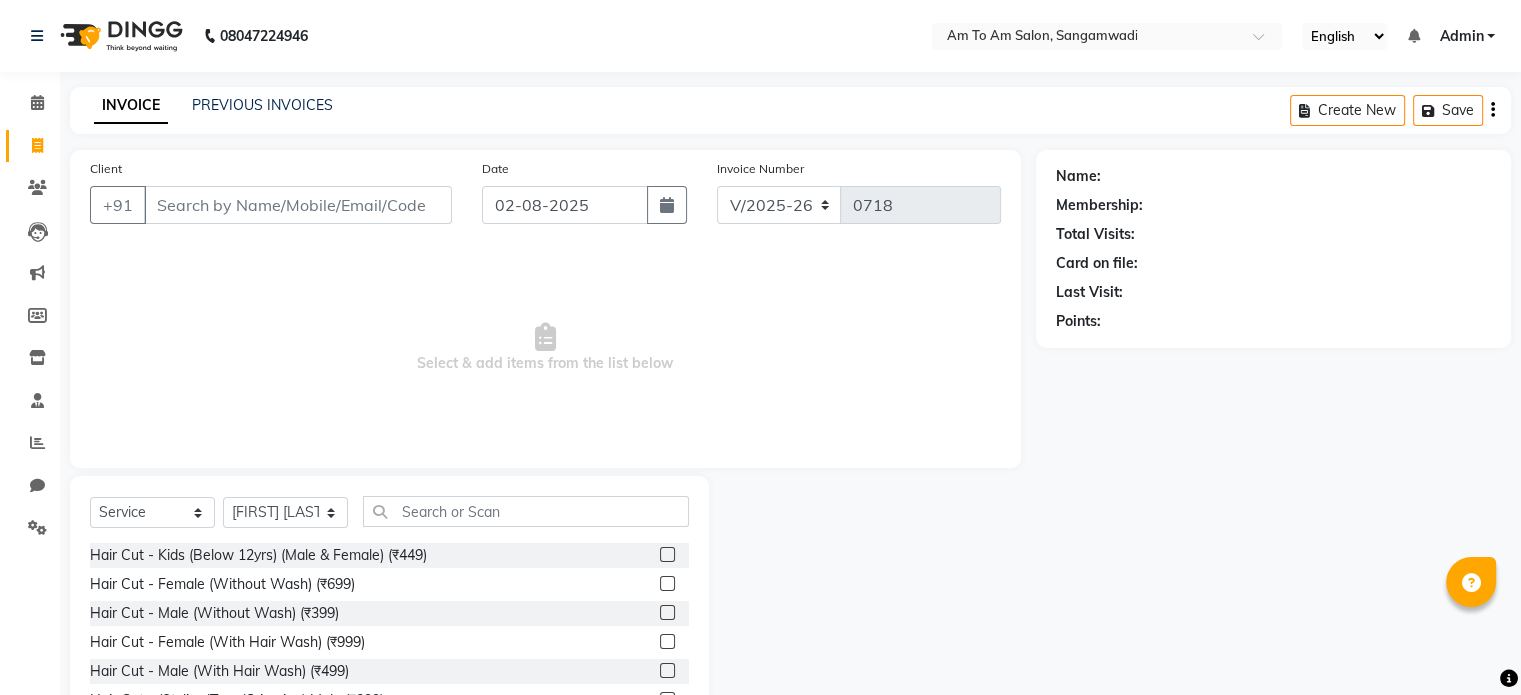 click on "Client" at bounding box center (298, 205) 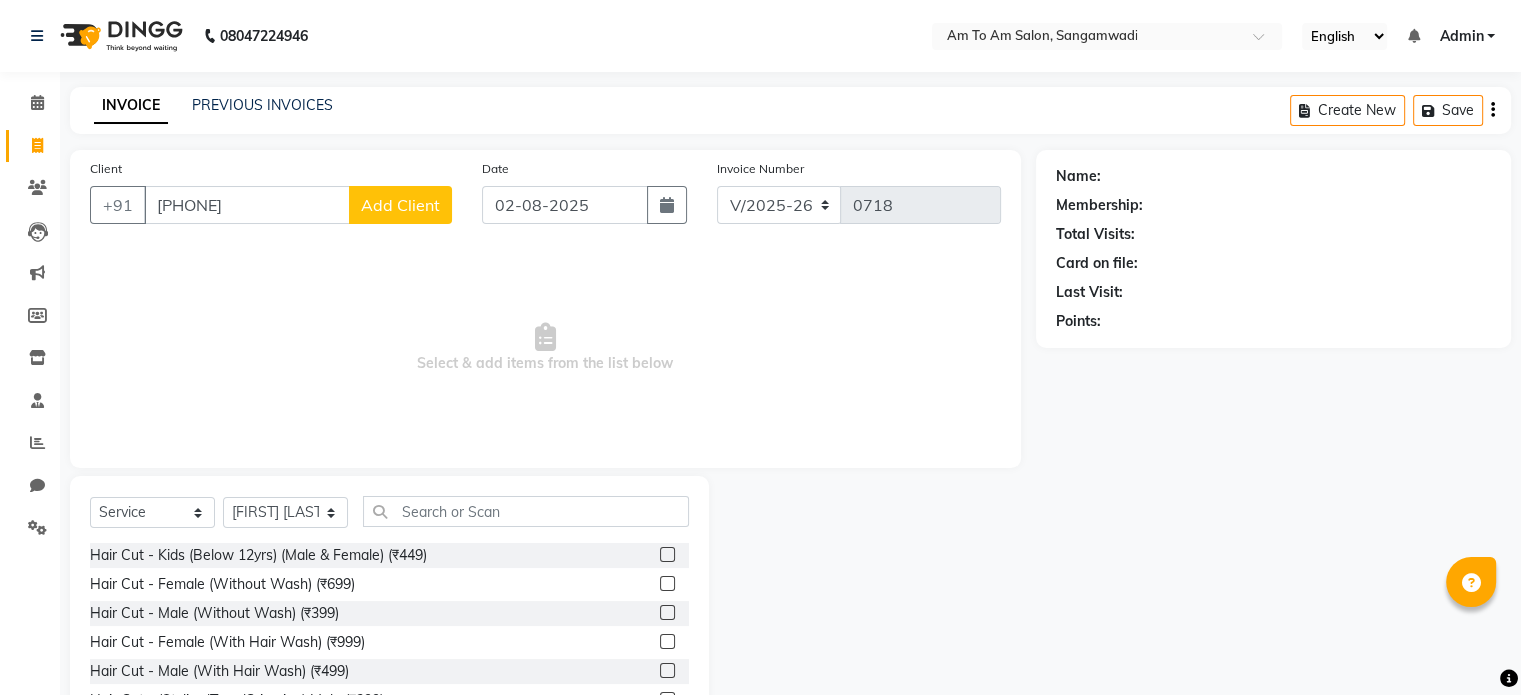 type on "[PHONE]" 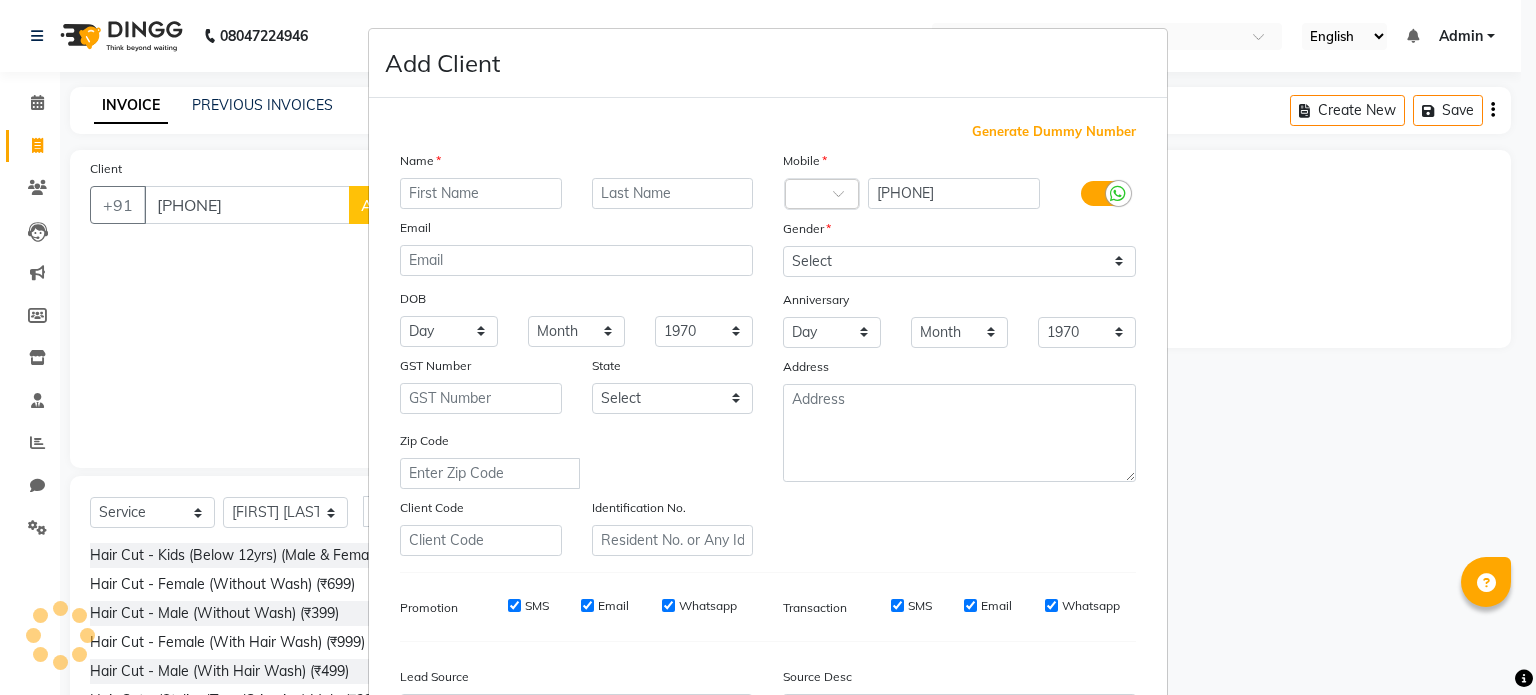 click at bounding box center [481, 193] 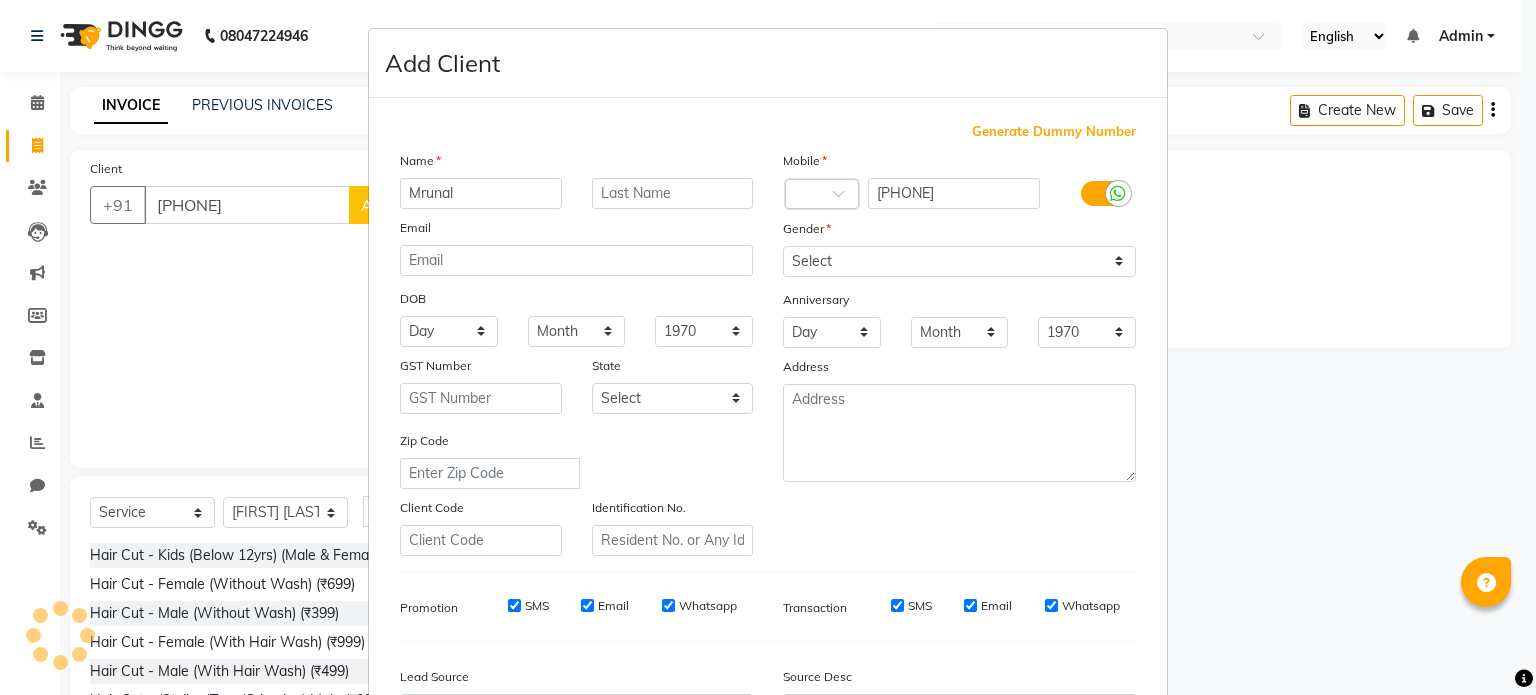 type on "Mrunal" 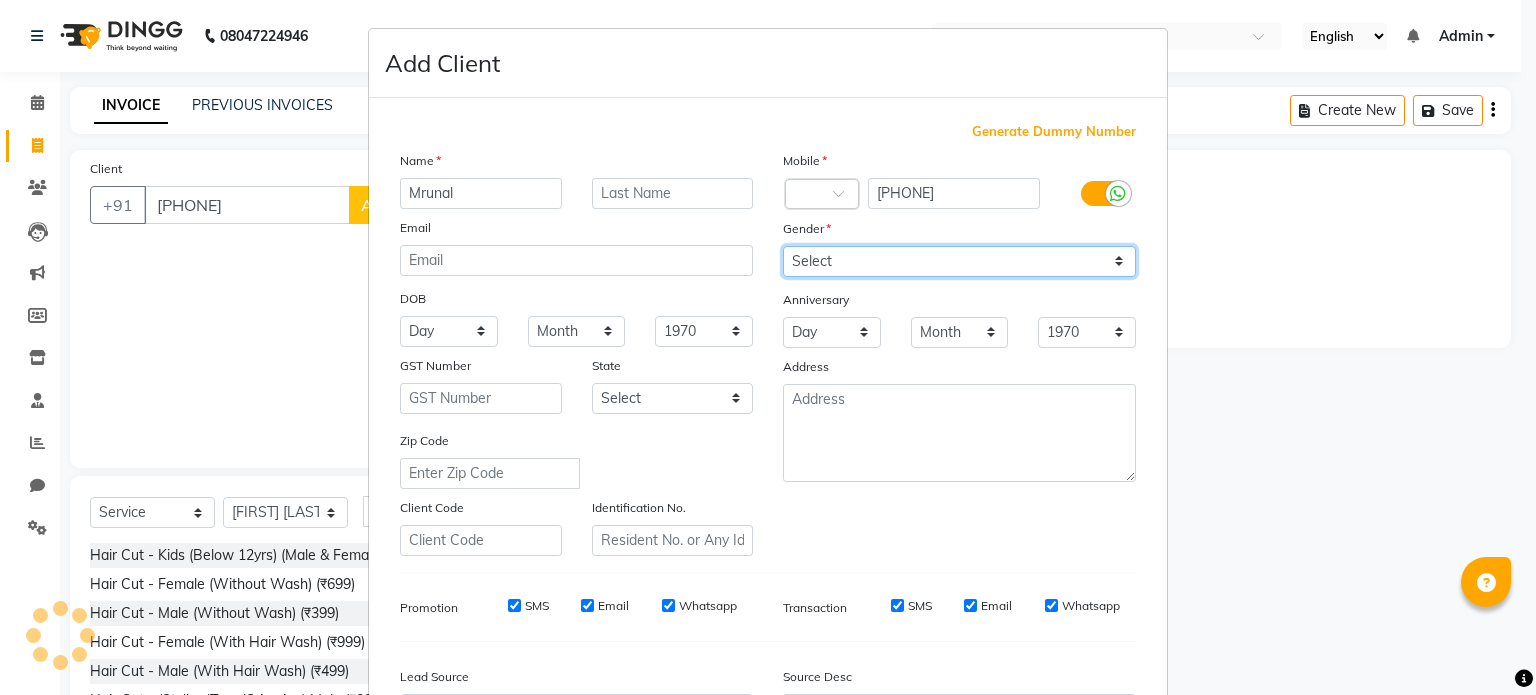 click on "Select Male Female Other Prefer Not To Say" at bounding box center [959, 261] 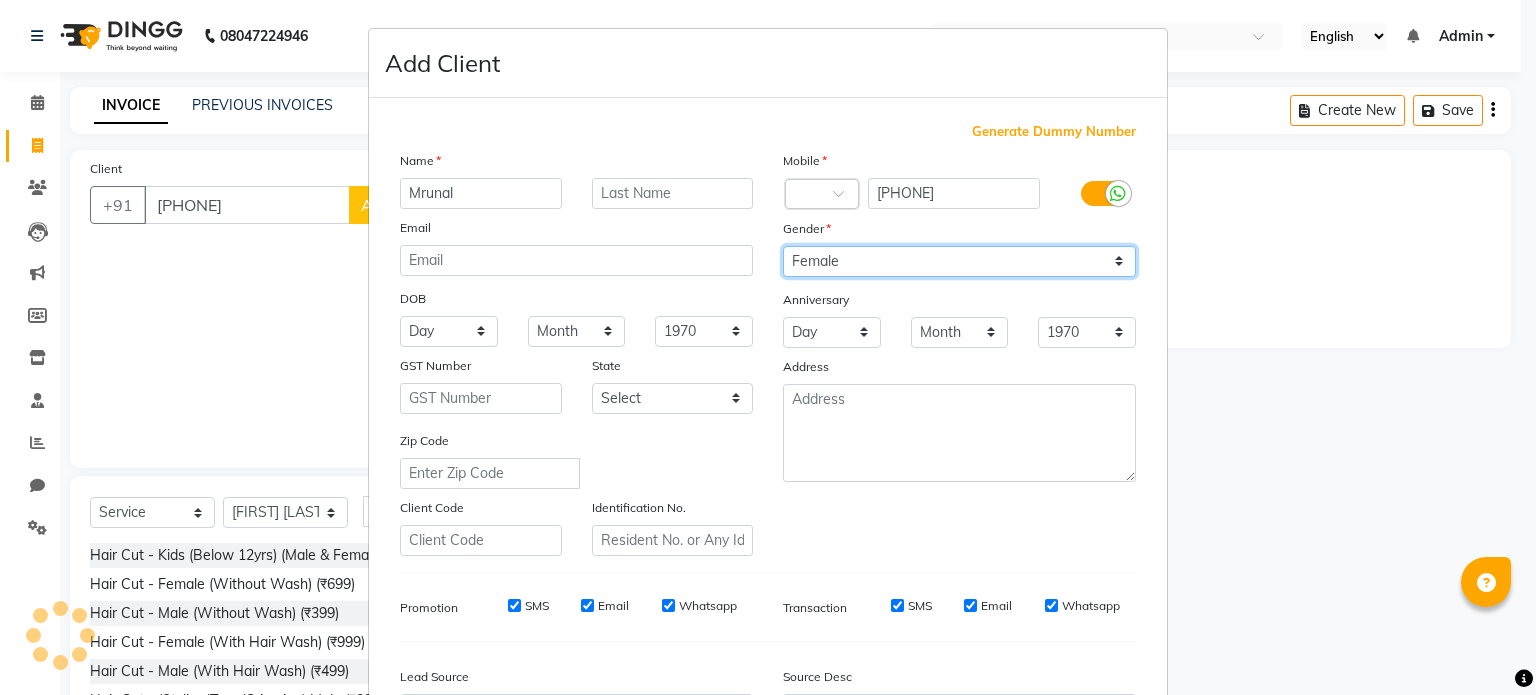 click on "Select Male Female Other Prefer Not To Say" at bounding box center (959, 261) 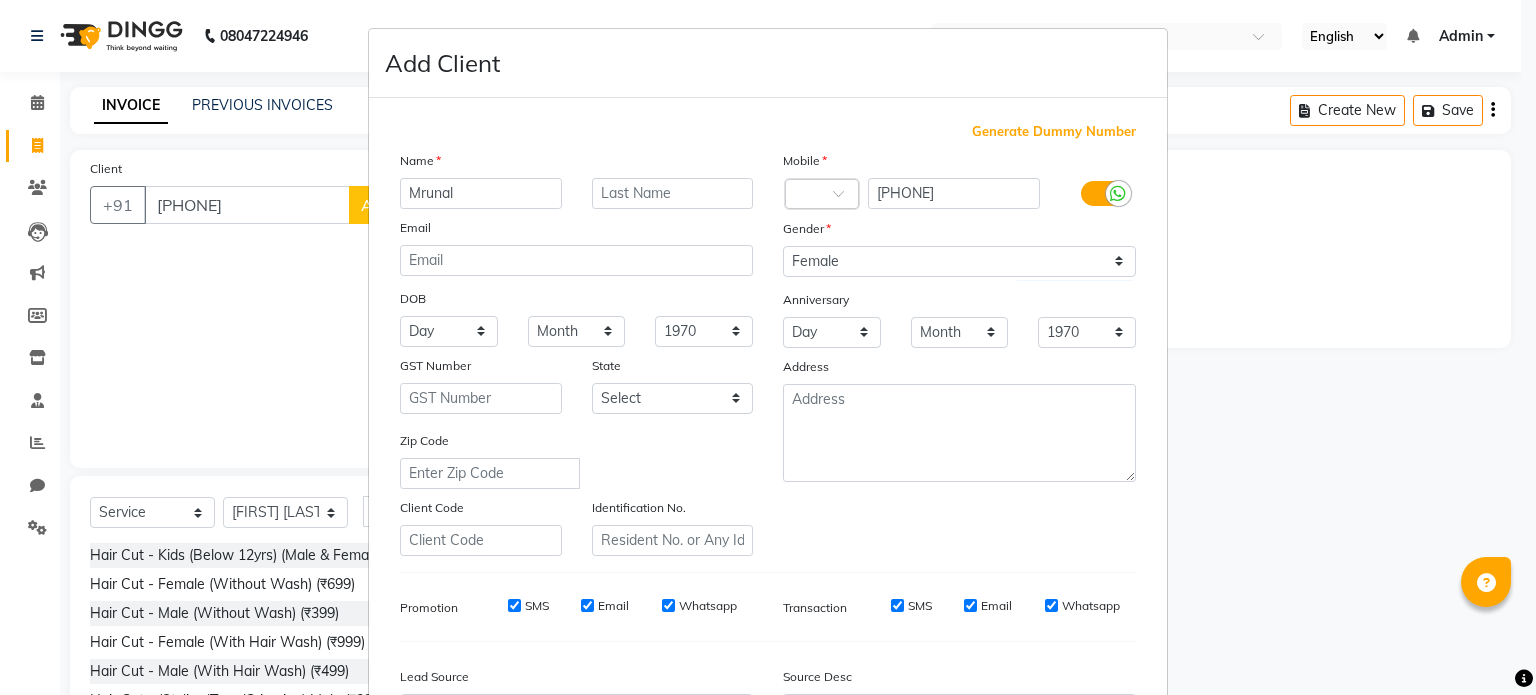 scroll, scrollTop: 237, scrollLeft: 0, axis: vertical 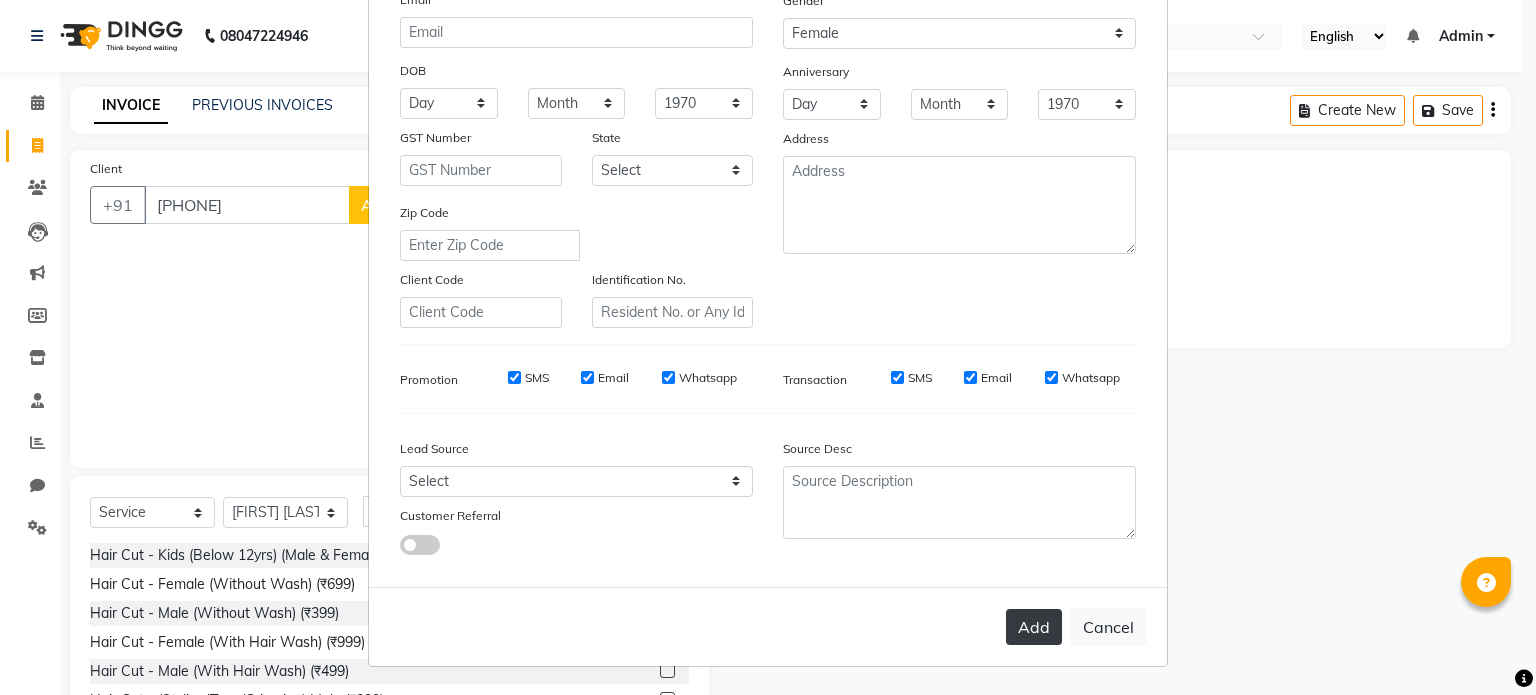 click on "Add" at bounding box center [1034, 627] 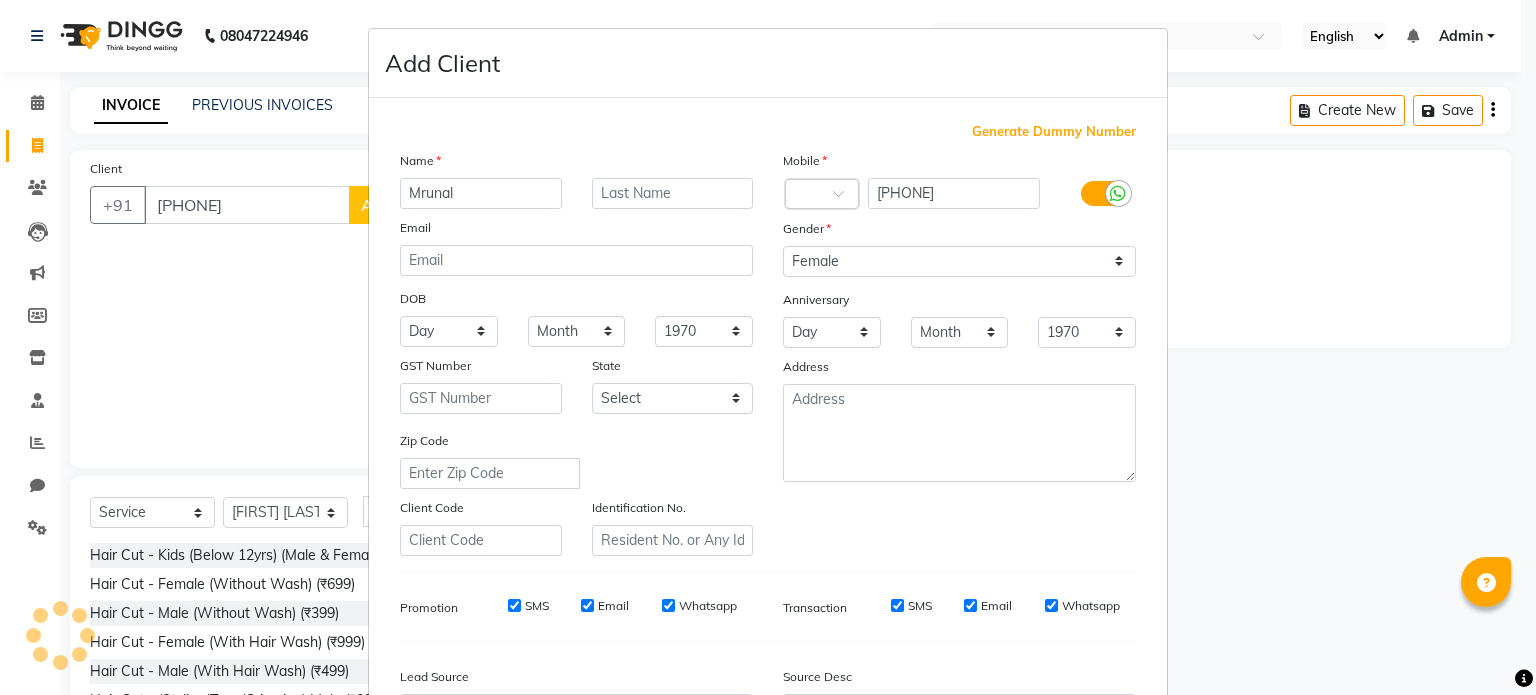 scroll, scrollTop: 237, scrollLeft: 0, axis: vertical 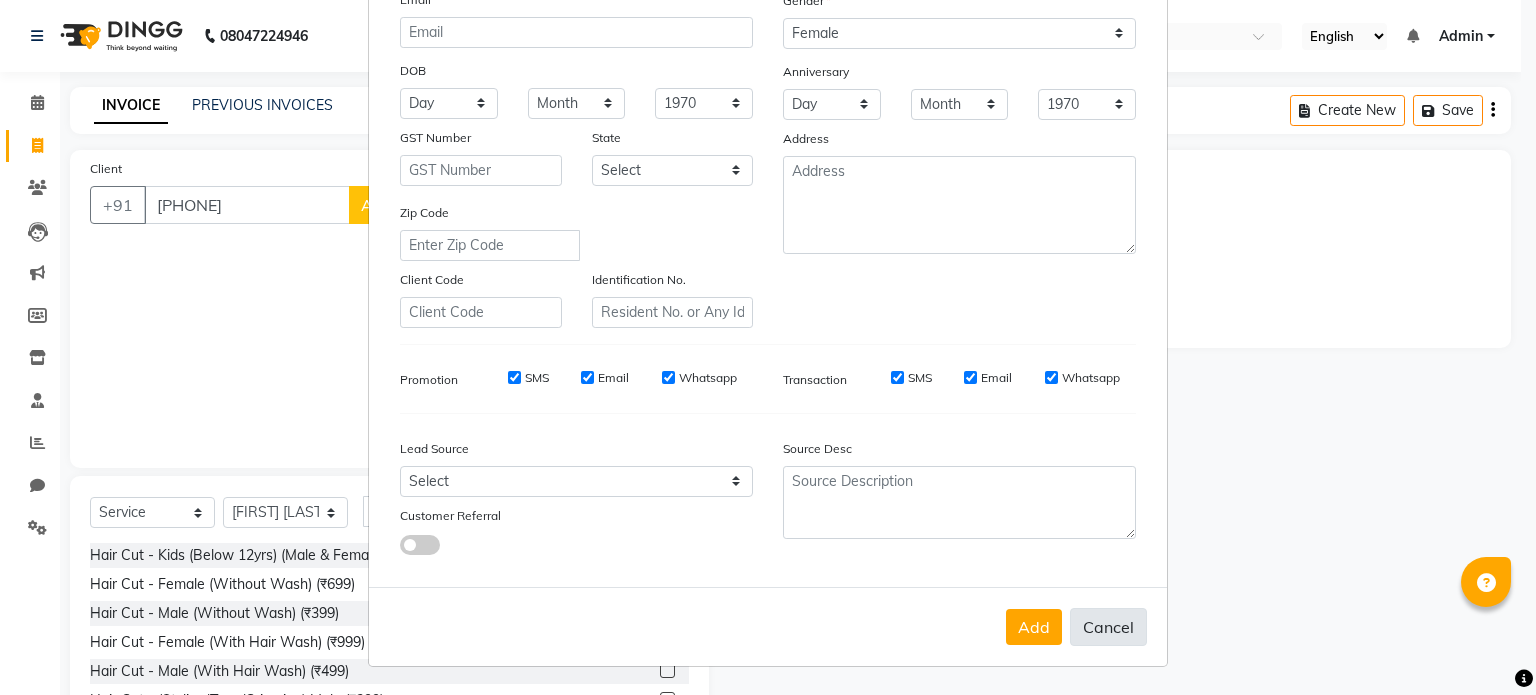 click on "Cancel" at bounding box center (1108, 627) 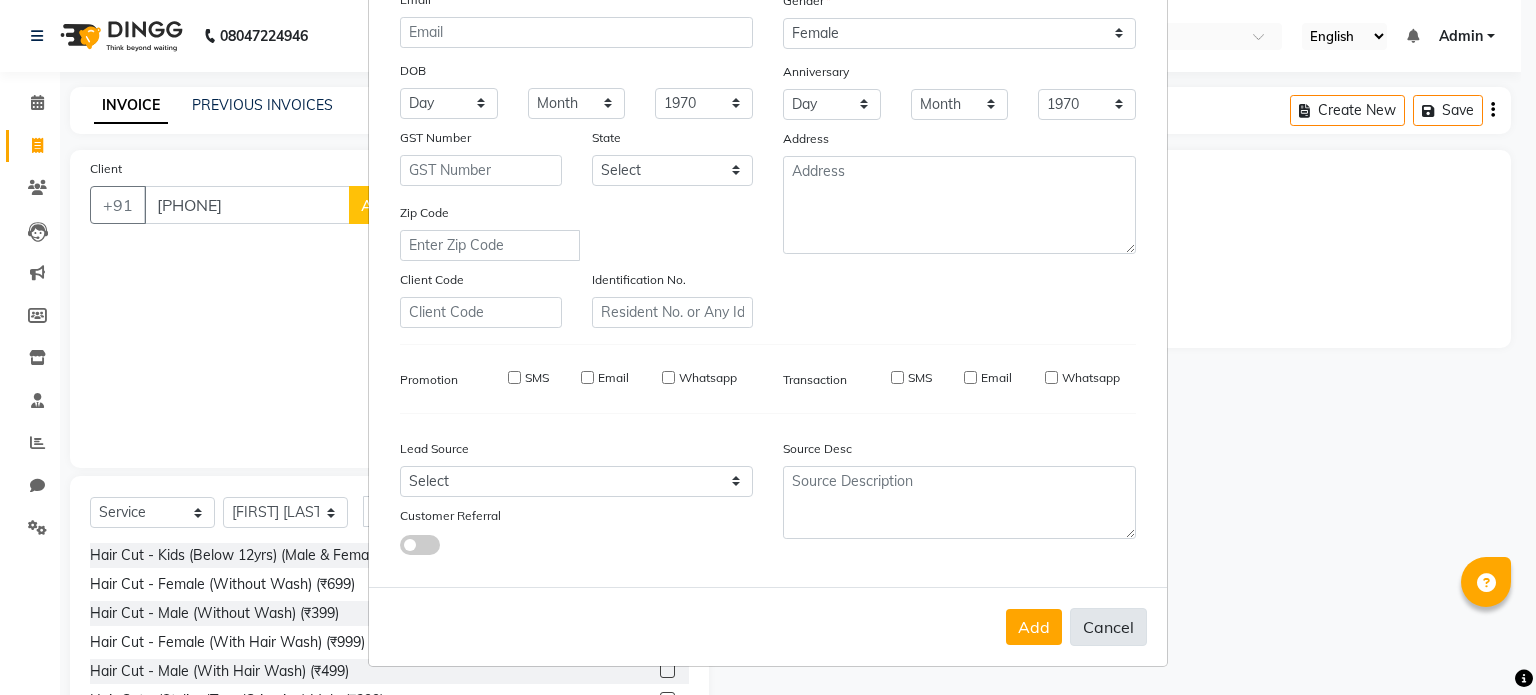 type 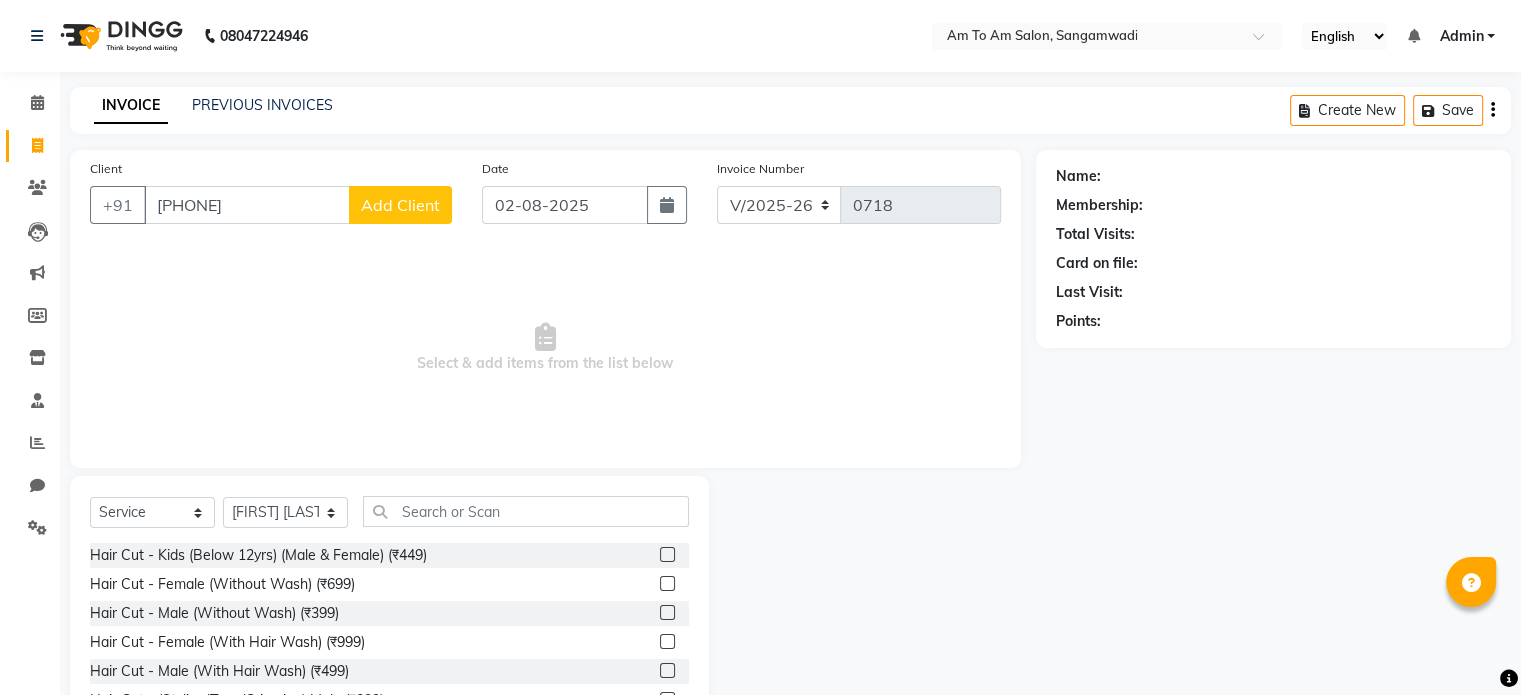 click on "Add Client" 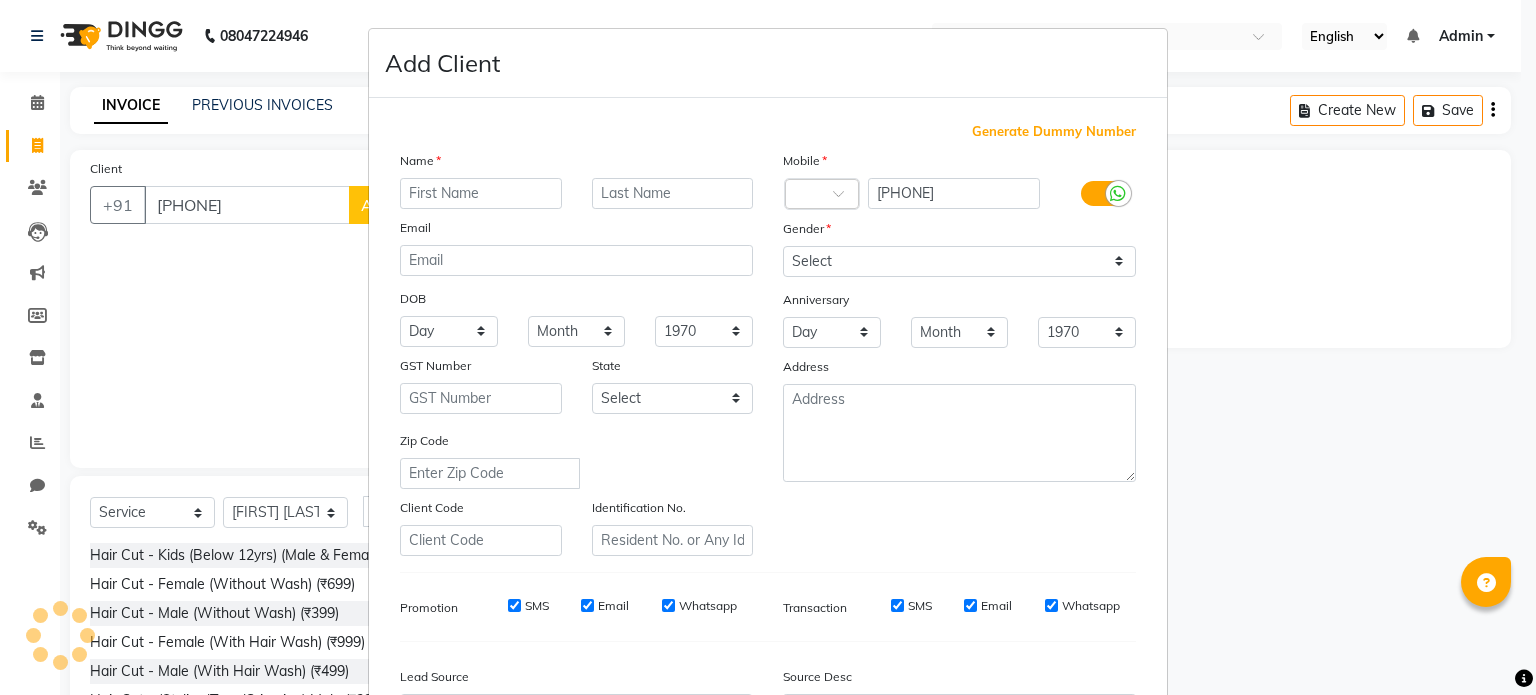 click at bounding box center [481, 193] 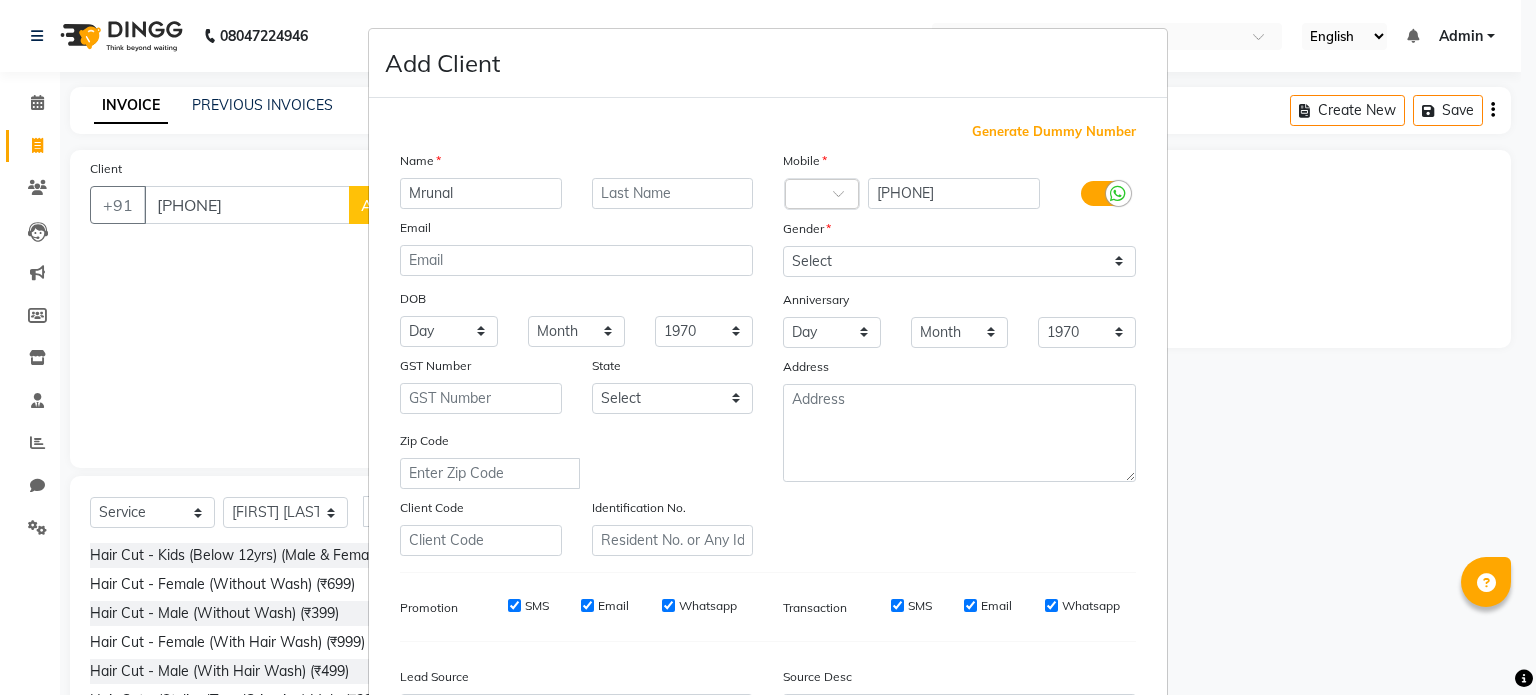 type on "Mrunal" 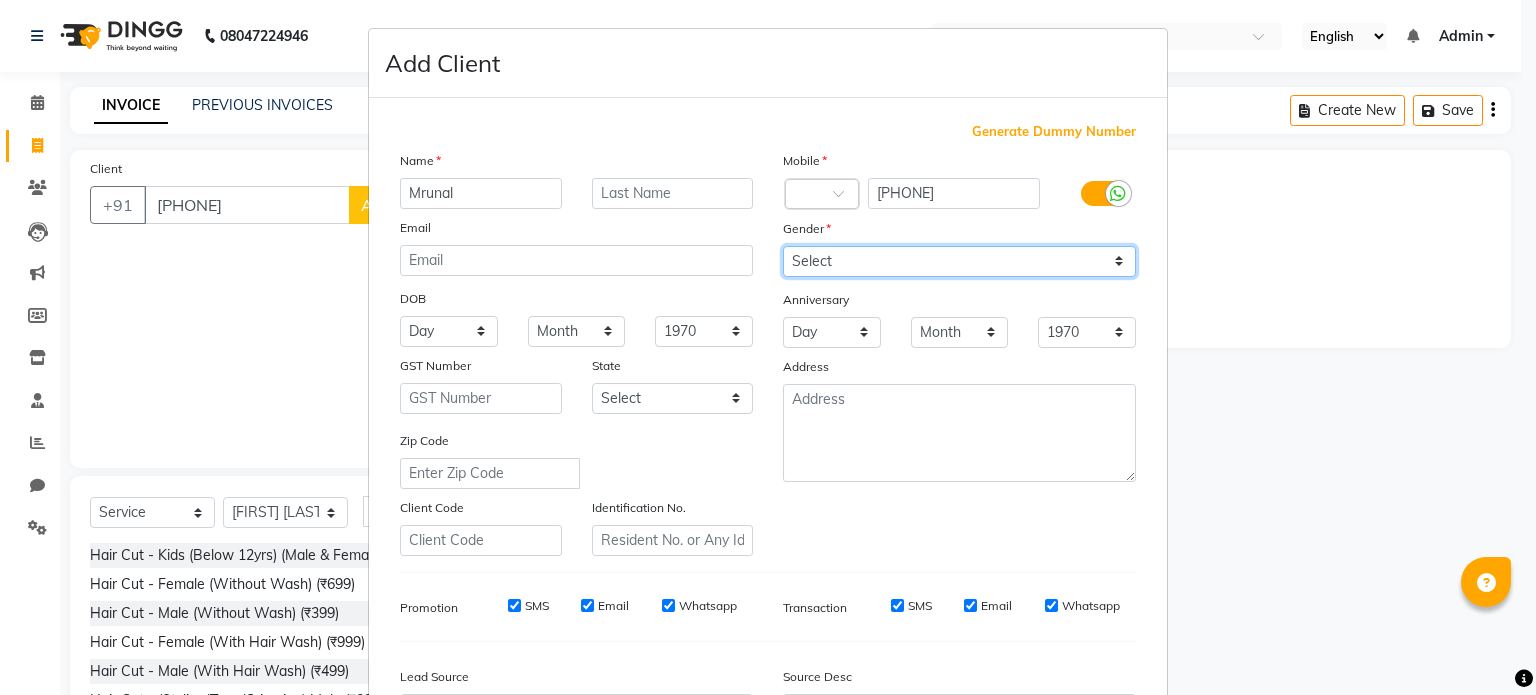 click on "Select Male Female Other Prefer Not To Say" at bounding box center [959, 261] 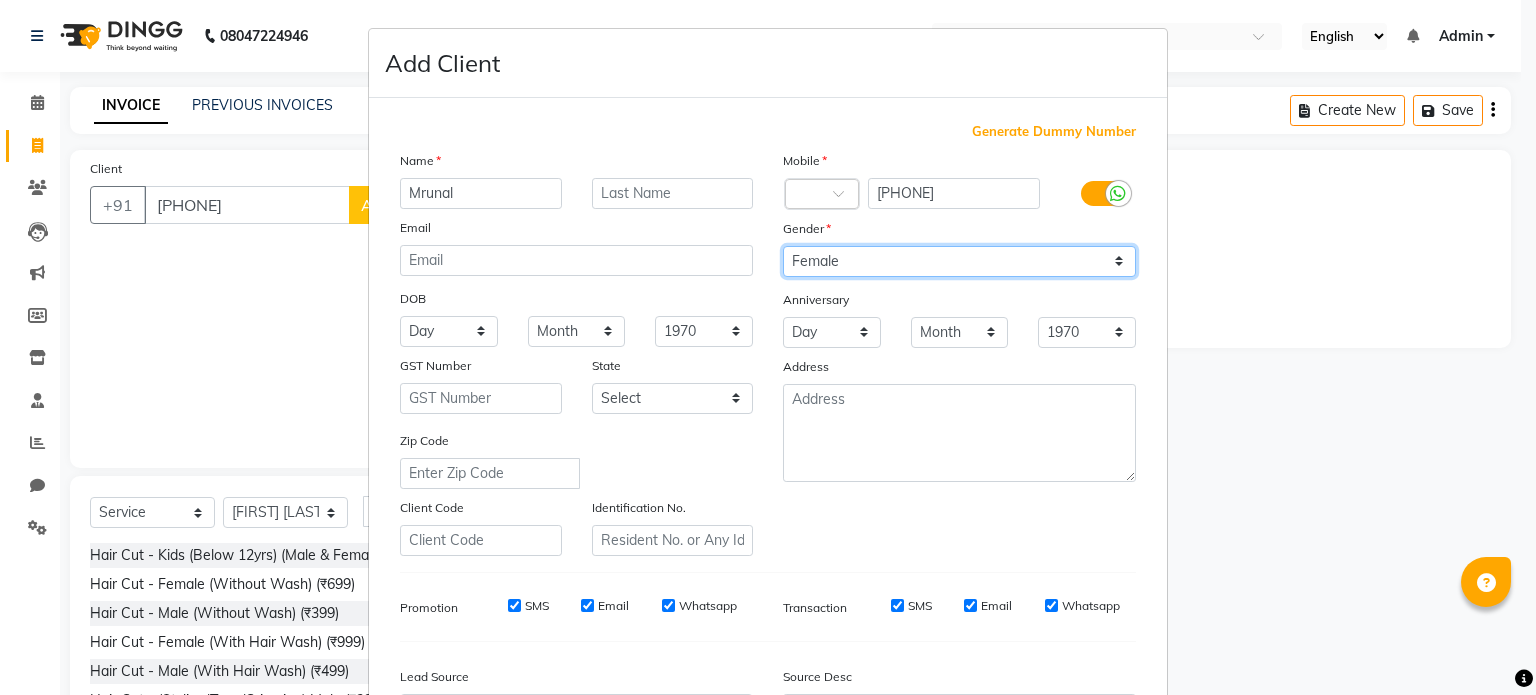 click on "Select Male Female Other Prefer Not To Say" at bounding box center (959, 261) 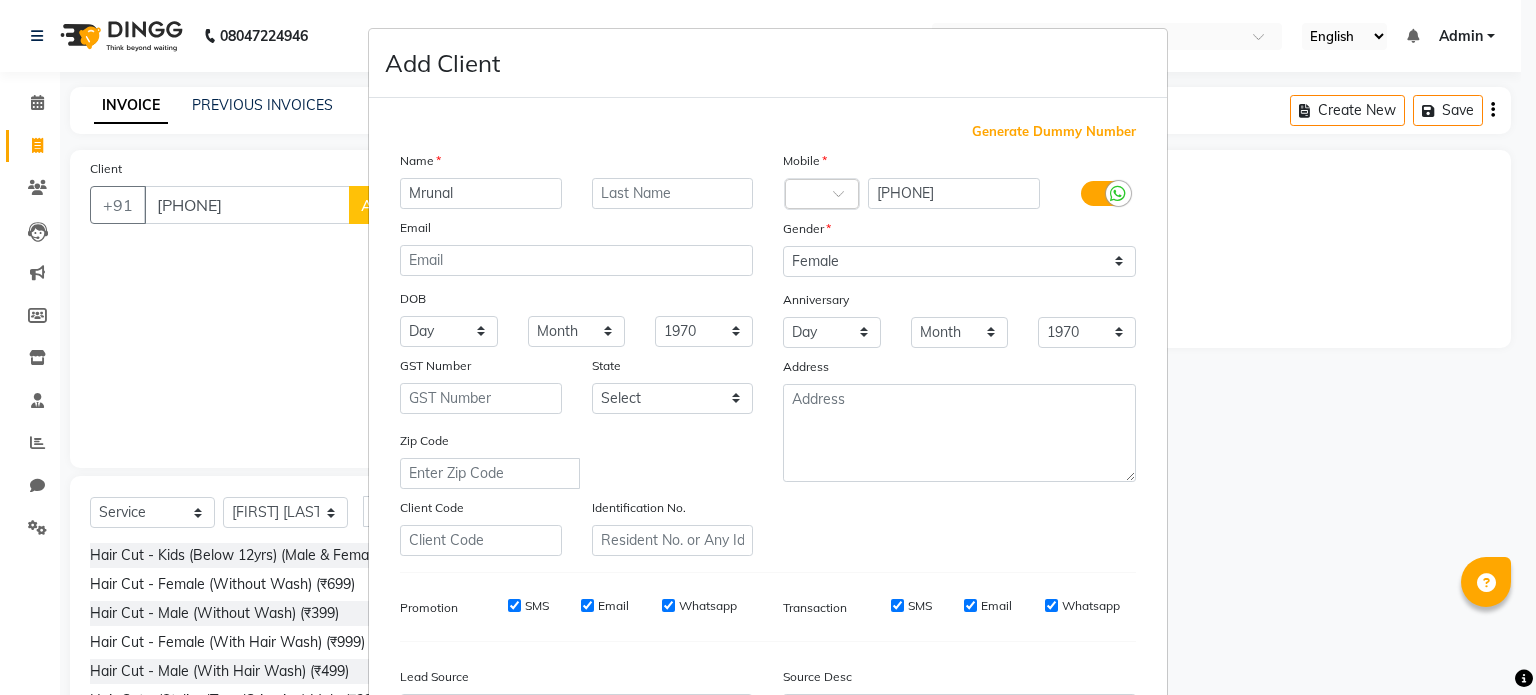 scroll, scrollTop: 237, scrollLeft: 0, axis: vertical 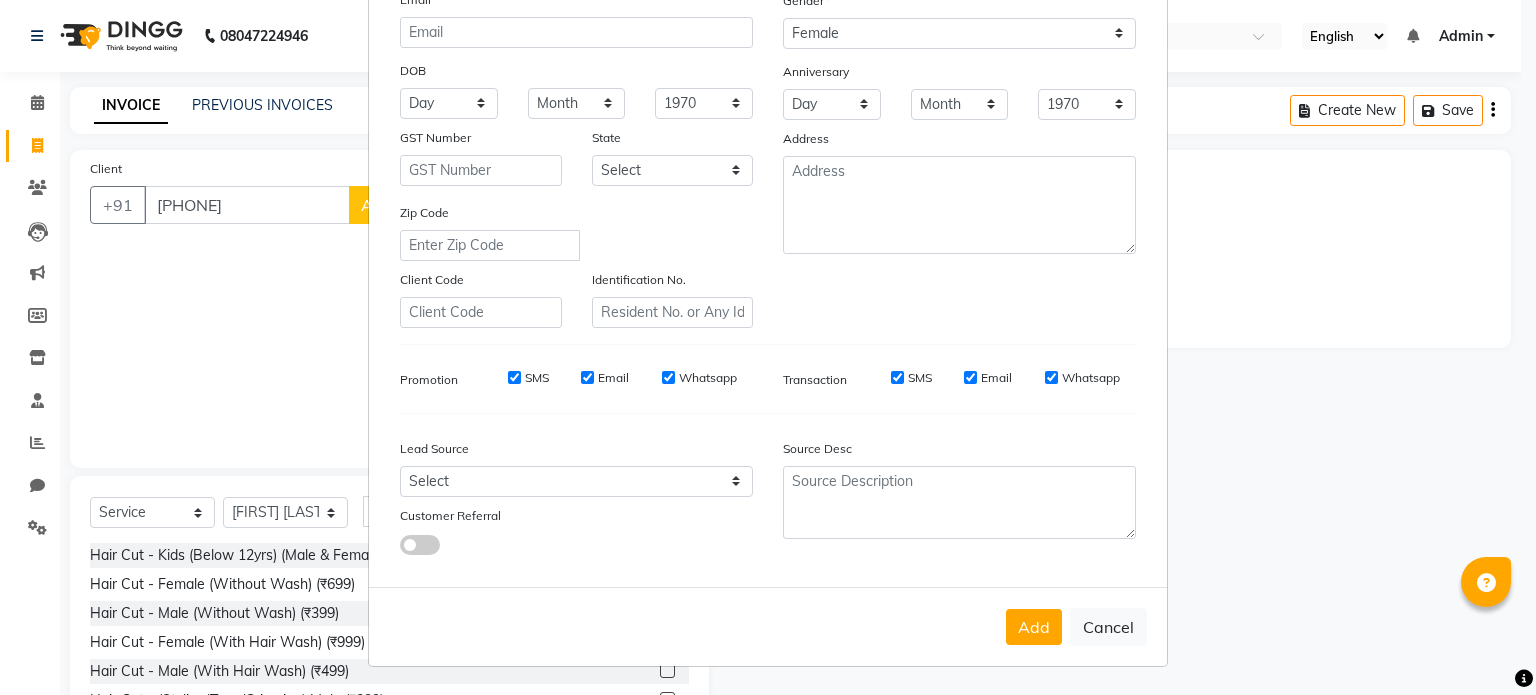 click on "Add" at bounding box center [1034, 627] 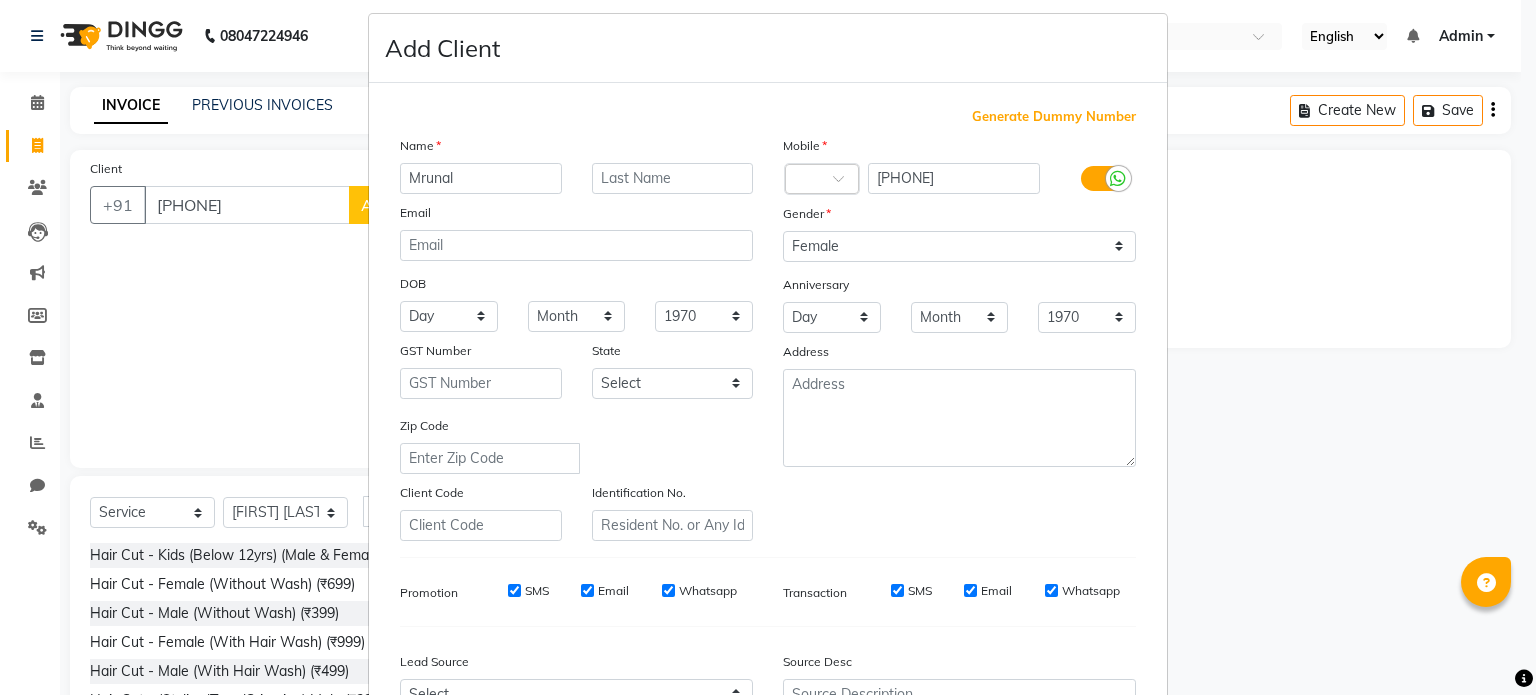 scroll, scrollTop: 237, scrollLeft: 0, axis: vertical 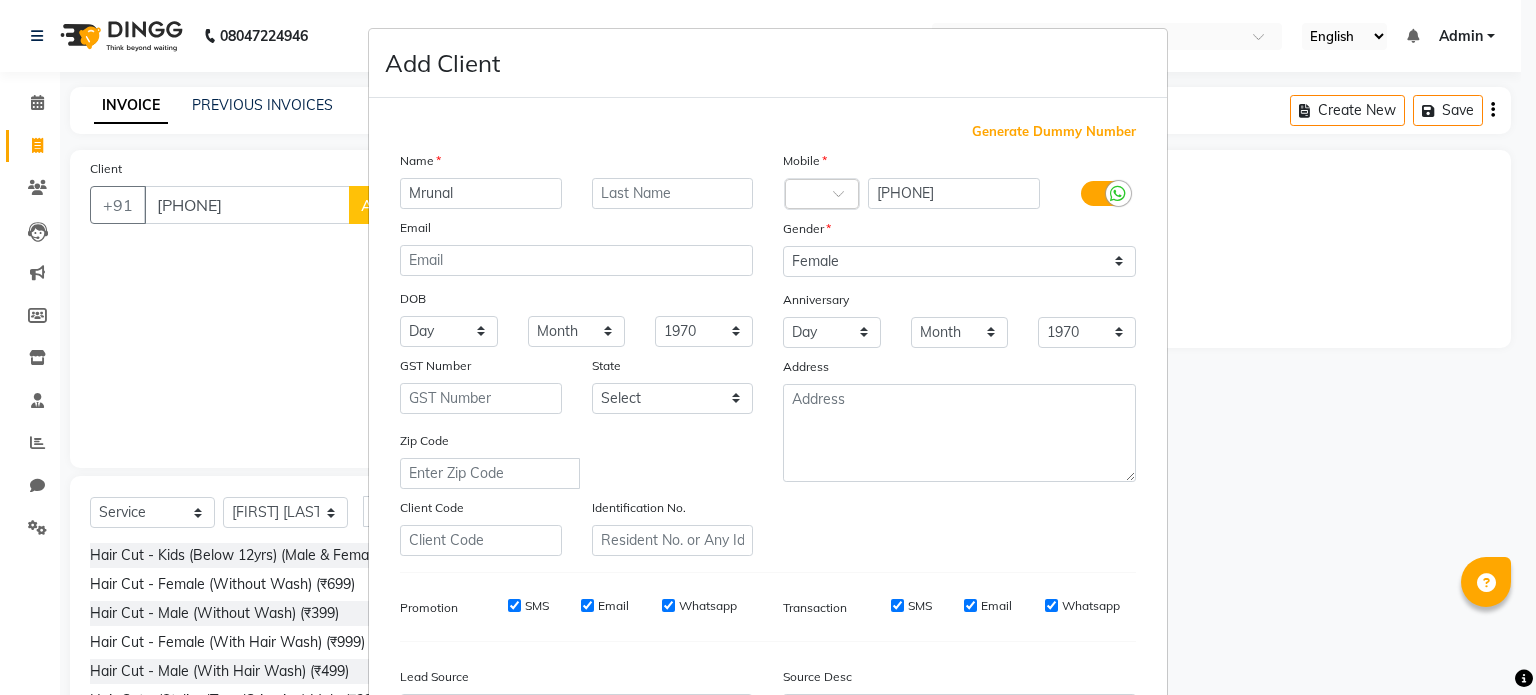 click on "Add Client Generate Dummy Number Name Mrunal Email DOB Day 01 02 03 04 05 06 07 08 09 10 11 12 13 14 15 16 17 18 19 20 21 22 23 24 25 26 27 28 29 30 31 Month January February March April May June July August September October November December 1940 1941 1942 1943 1944 1945 1946 1947 1948 1949 1950 1951 1952 1953 1954 1955 1956 1957 1958 1959 1960 1961 1962 1963 1964 1965 1966 1967 1968 1969 1970 1971 1972 1973 1974 1975 1976 1977 1978 1979 1980 1981 1982 1983 1984 1985 1986 1987 1988 1989 1990 1991 1992 1993 1994 1995 1996 1997 1998 1999 2000 2001 2002 2003 2004 2005 2006 2007 2008 2009 2010 2011 2012 2013 2014 2015 2016 2017 2018 2019 2020 2021 2022 2023 2024 GST Number State Select Zip Code Client Code Identification No. Mobile Country Code × 9588624251 Gender Select Male Female Other Prefer Not To Say Anniversary Day 01 02 03 04 05 06 07 08 09 10 11 12 13 14 15 16 17 18 19 20 21 22 23 24 25 26 27 28 29 30 31 Month January February March April May June July August September October November December 1970" at bounding box center (768, 347) 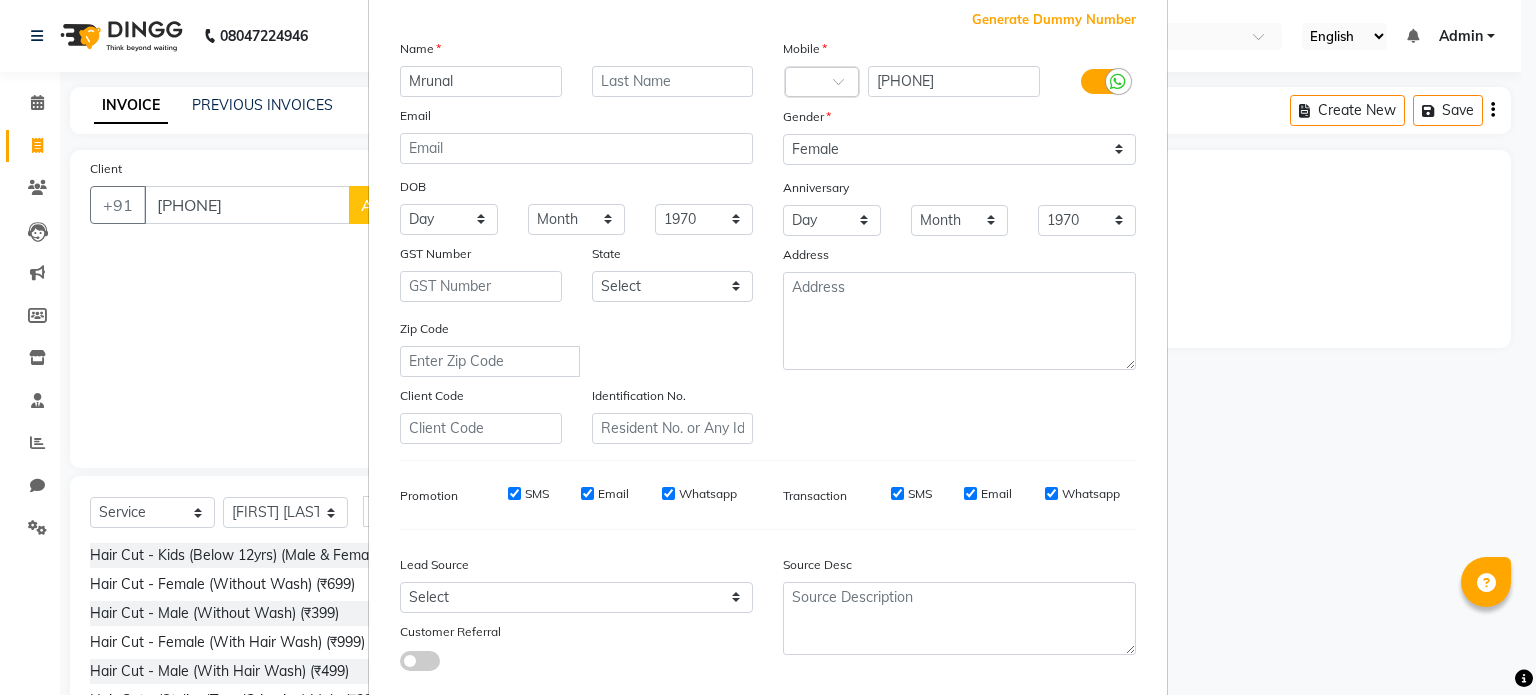 scroll, scrollTop: 237, scrollLeft: 0, axis: vertical 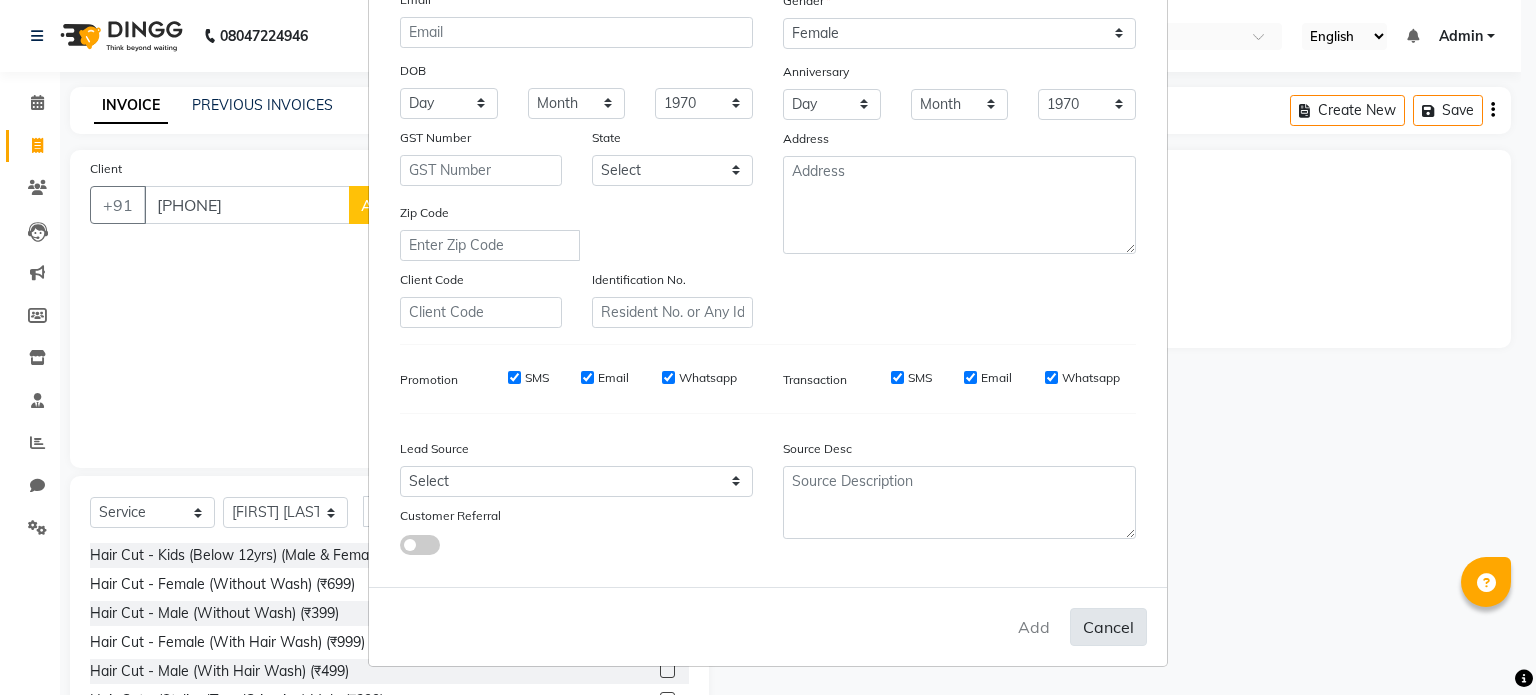 click on "Cancel" at bounding box center [1108, 627] 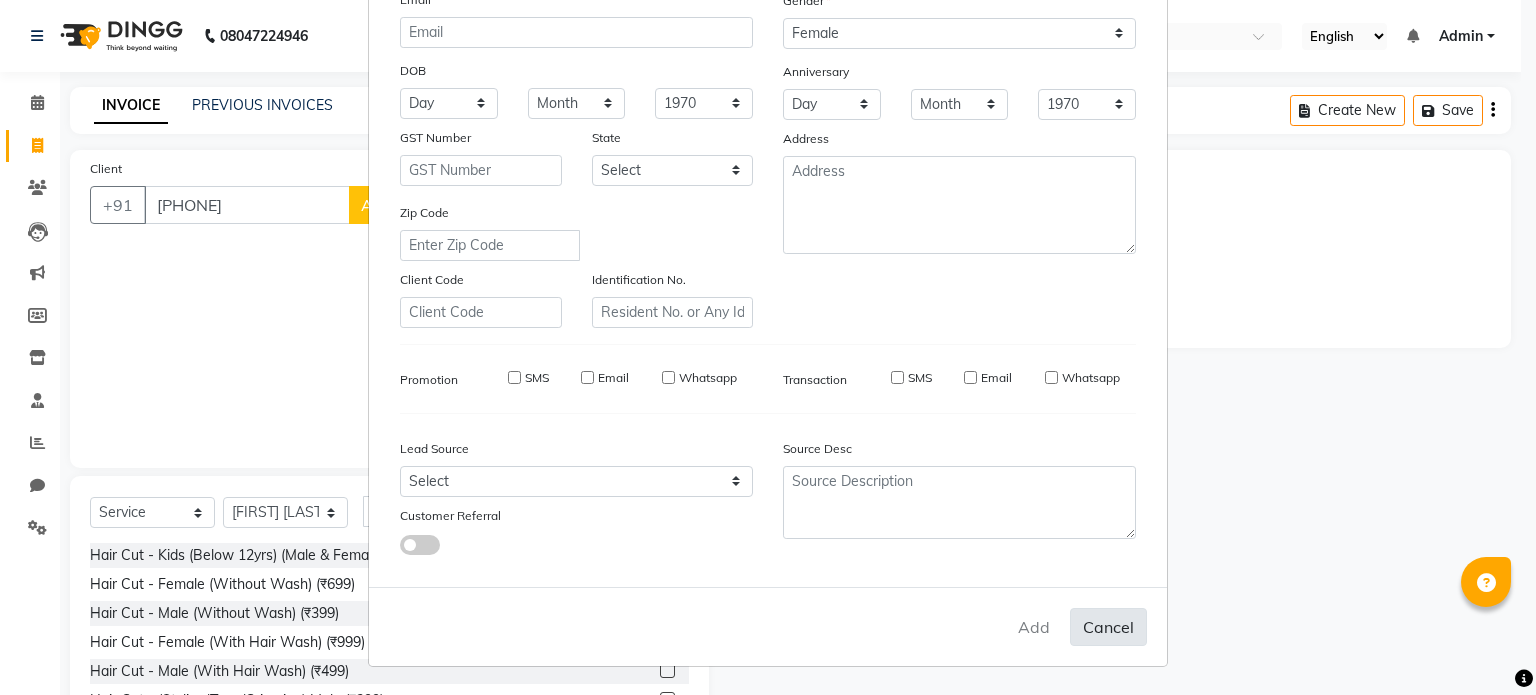 type 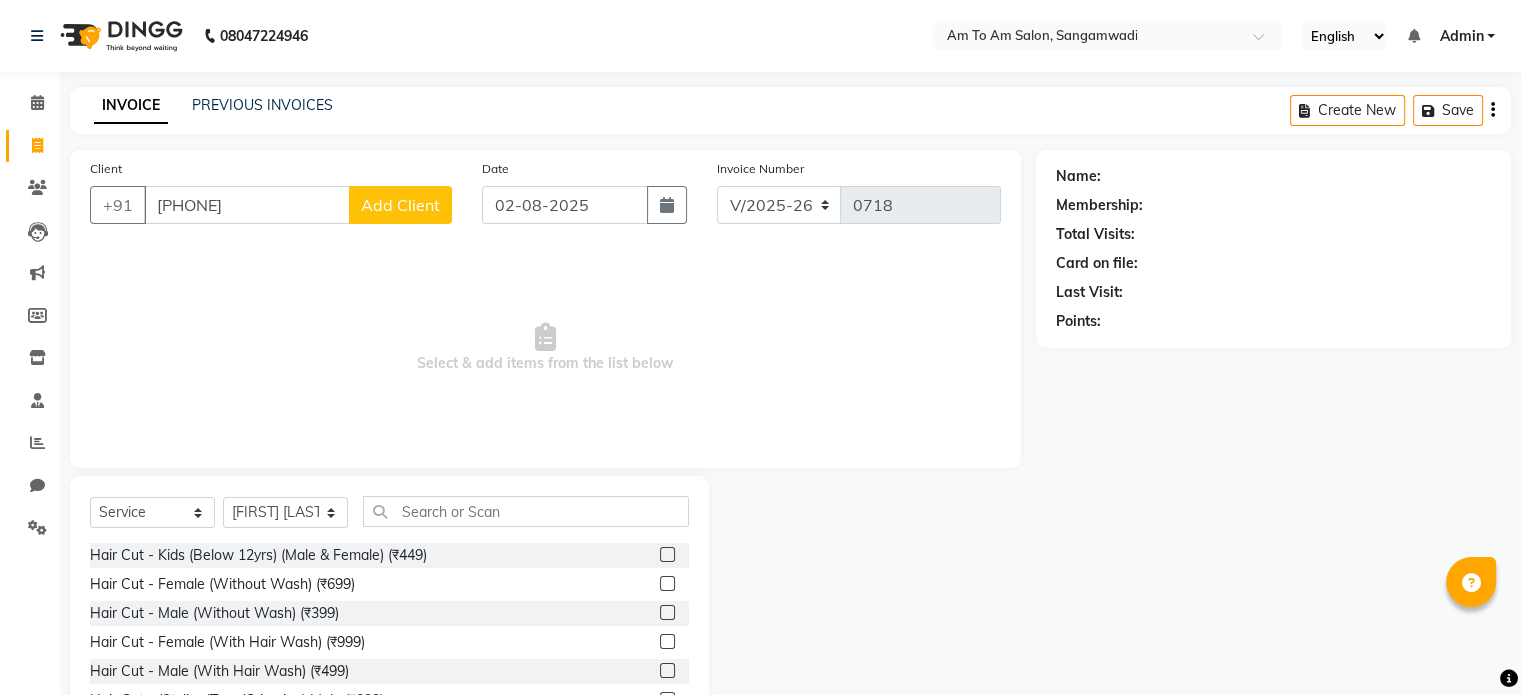 click on "Add Client" 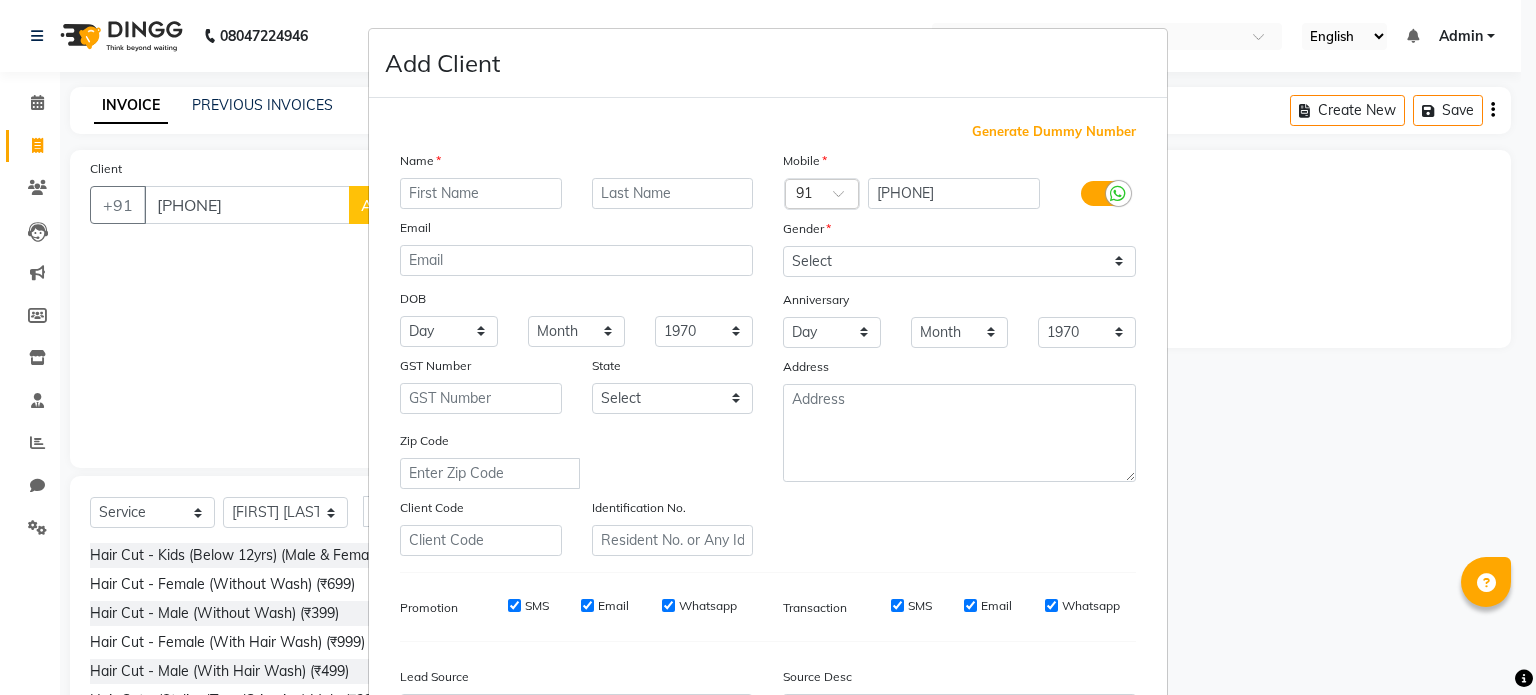 click at bounding box center (481, 193) 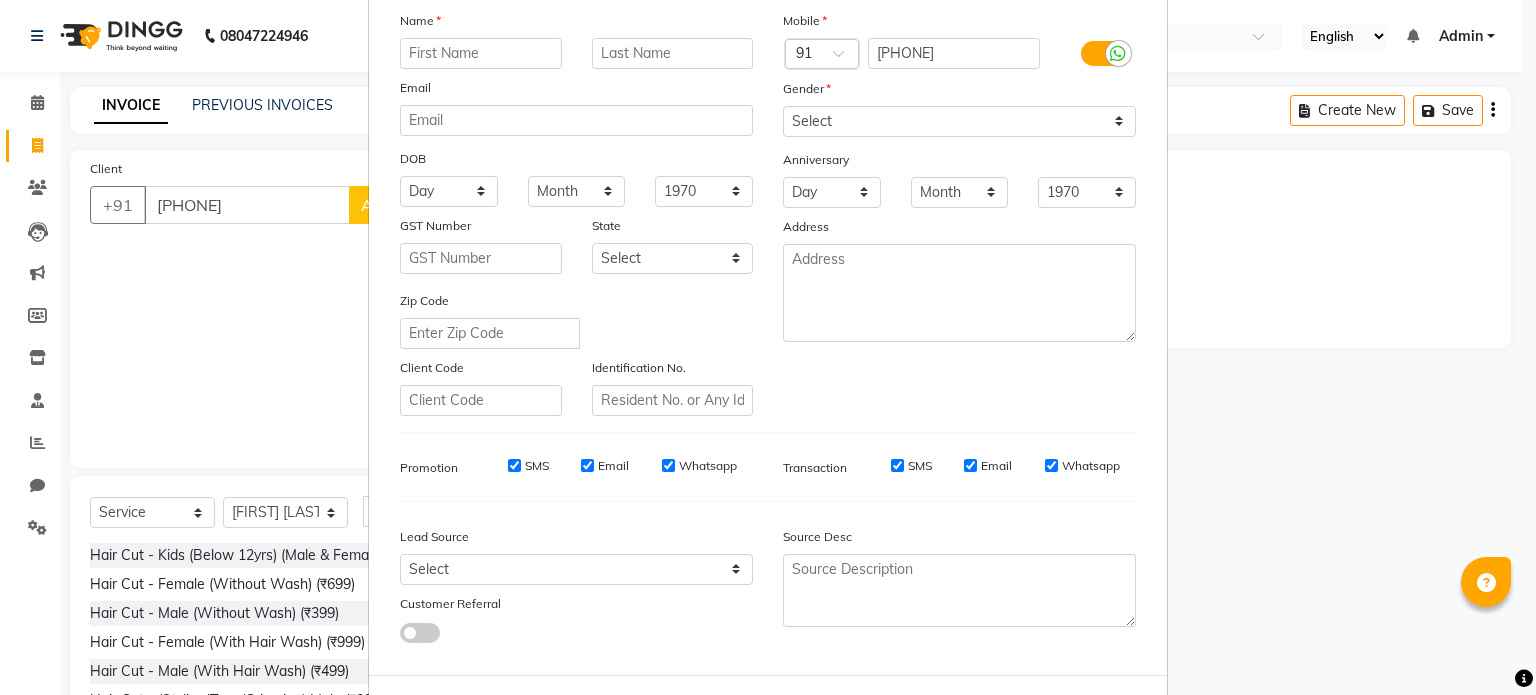 scroll, scrollTop: 37, scrollLeft: 0, axis: vertical 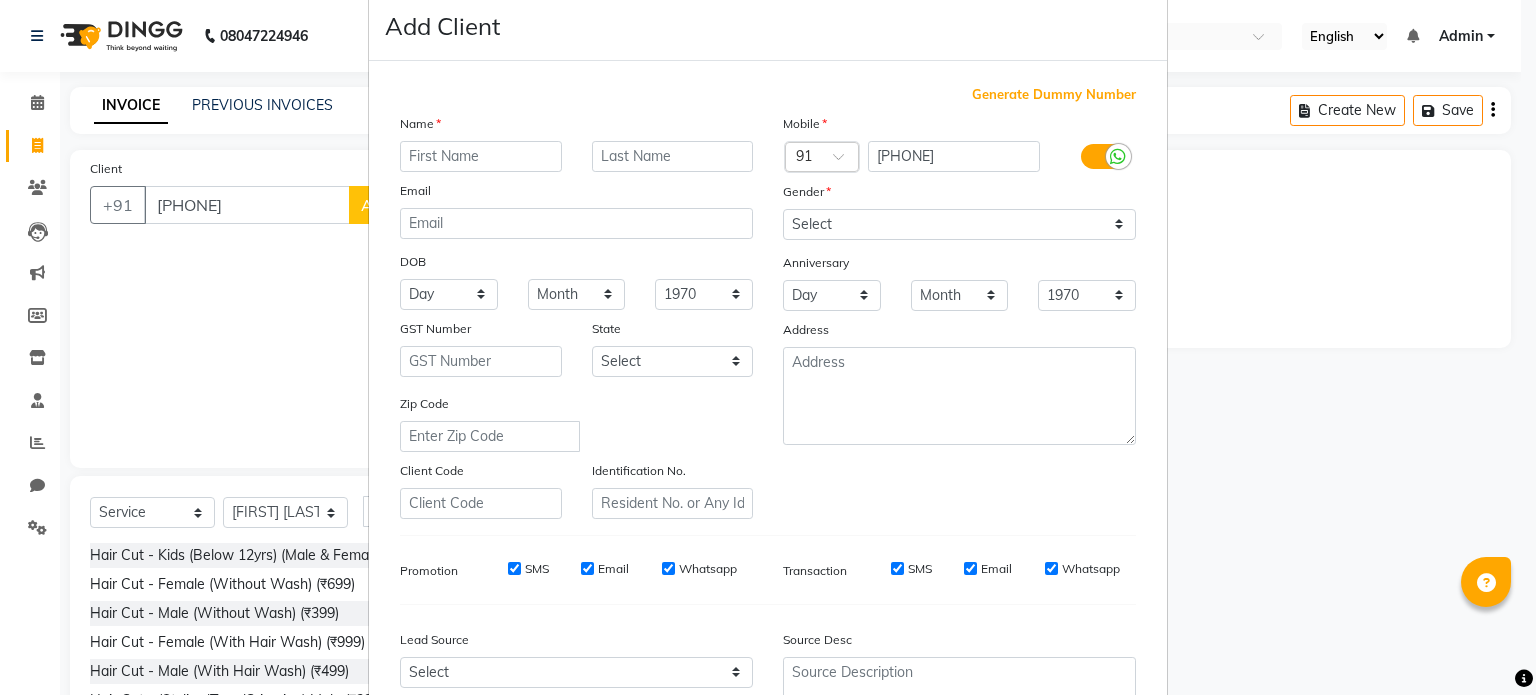 click on "Add Client Generate Dummy Number Name Email DOB Day 01 02 03 04 05 06 07 08 09 10 11 12 13 14 15 16 17 18 19 20 21 22 23 24 25 26 27 28 29 30 31 Month January February March April May June July August September October November December 1940 1941 1942 1943 1944 1945 1946 1947 1948 1949 1950 1951 1952 1953 1954 1955 1956 1957 1958 1959 1960 1961 1962 1963 1964 1965 1966 1967 1968 1969 1970 1971 1972 1973 1974 1975 1976 1977 1978 1979 1980 1981 1982 1983 1984 1985 1986 1987 1988 1989 1990 1991 1992 1993 1994 1995 1996 1997 1998 1999 2000 2001 2002 2003 2004 2005 2006 2007 2008 2009 2010 2011 2012 2013 2014 2015 2016 2017 2018 2019 2020 2021 2022 2023 2024 GST Number State Select Andaman and Nicobar Islands Andhra Pradesh Arunachal Pradesh Assam Bihar Chandigarh Chhattisgarh Dadra and Nagar Haveli Daman and Diu Delhi Goa Gujarat Haryana Himachal Pradesh Jammu and Kashmir Jharkhand Karnataka Kerala Lakshadweep Madhya Pradesh Maharashtra Manipur Meghalaya Mizoram Nagaland Odisha Pondicherry Punjab Rajasthan Sikkim" at bounding box center [768, 347] 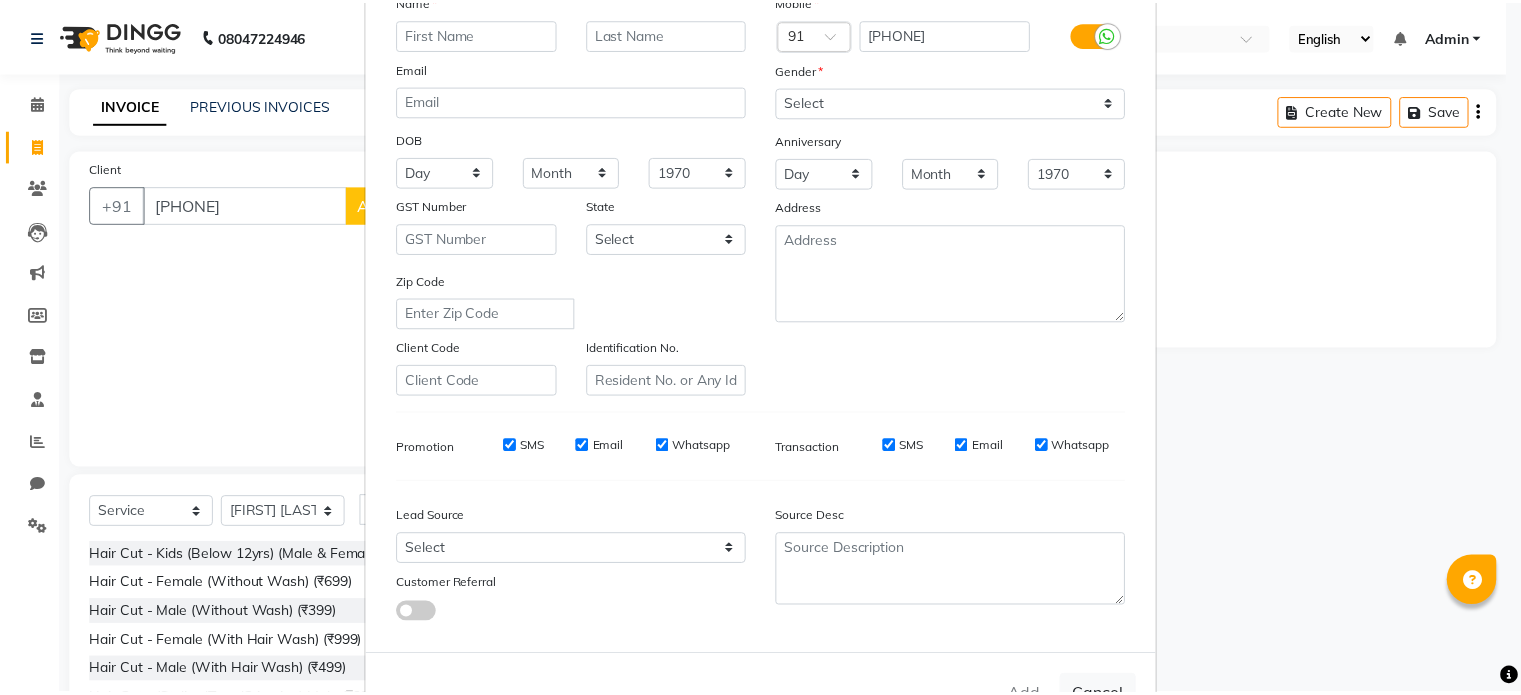 scroll, scrollTop: 237, scrollLeft: 0, axis: vertical 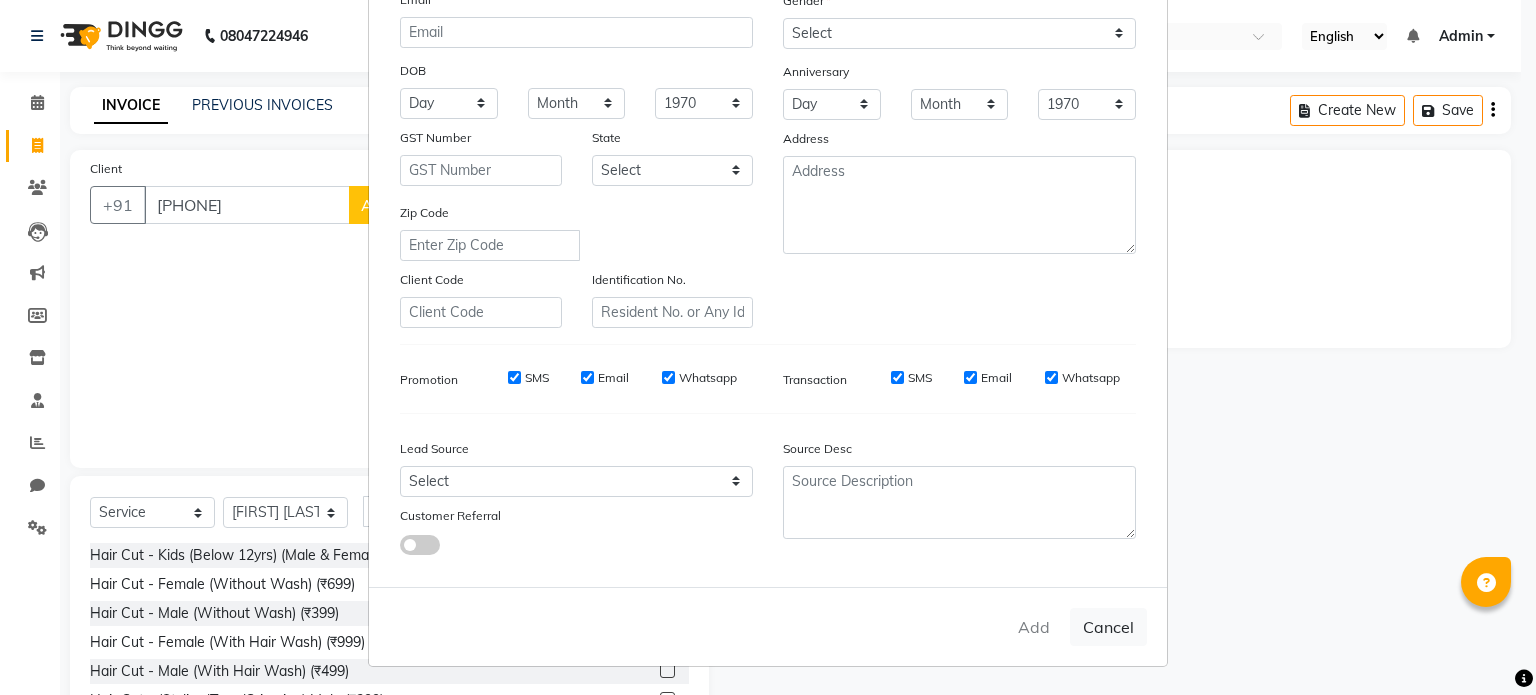 click on "Cancel" at bounding box center (1108, 627) 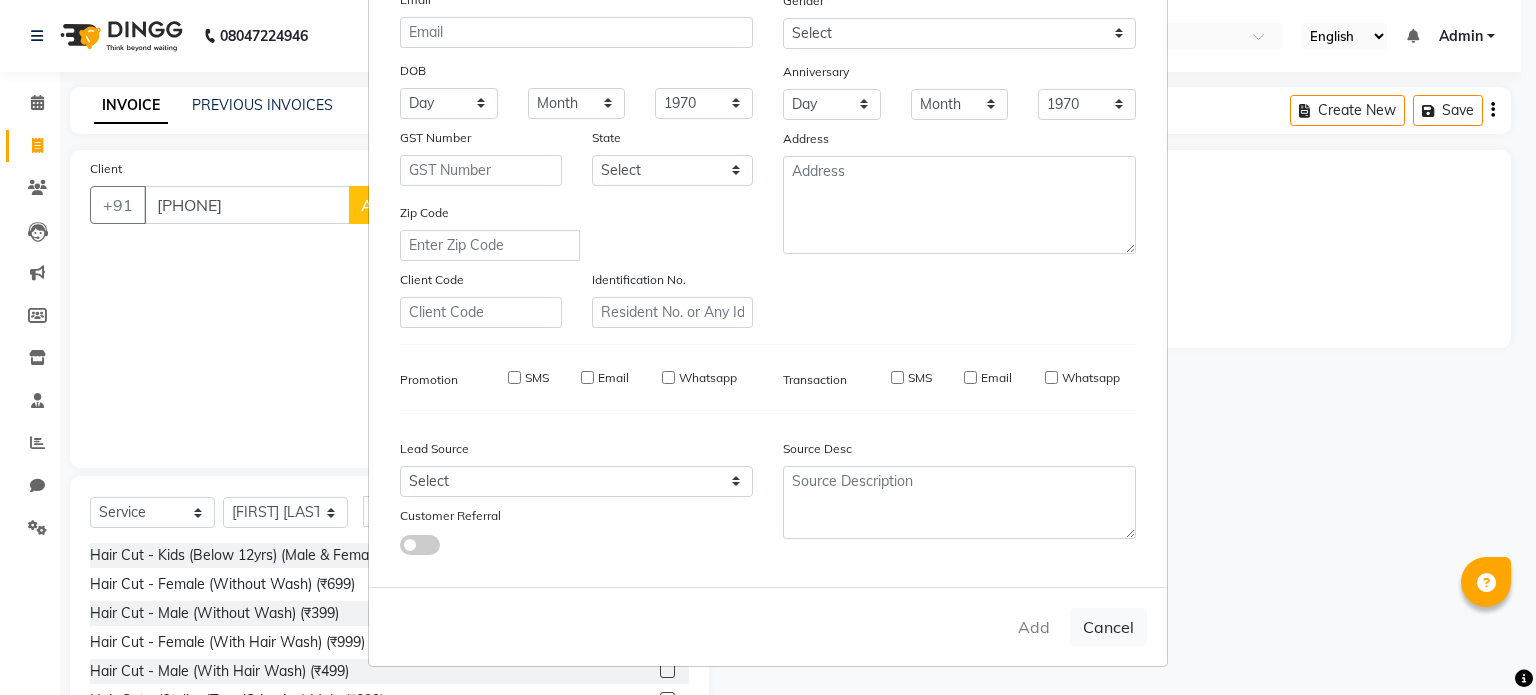 select 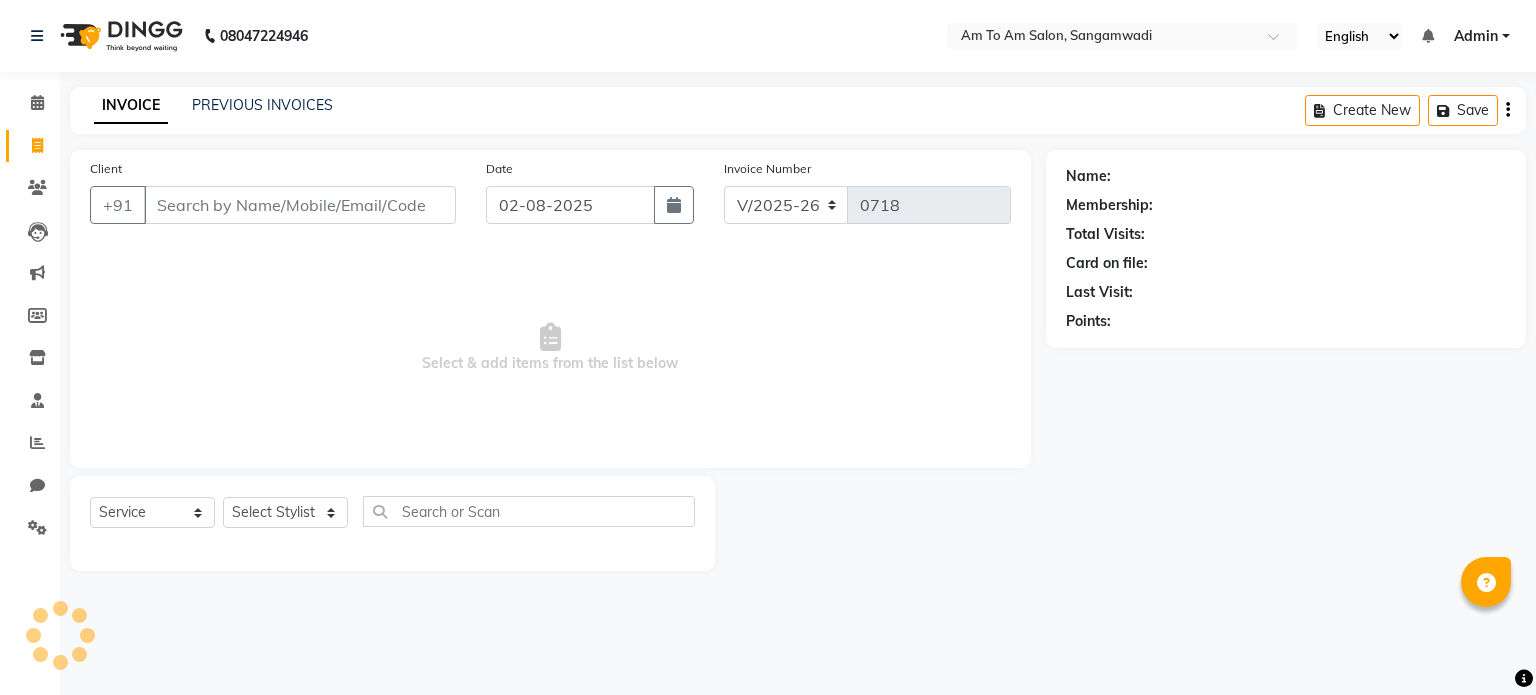 select on "6661" 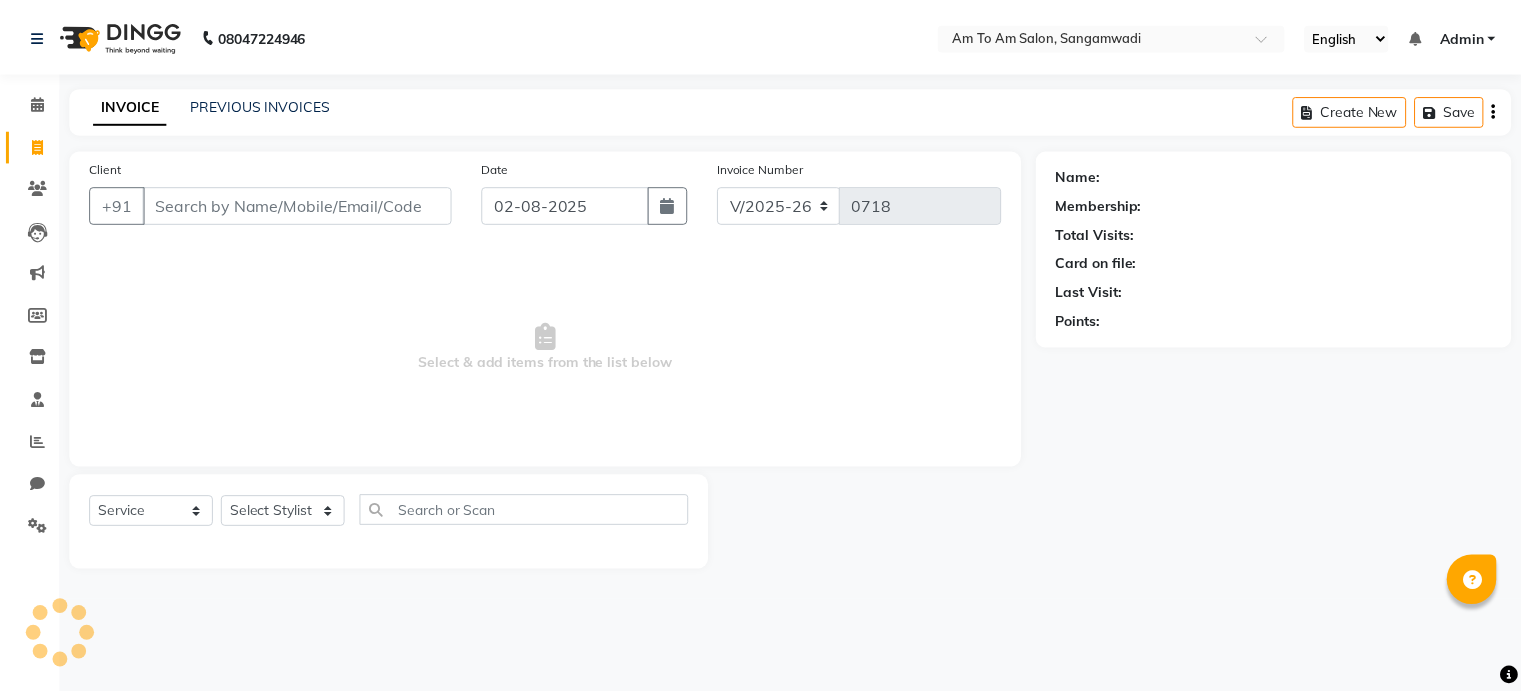 scroll, scrollTop: 0, scrollLeft: 0, axis: both 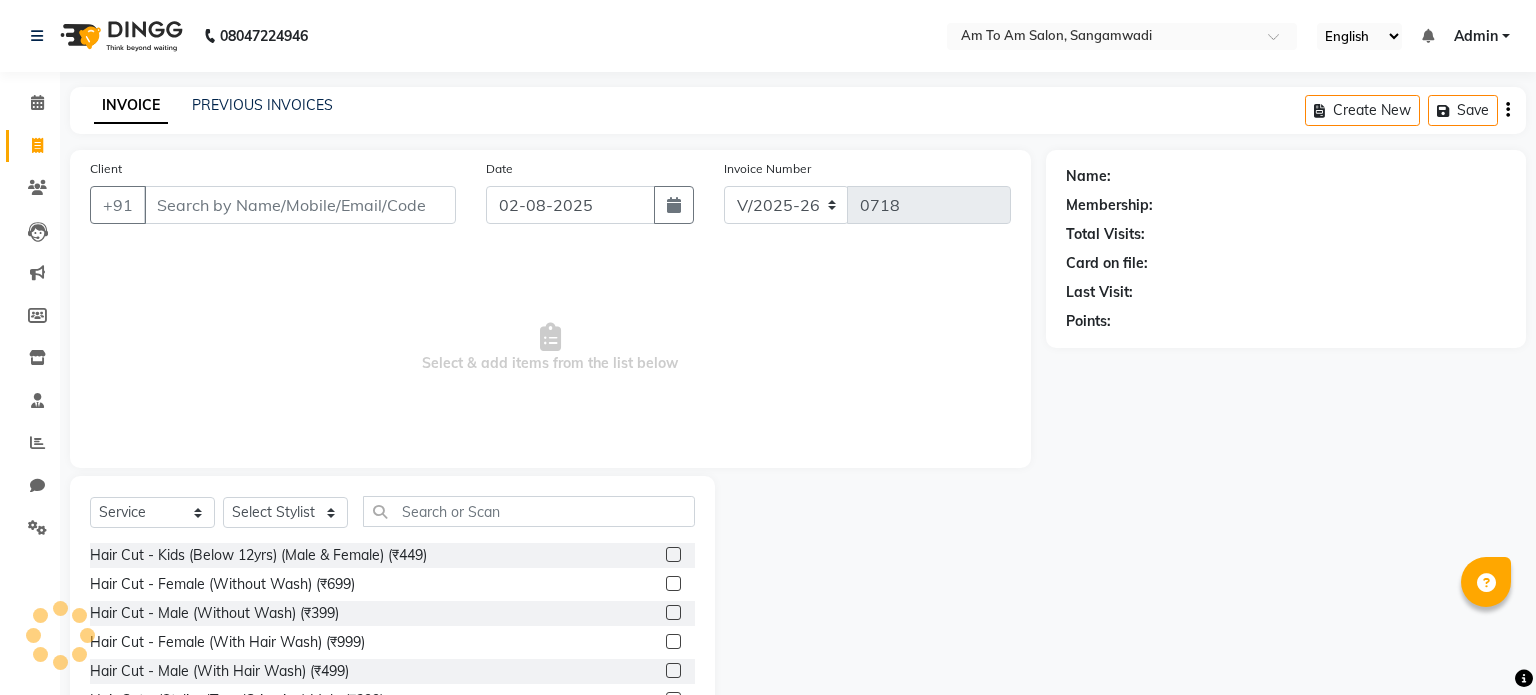 select on "51659" 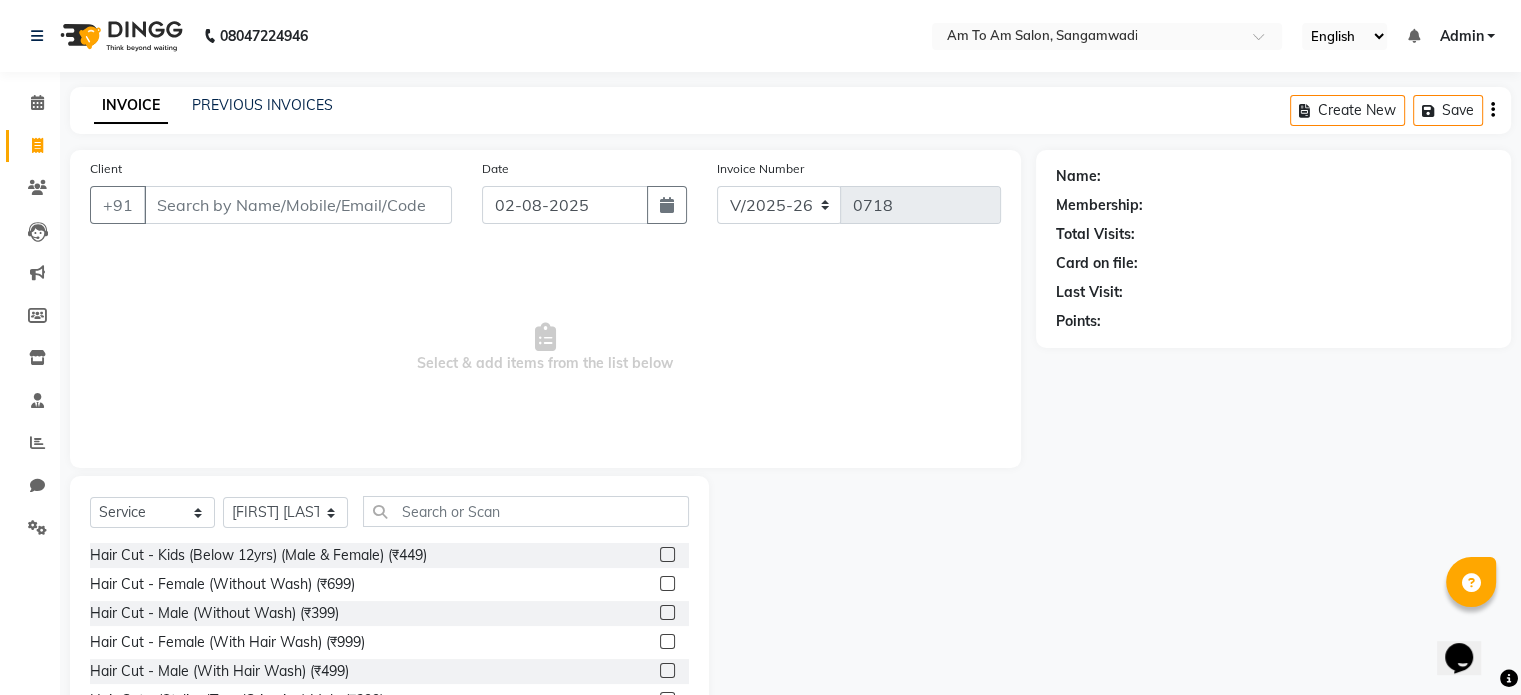 scroll, scrollTop: 0, scrollLeft: 0, axis: both 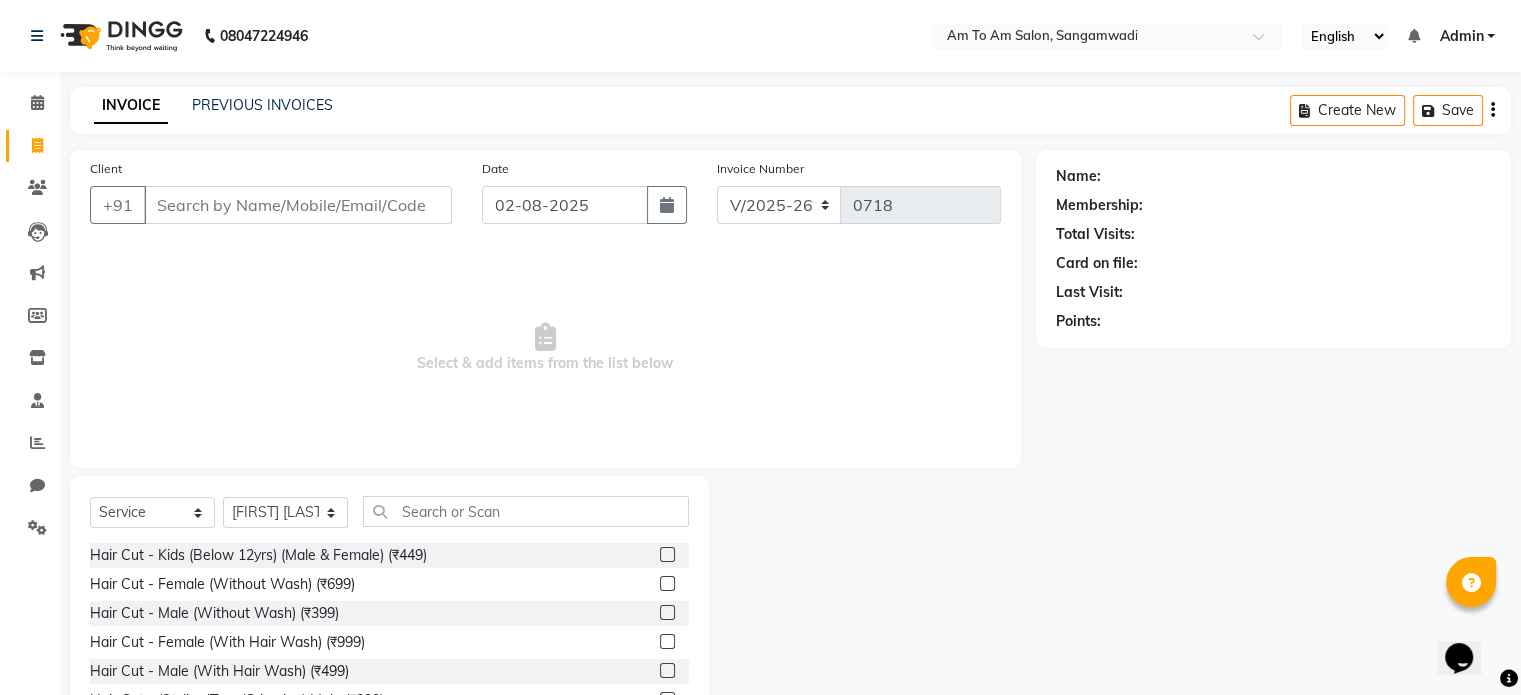 click on "Client" at bounding box center [298, 205] 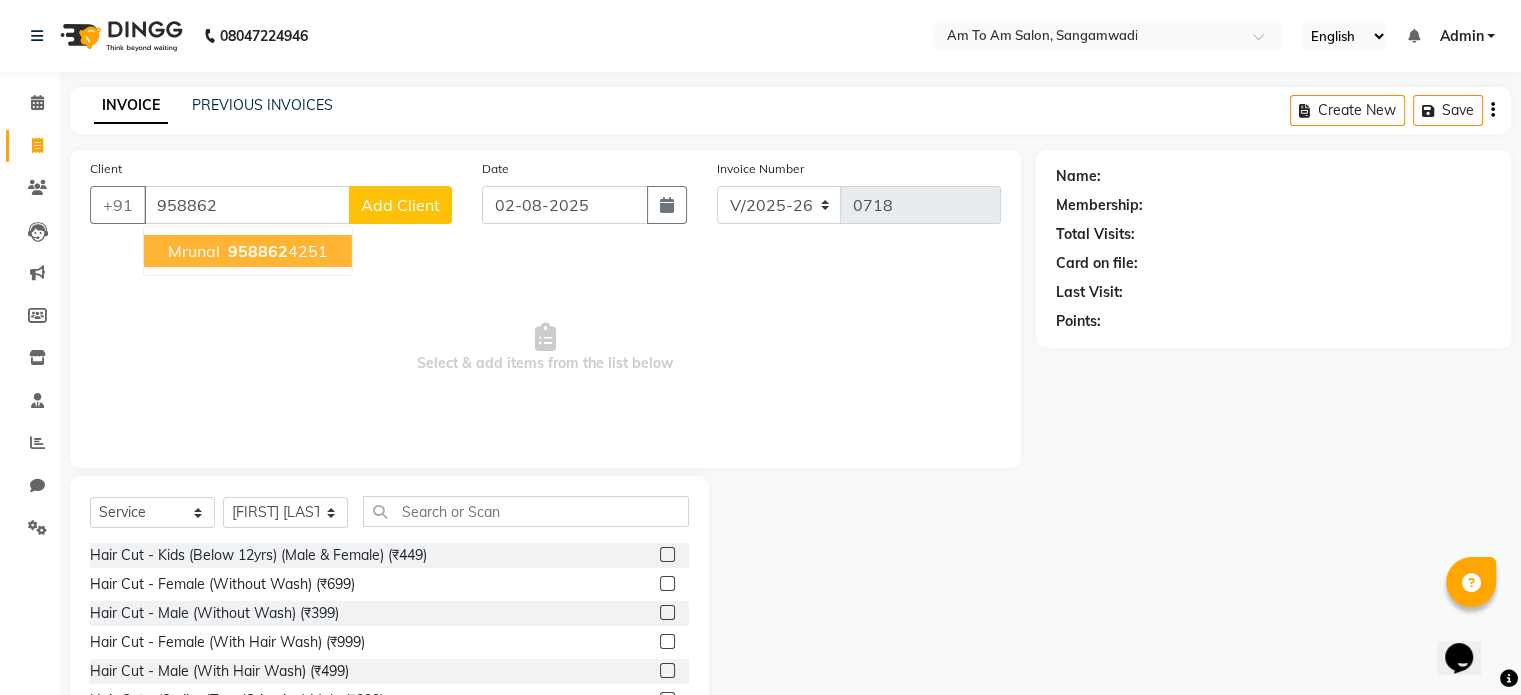 click on "[PHONE]" at bounding box center [276, 251] 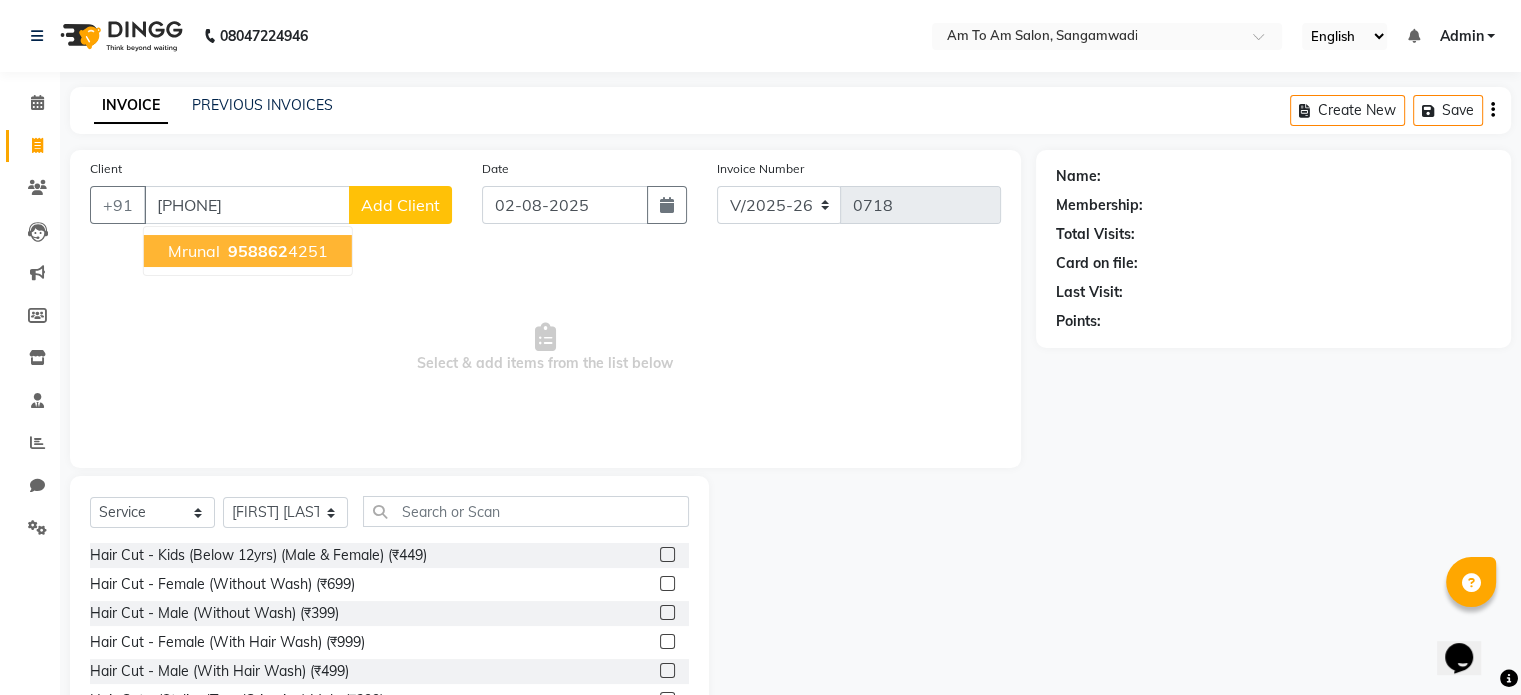 type on "[PHONE]" 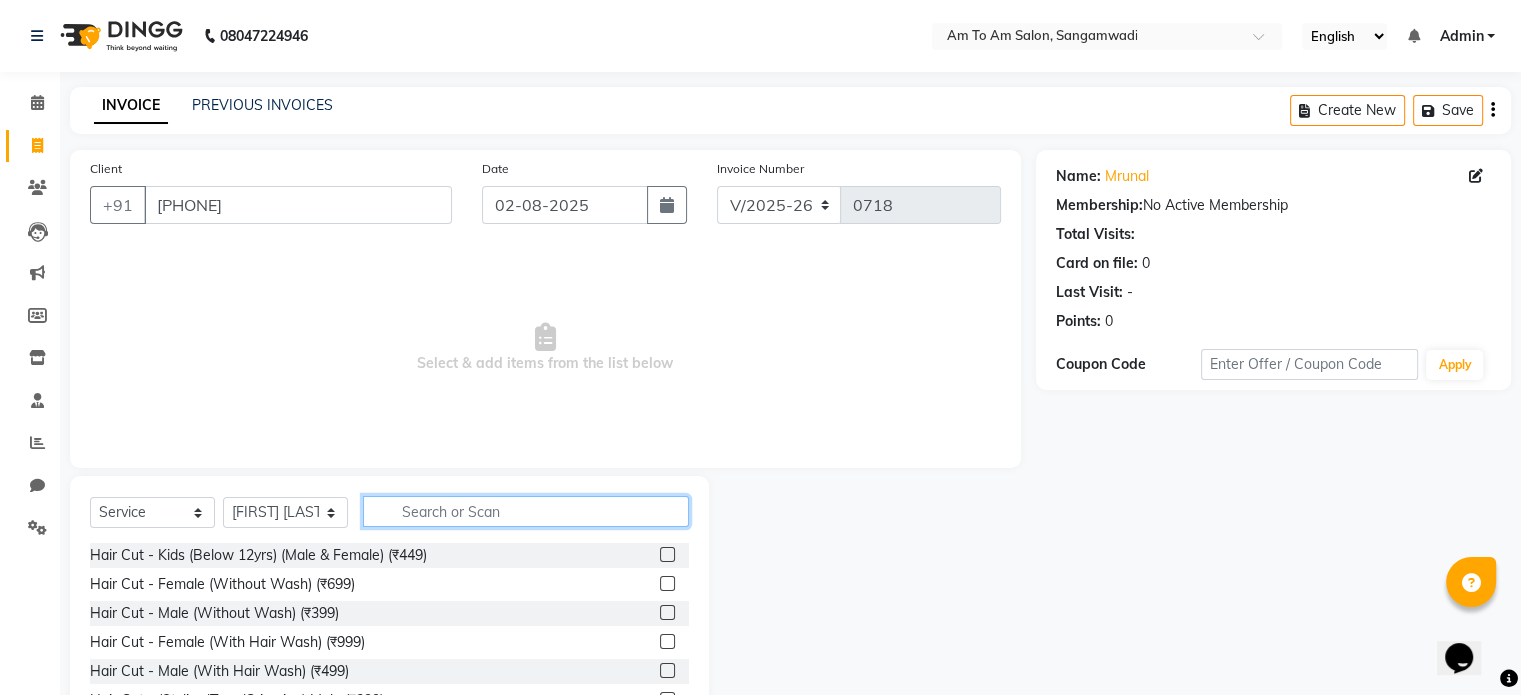 click 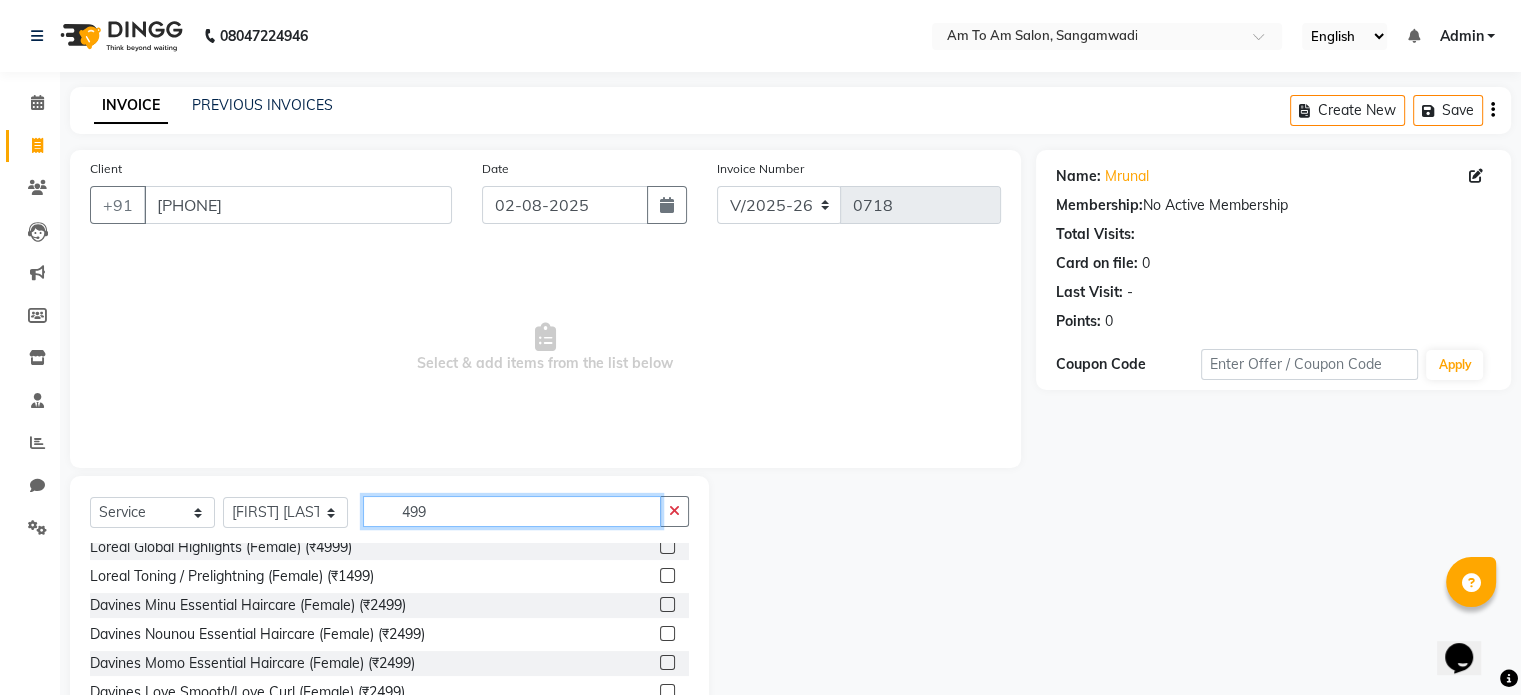 scroll, scrollTop: 0, scrollLeft: 0, axis: both 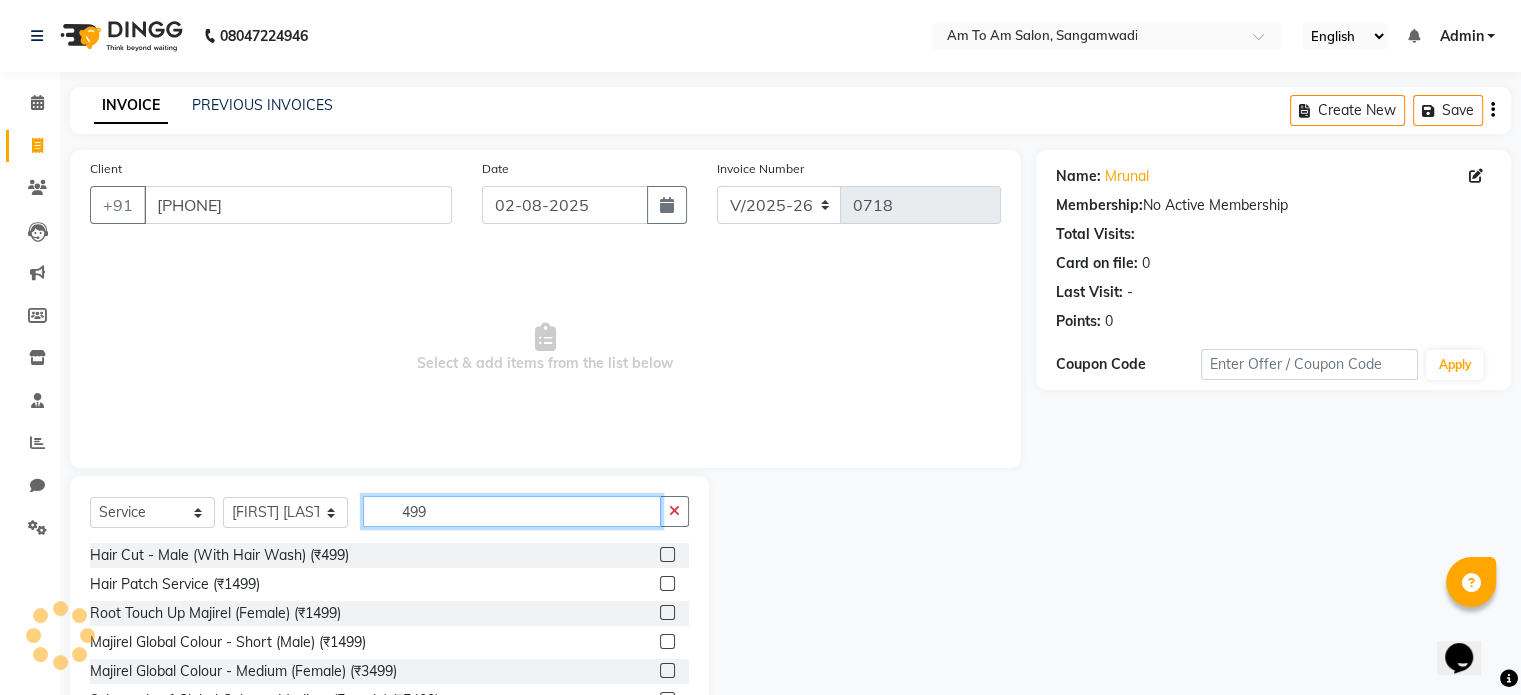 click on "499" 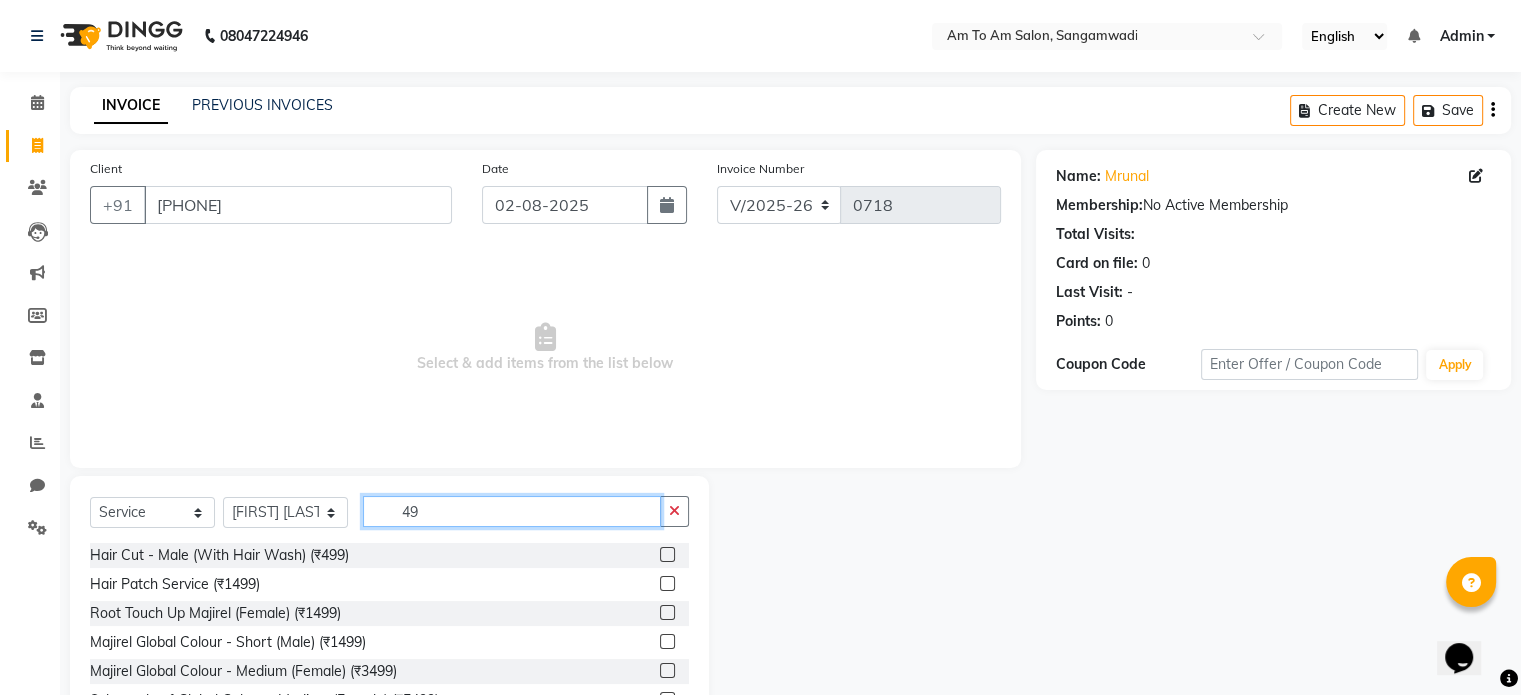 type on "4" 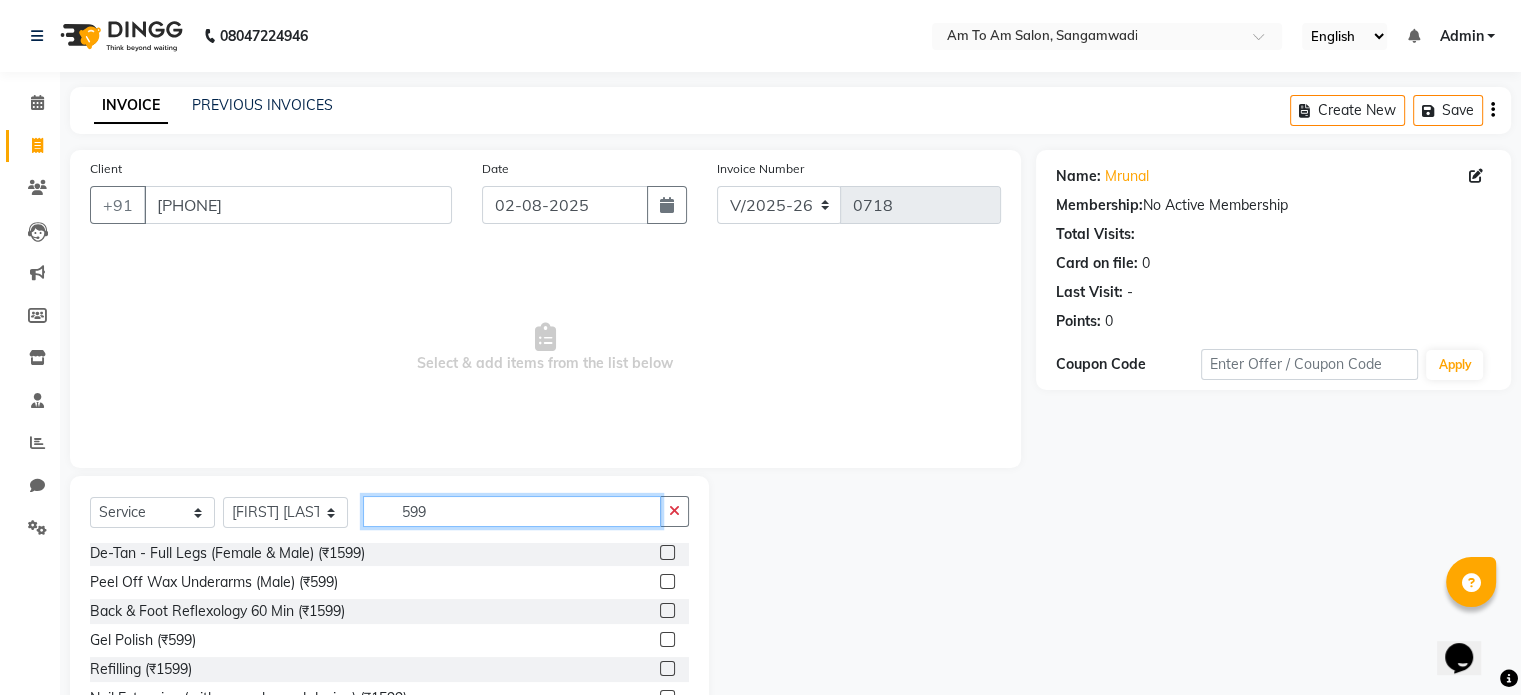 scroll, scrollTop: 0, scrollLeft: 0, axis: both 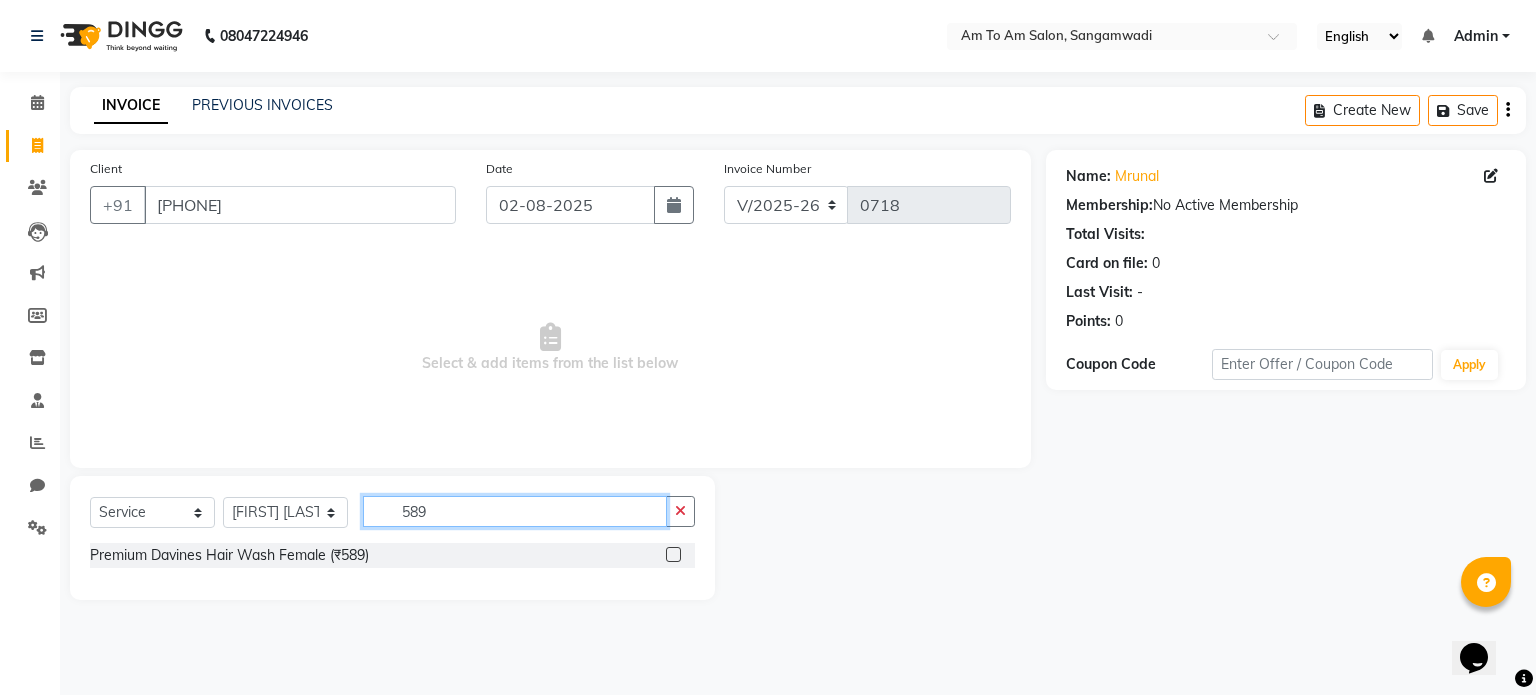 type on "589" 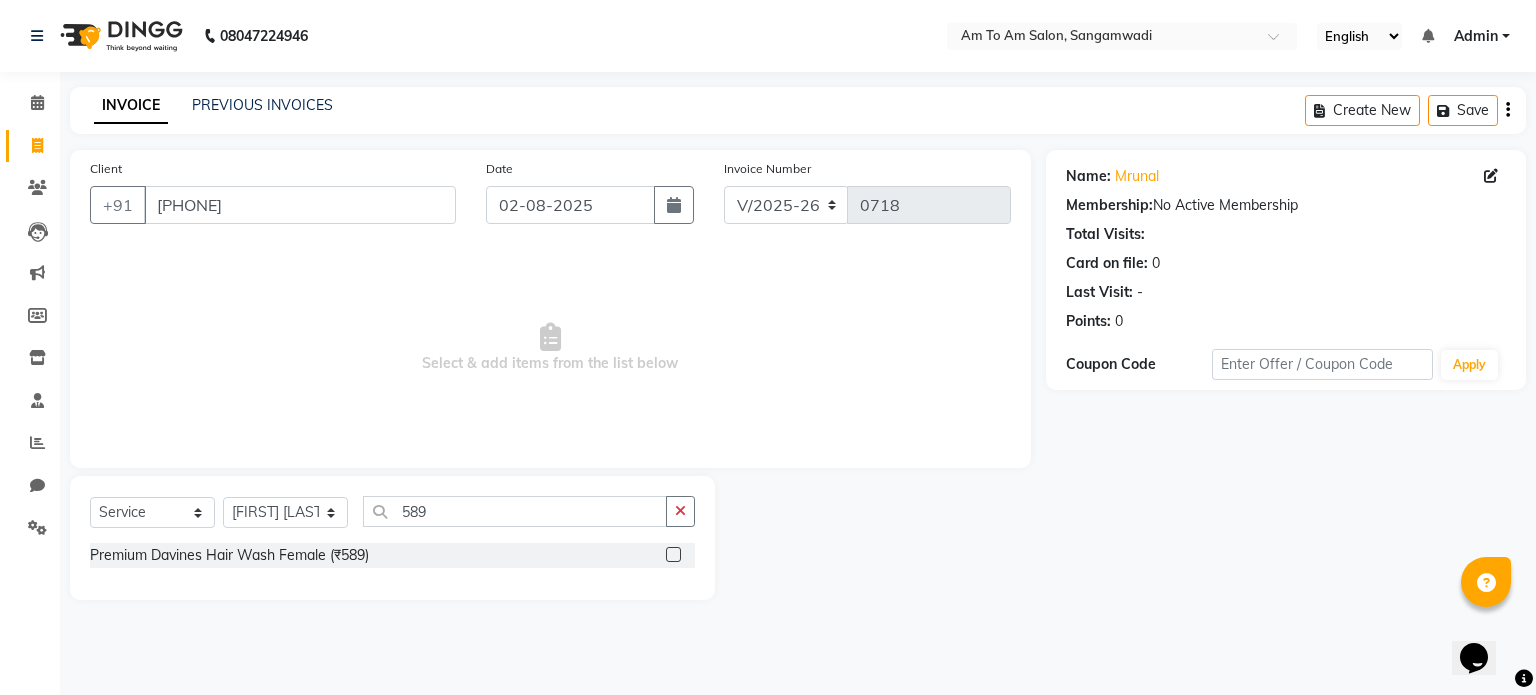 click 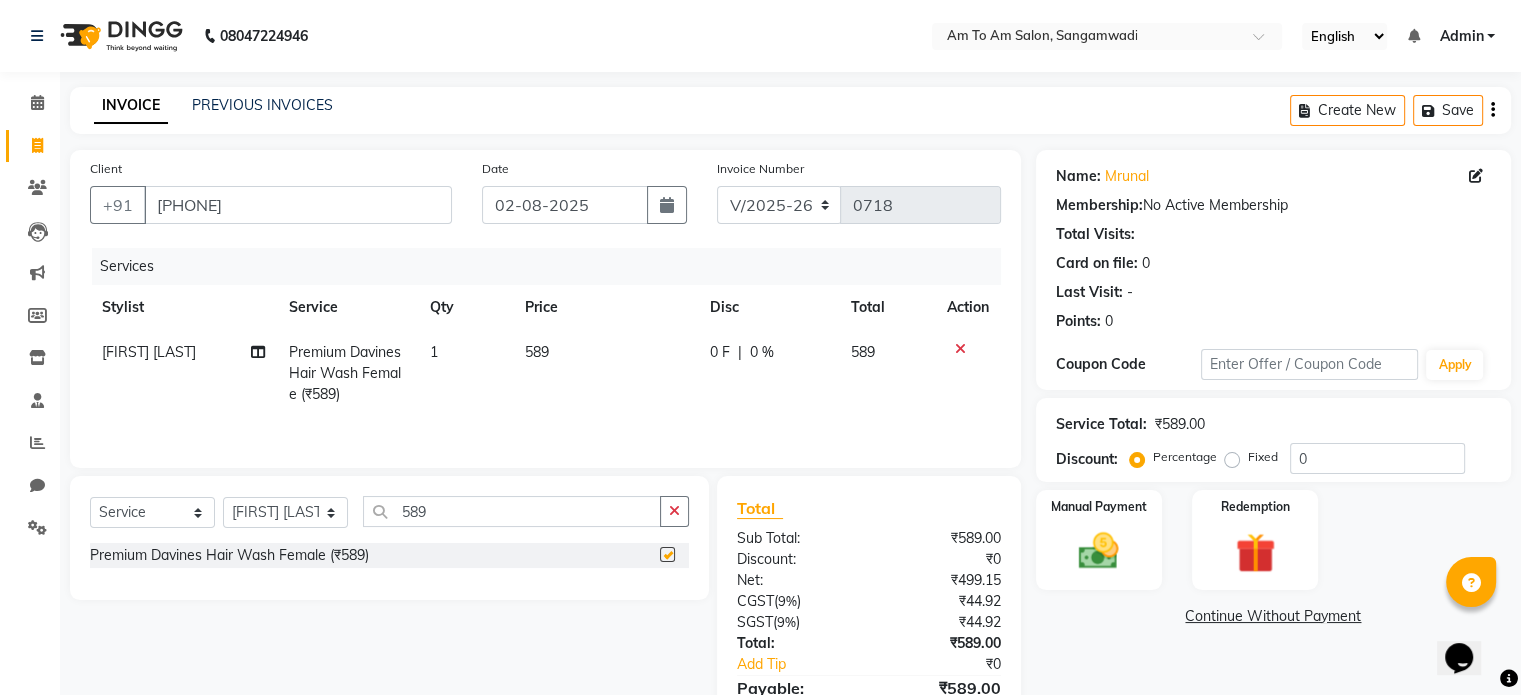 checkbox on "false" 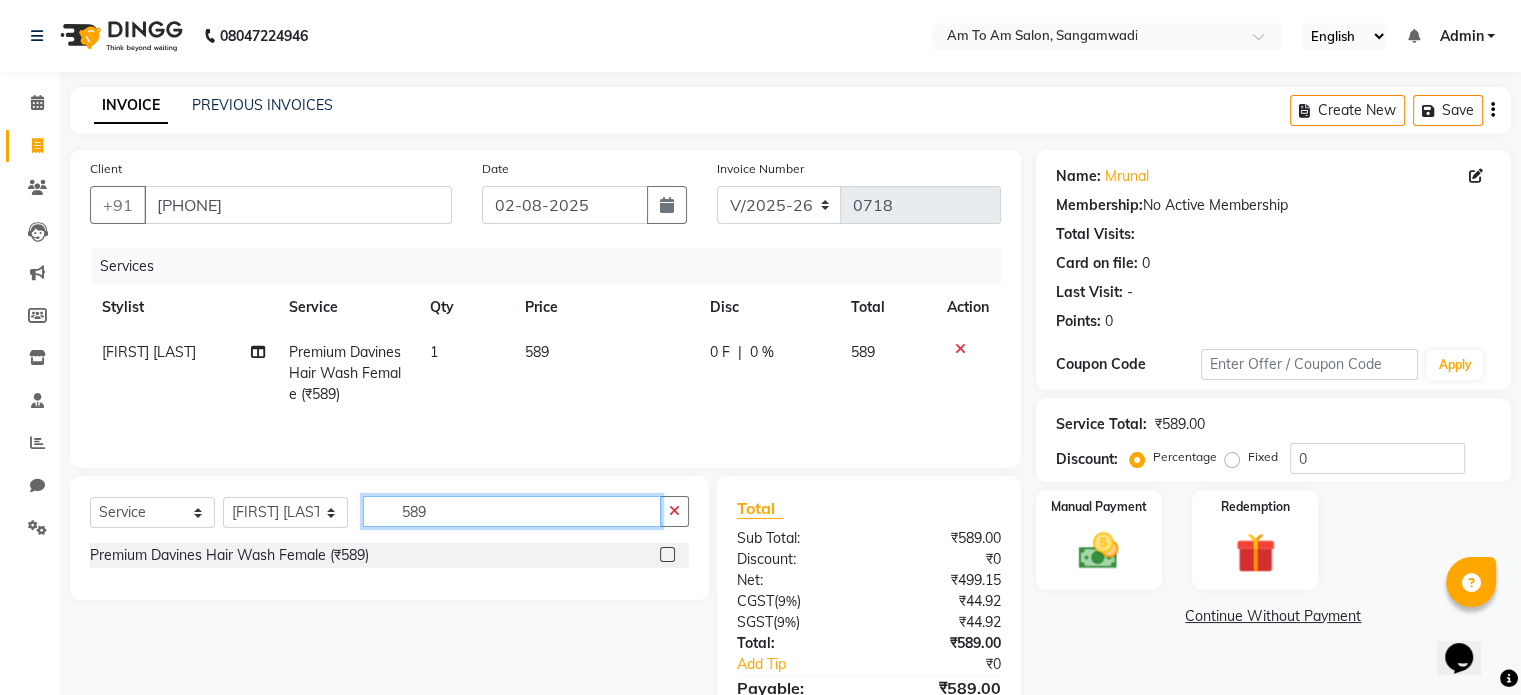 click on "589" 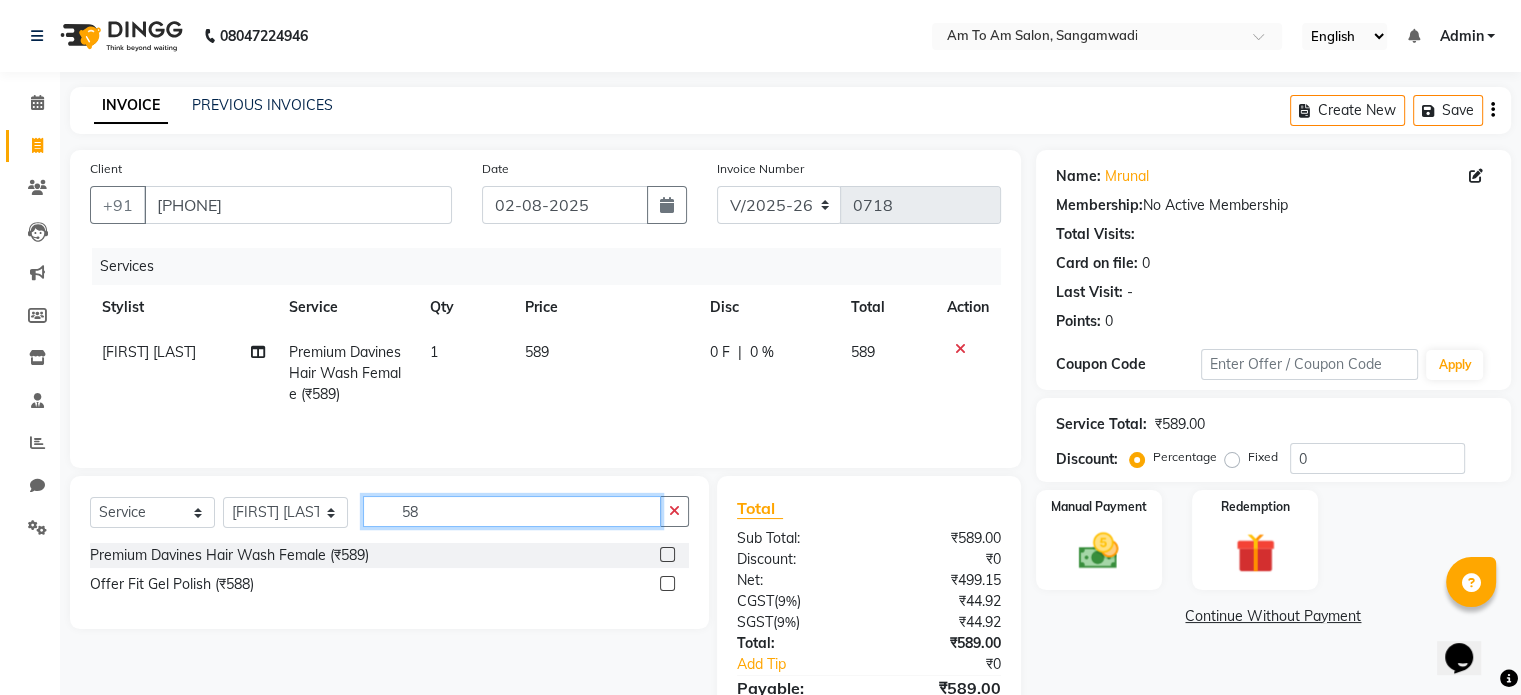 type on "5" 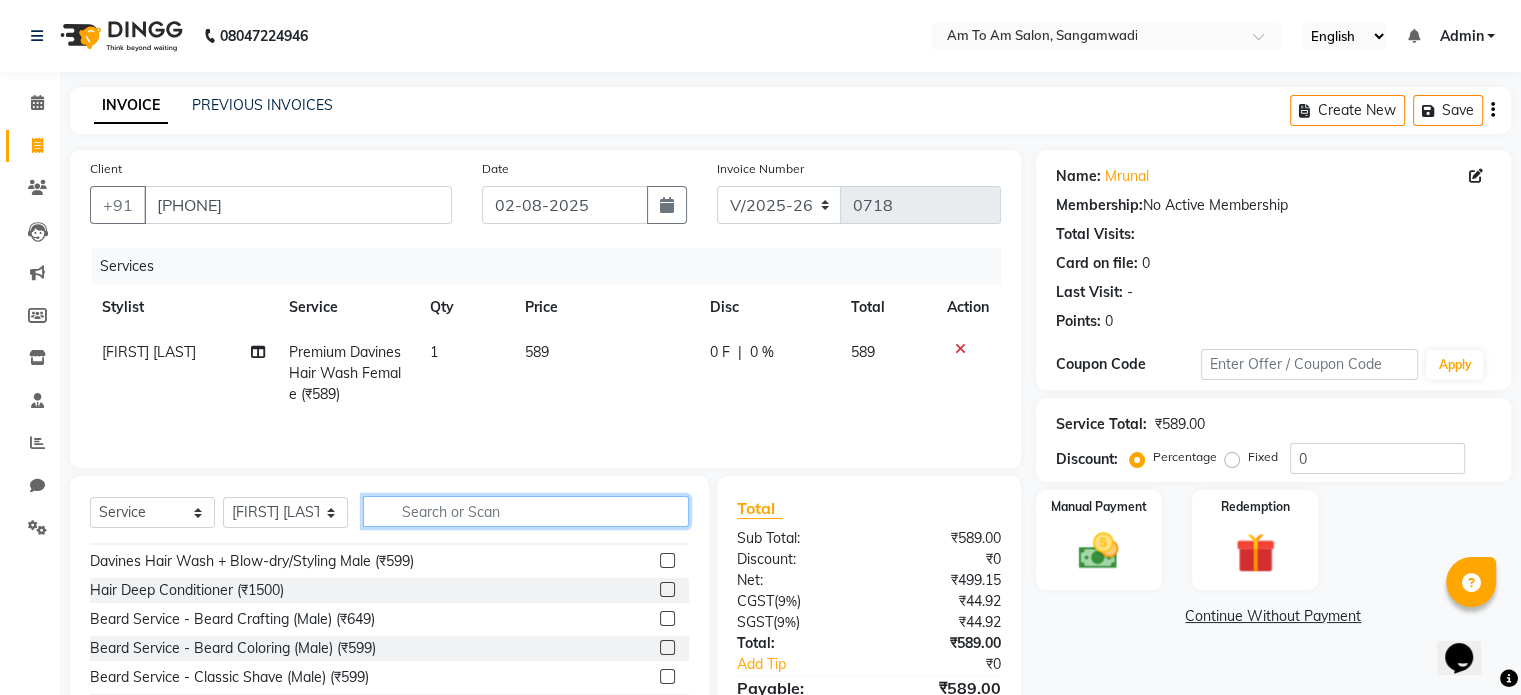 scroll, scrollTop: 385, scrollLeft: 0, axis: vertical 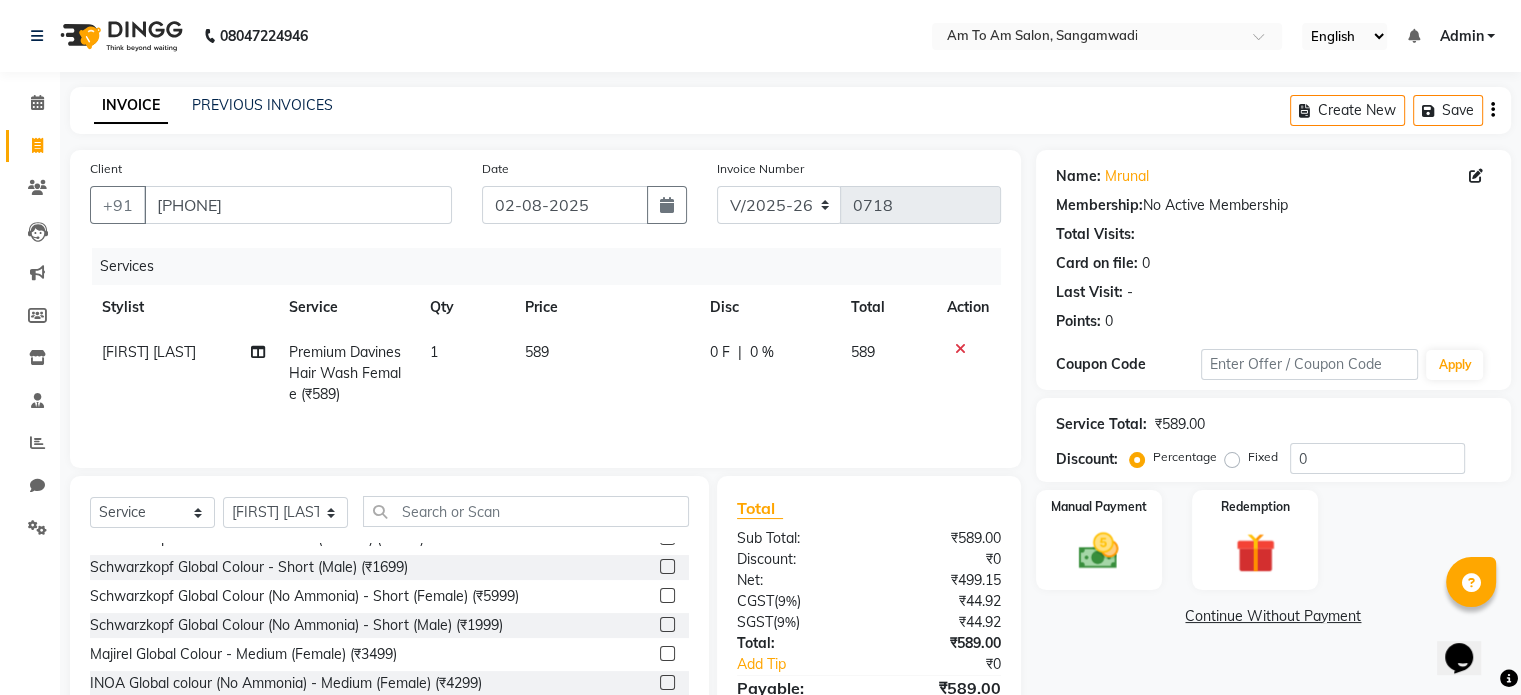 click on "08047224946 Select Location × Am To Am Salon, Sangamwadi English ENGLISH Español العربية मराठी हिंदी ગુજરાતી தமிழ் 中文 Notifications nothing to show Admin Manage Profile Change Password Sign out  Version:3.15.11  ☀ Am To Am Salon, Sangamwadi  Calendar  Invoice  Clients  Leads   Marketing  Members  Inventory  Staff  Reports  Chat  Settings Completed InProgress Upcoming Dropped Tentative Check-In Confirm Bookings Generate Report Segments Page Builder INVOICE PREVIOUS INVOICES Create New   Save  Client +91 9588624251 Date 02-08-2025 Invoice Number V/2025 V/2025-26 0718 Services Stylist Service Qty Price Disc Total Action Ravina Soni  Premium Davines Hair Wash Female (₹589) 1 589 0 F | 0 % 589 Select  Service  Product  Membership  Package Voucher Prepaid Gift Card  Select Stylist Akash Parmar  Ashwini I John Lokhande Mahi Shaikh Nikhil  Poonam Mam Ravina Soni  Rohit Rukmini  Rushikesh Sakshi Shelar  Sonali Taufik Shaikh  Total Sub Total: ₹0" at bounding box center [760, 347] 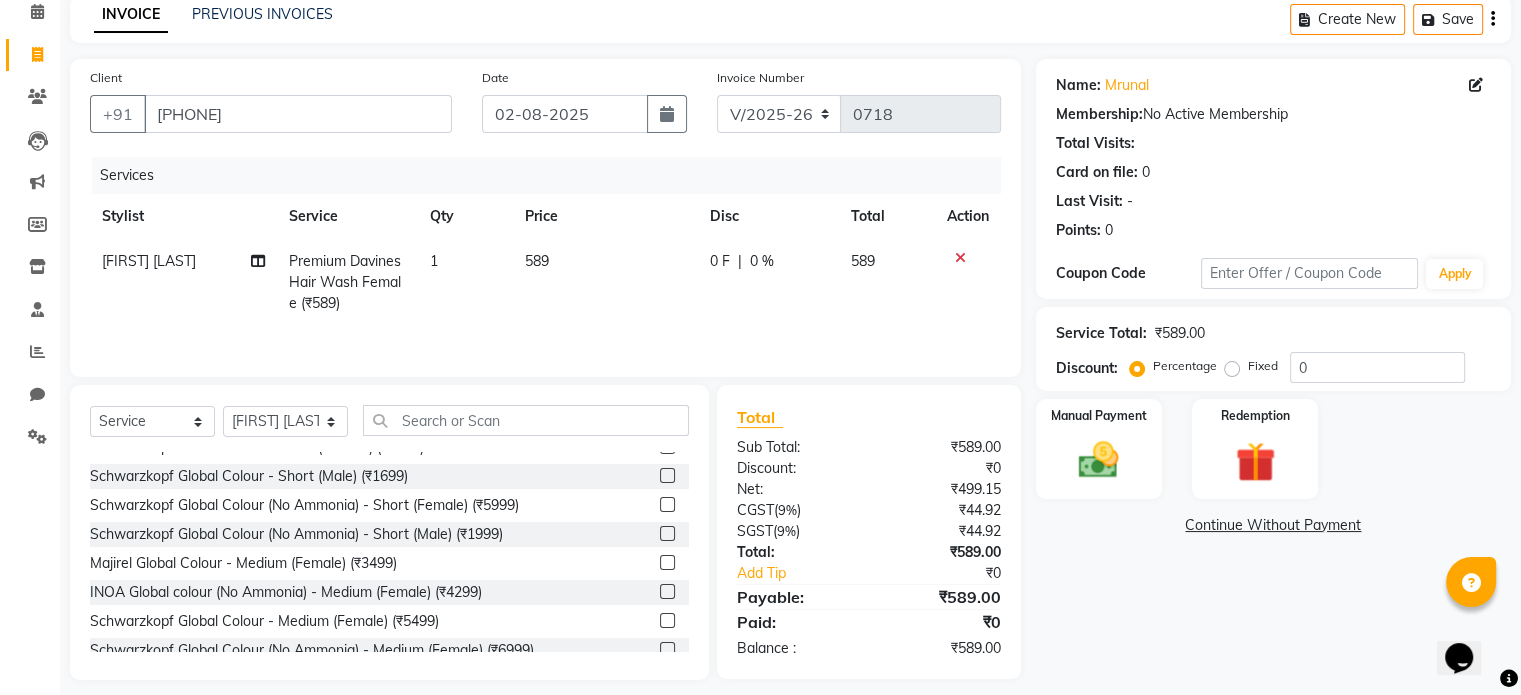 scroll, scrollTop: 107, scrollLeft: 0, axis: vertical 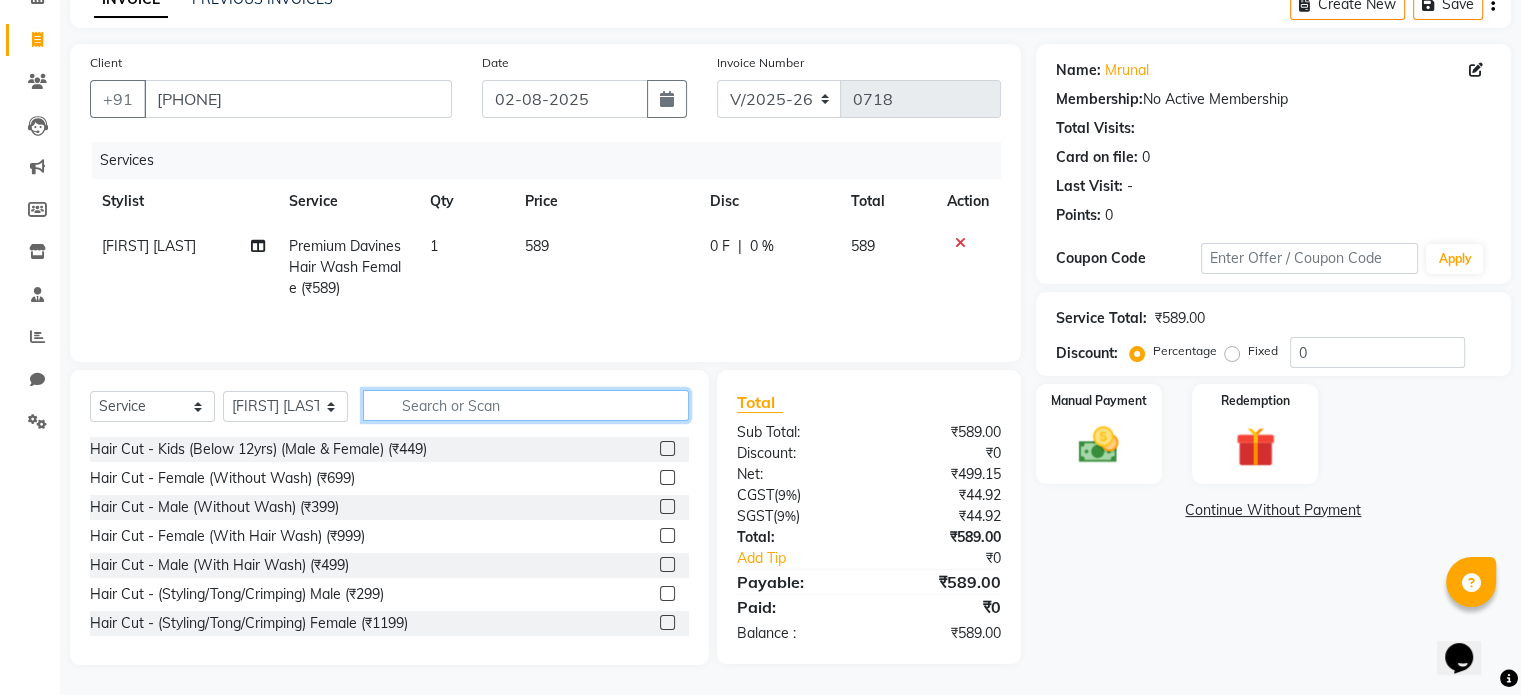 click 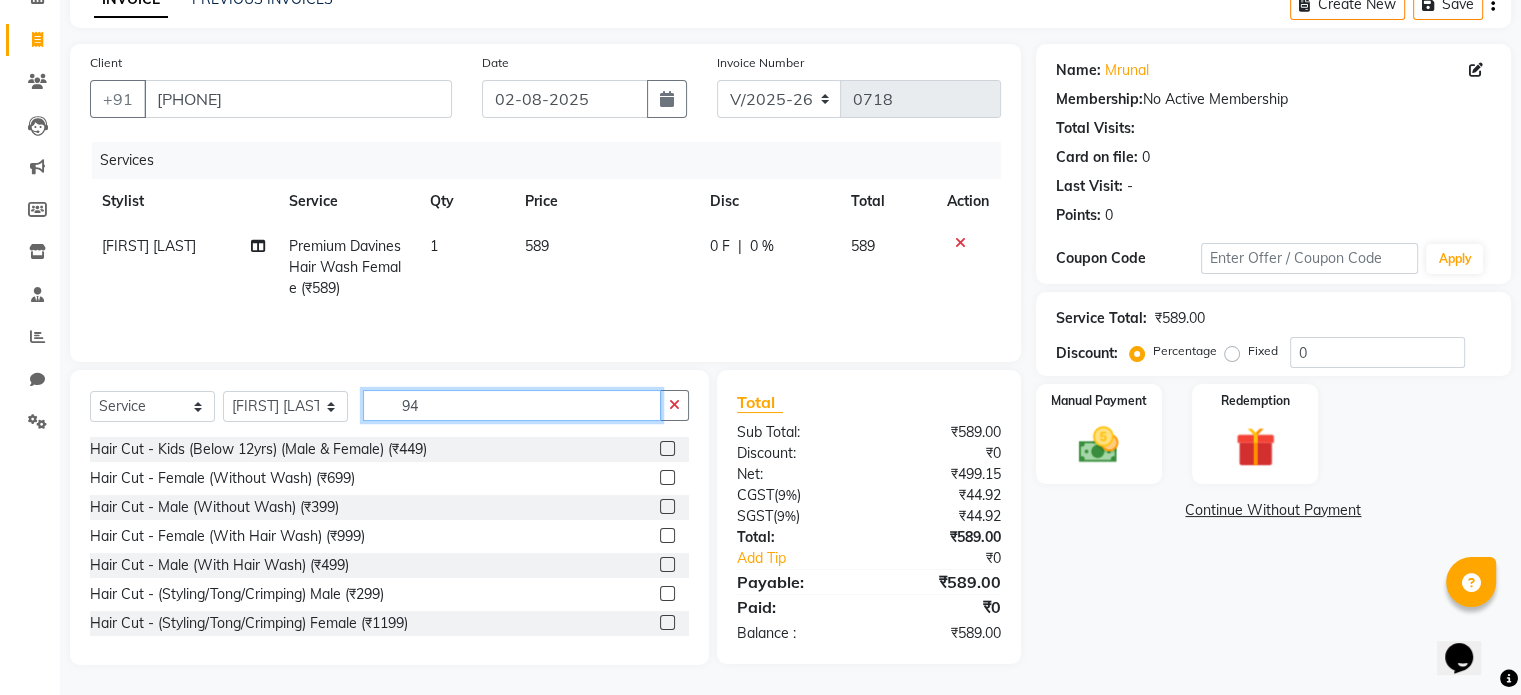 scroll, scrollTop: 105, scrollLeft: 0, axis: vertical 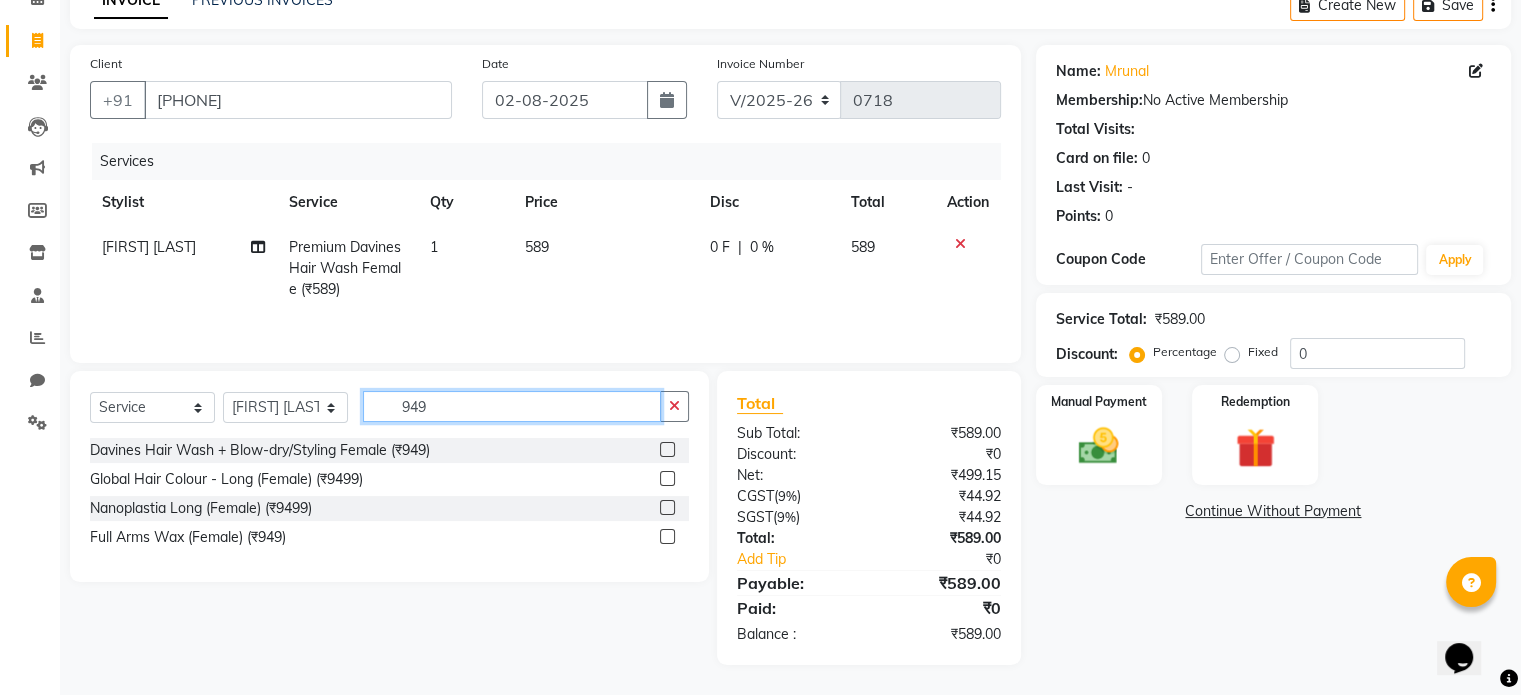 type on "949" 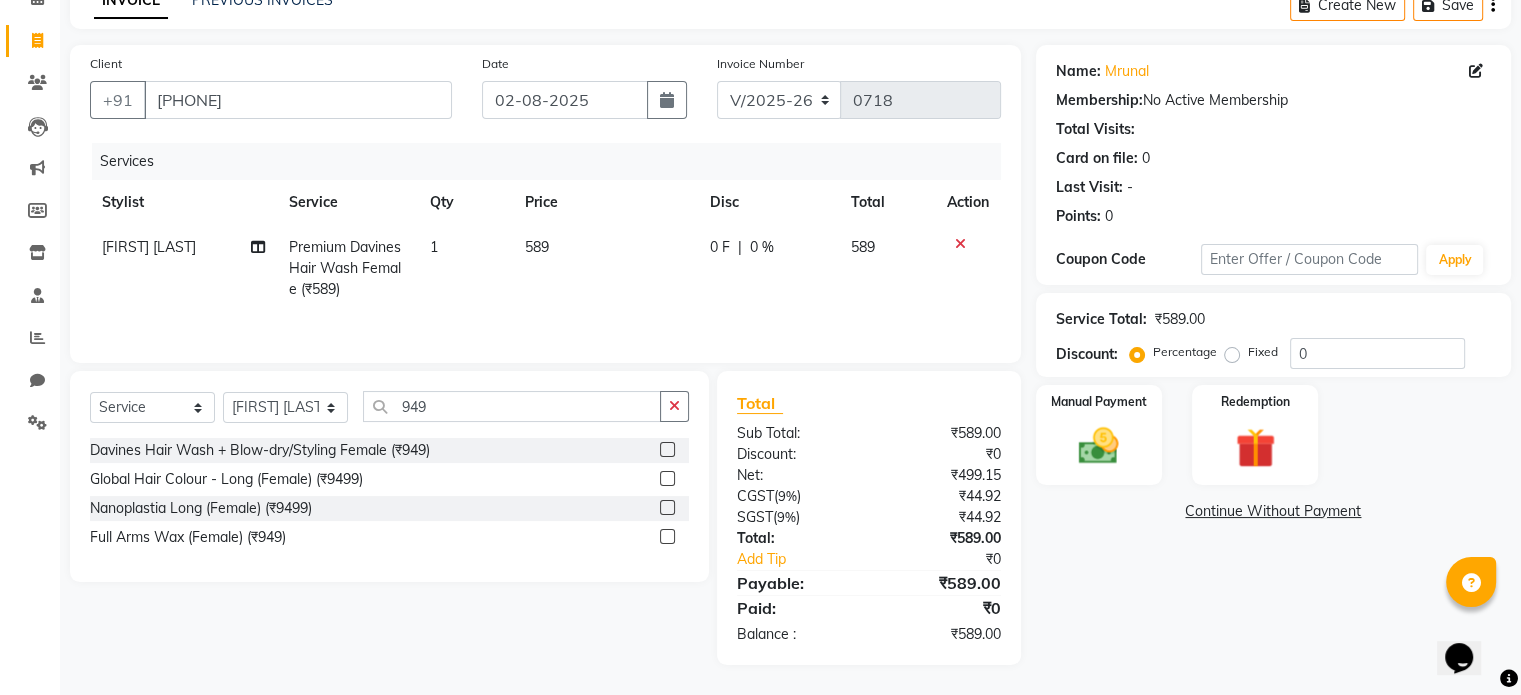 click 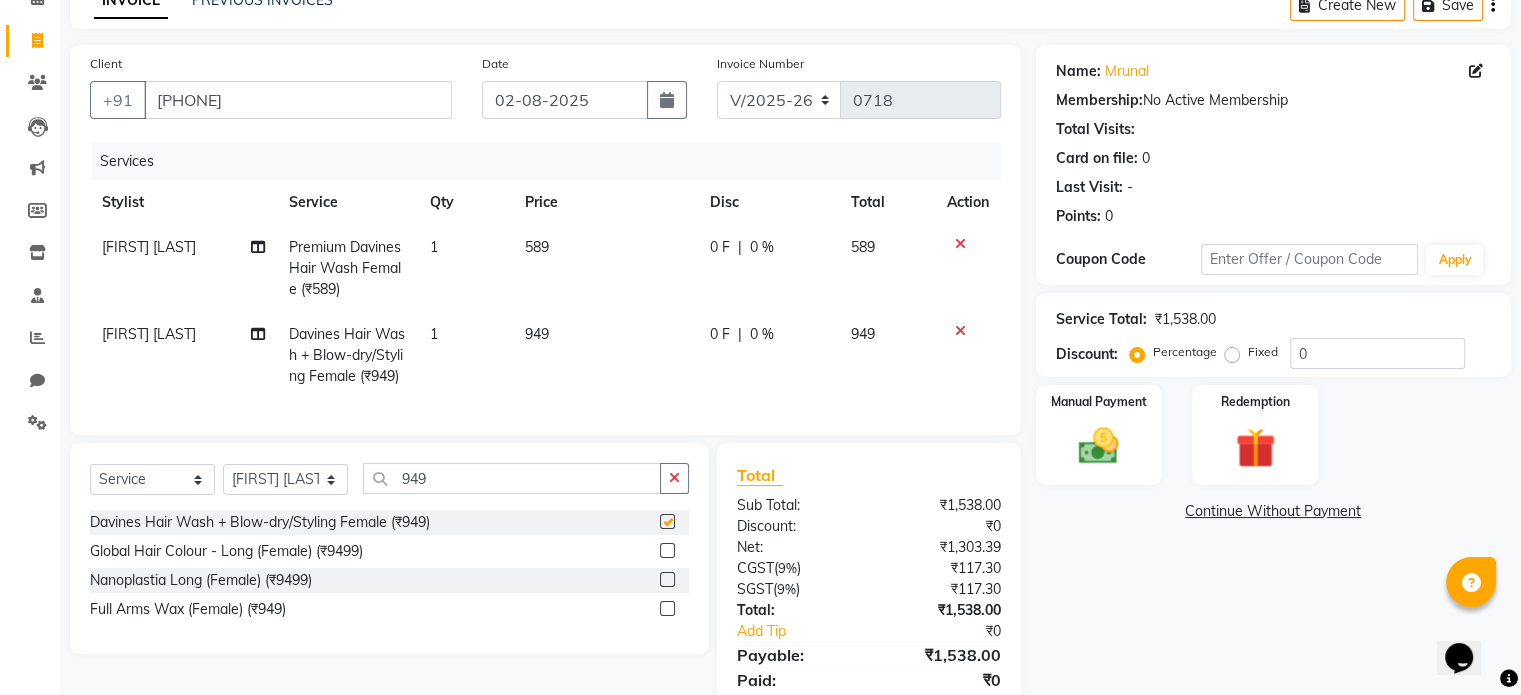 checkbox on "false" 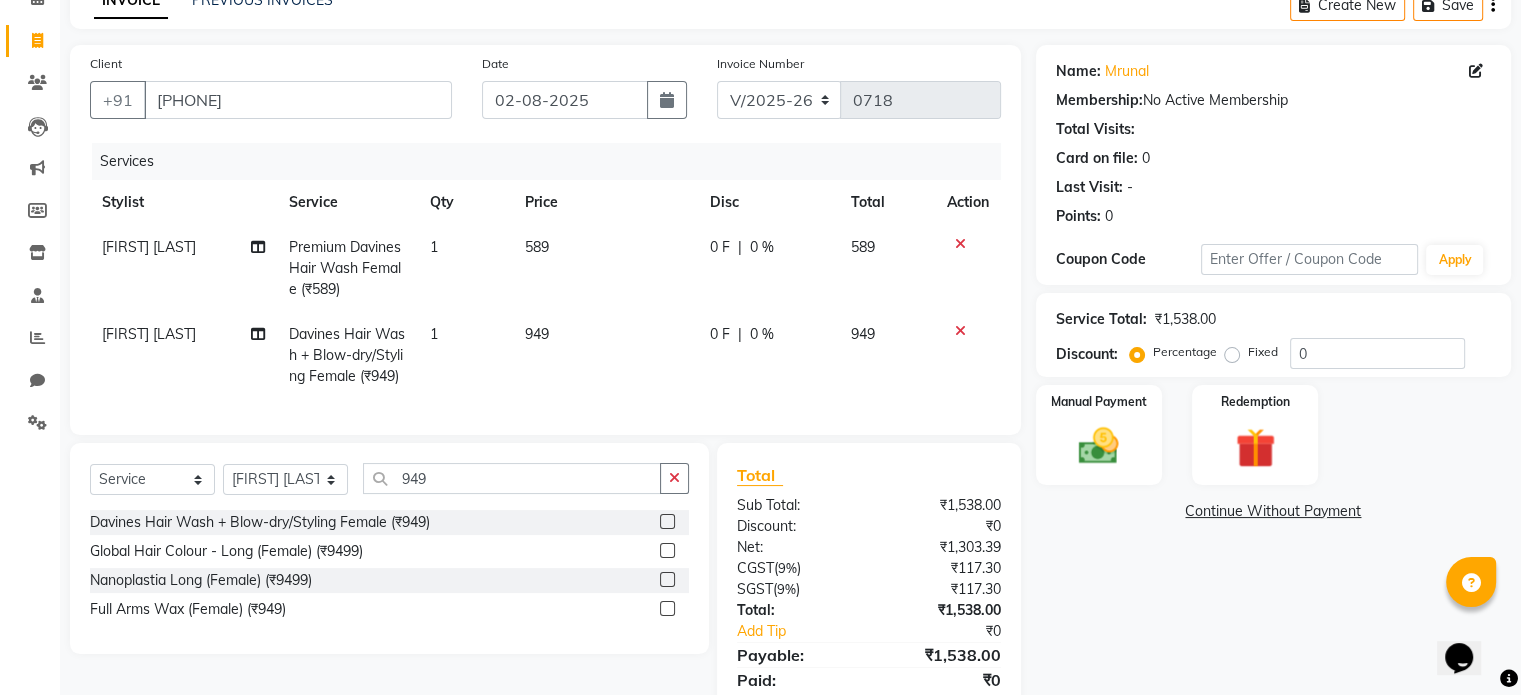 click 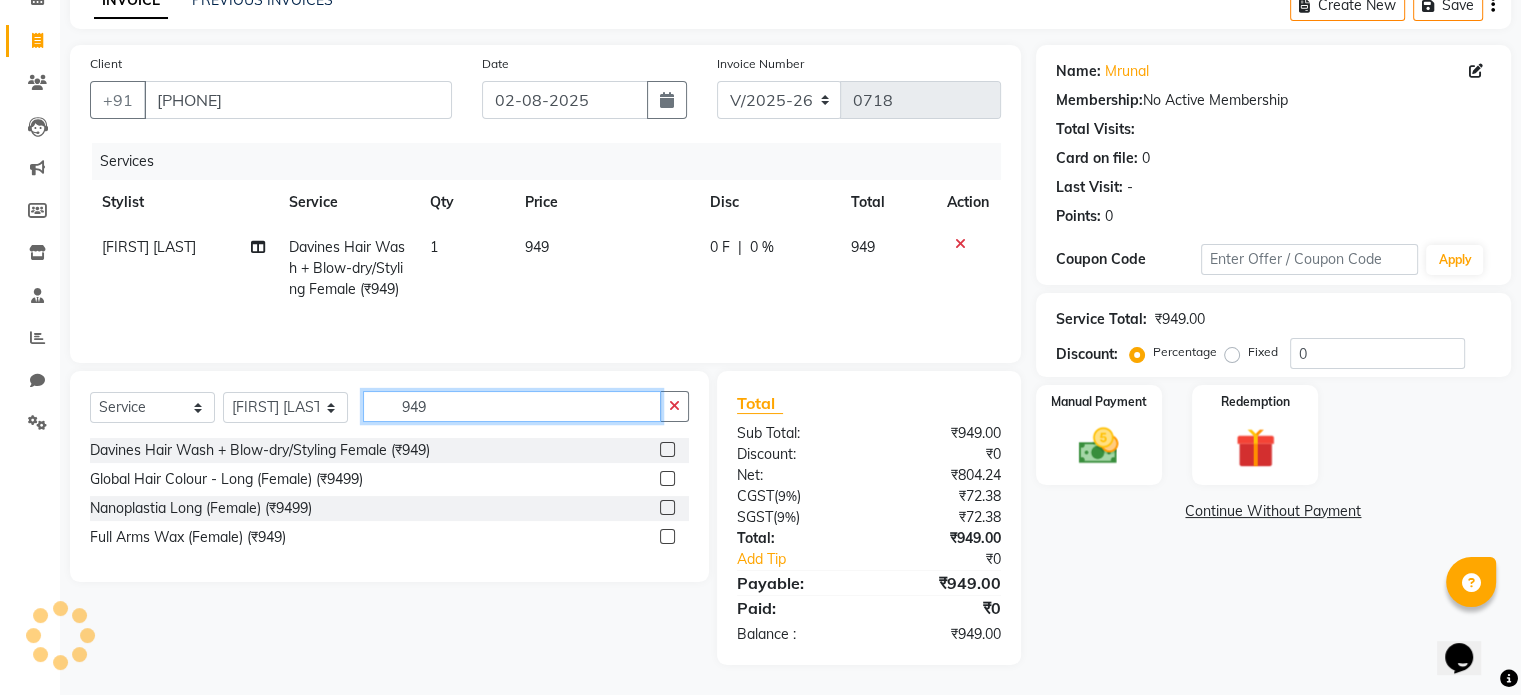 click on "949" 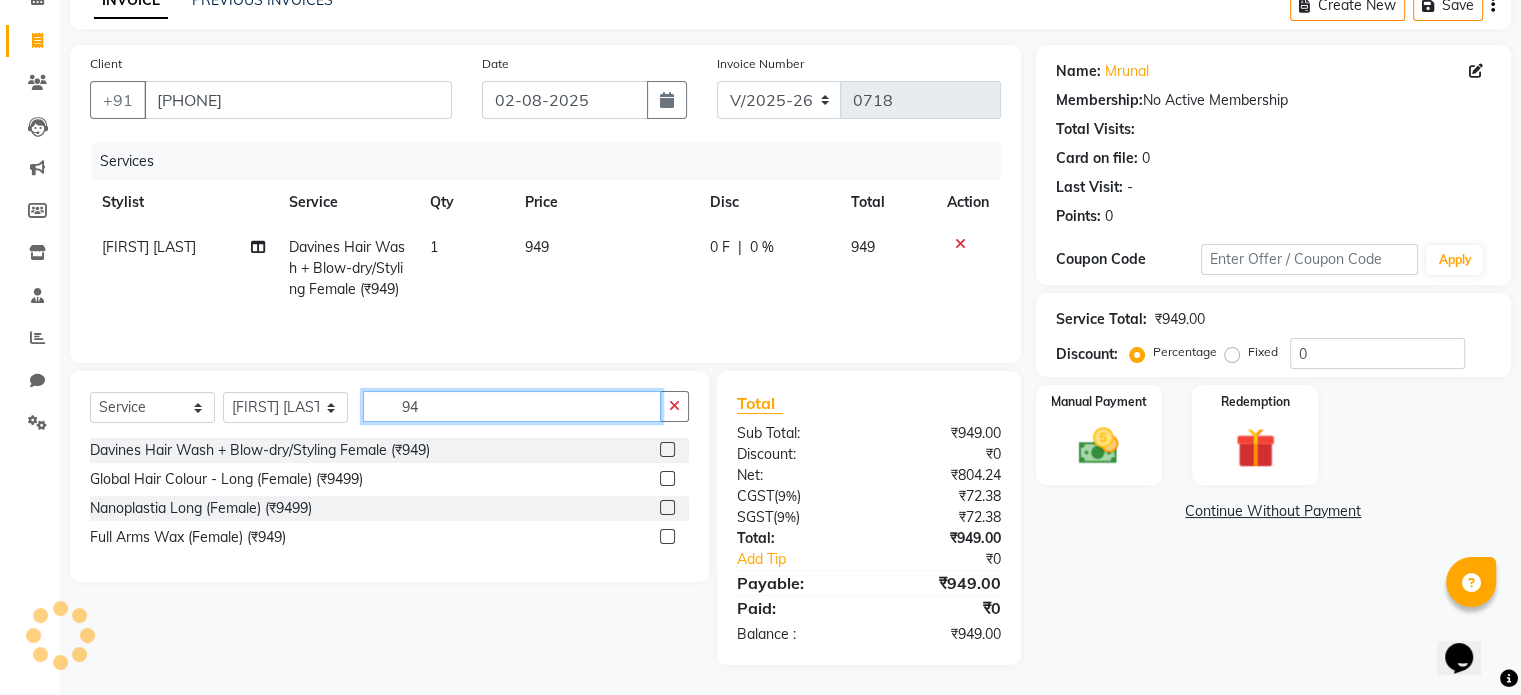 type on "9" 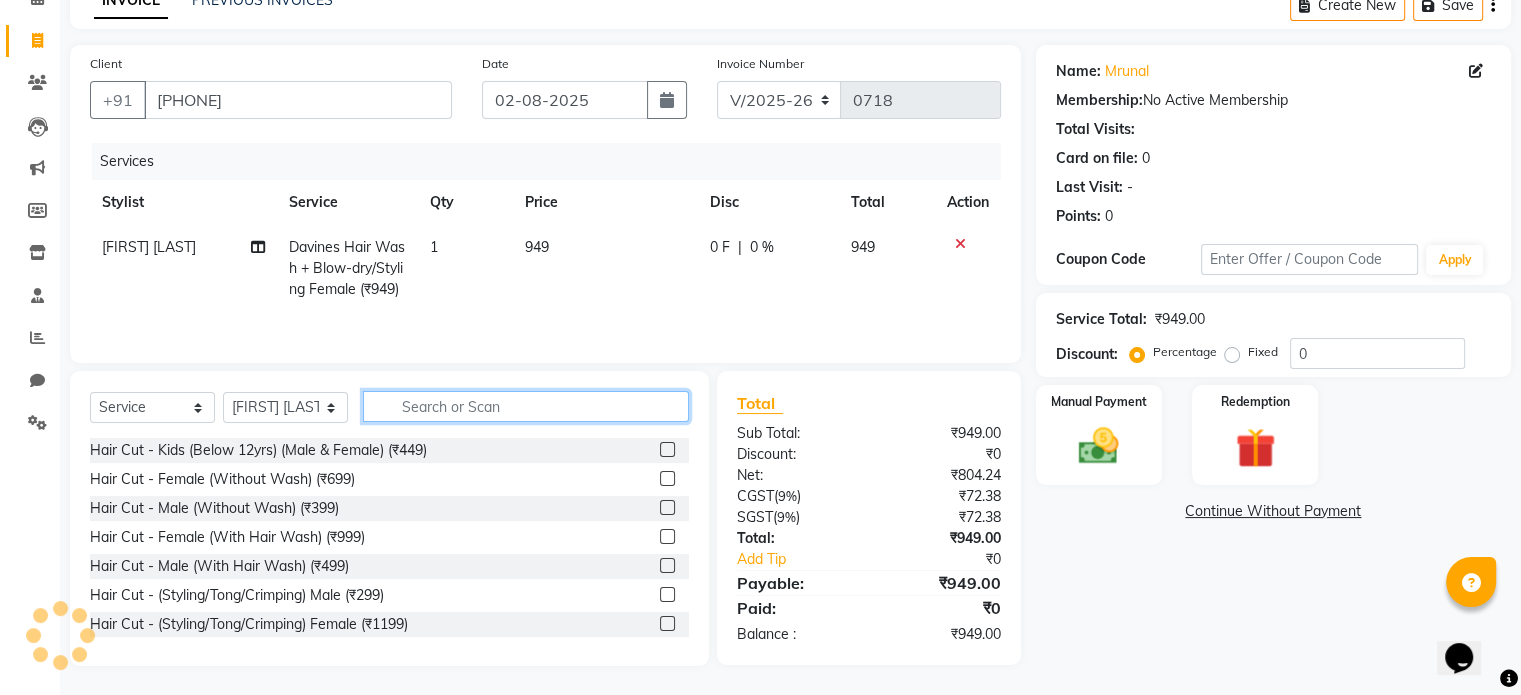 type 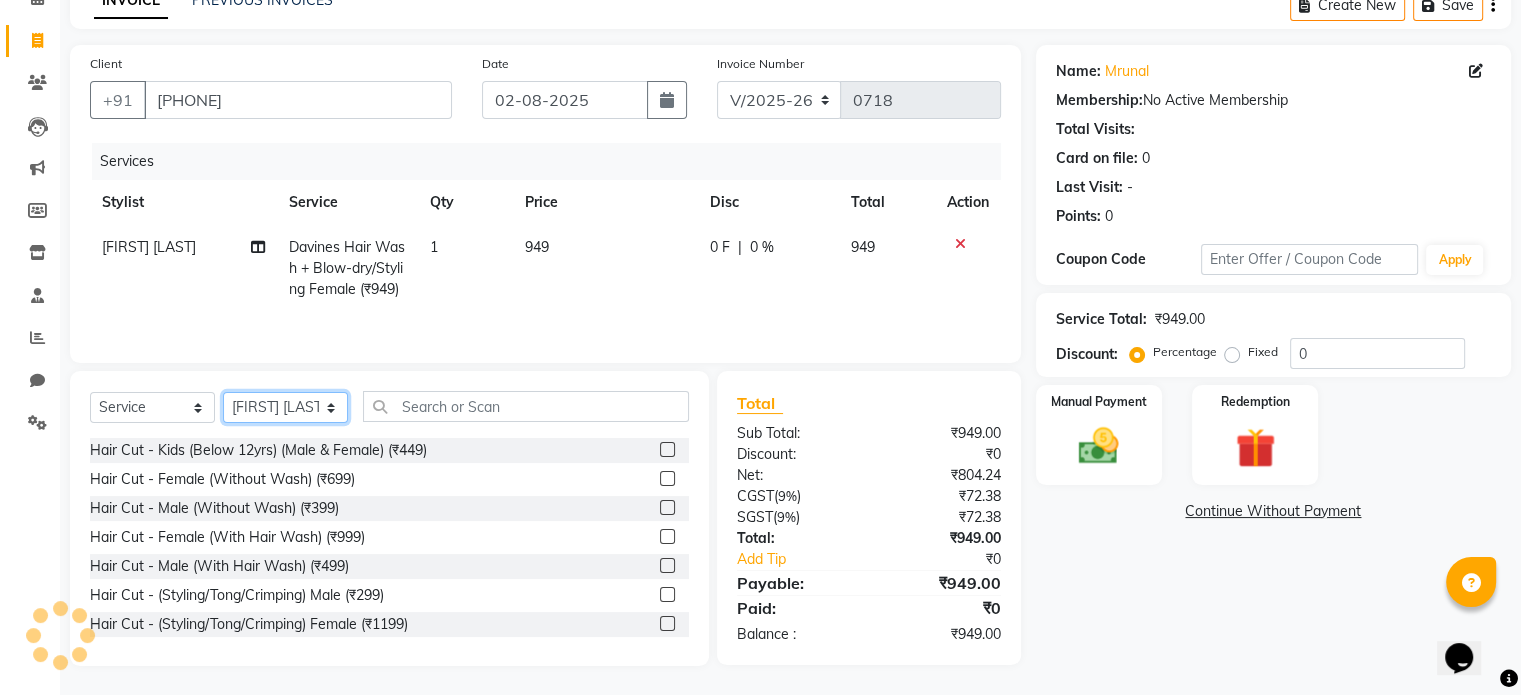 click on "Select Stylist Akash Parmar  Ashwini I John Lokhande Mahi Shaikh Nikhil  Poonam Mam Ravina Soni  Rohit Rukmini  Rushikesh Sakshi Shelar  Sonali Taufik Shaikh" 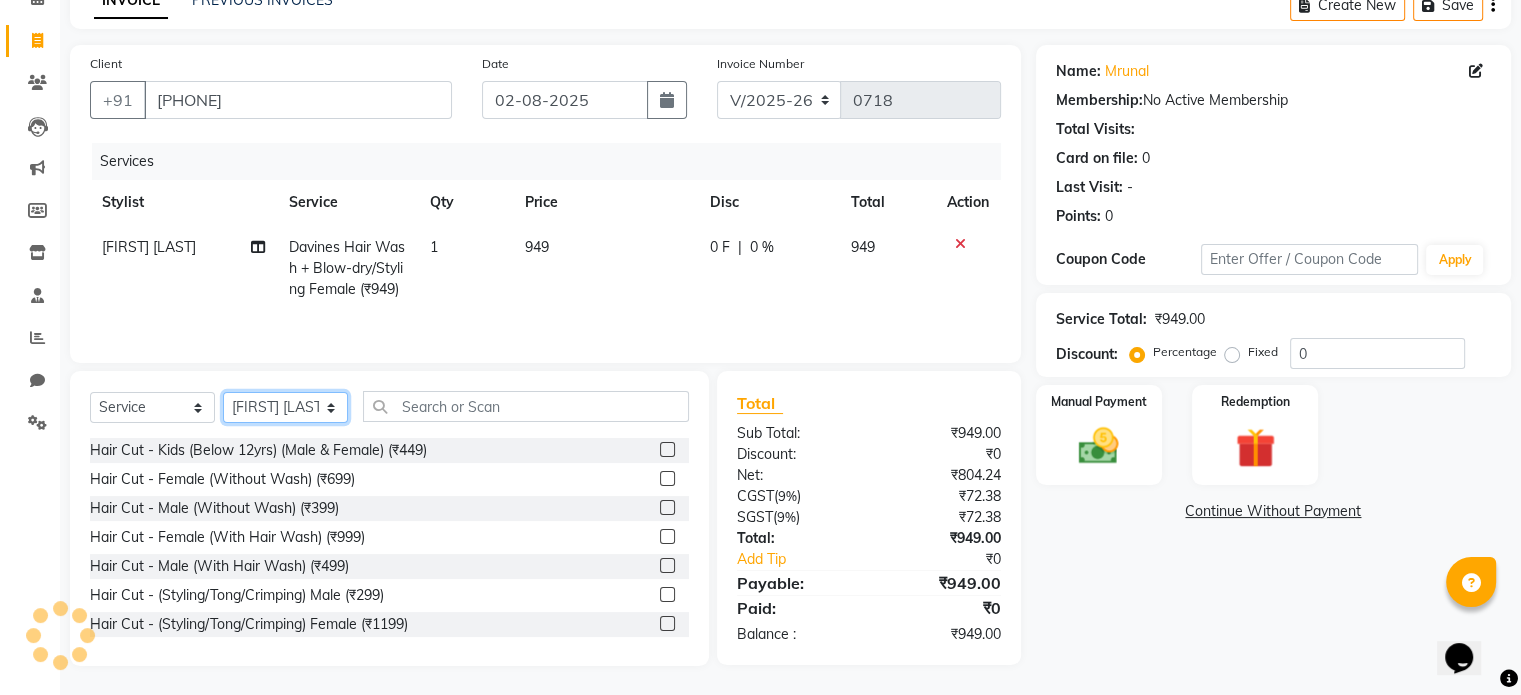 select on "71335" 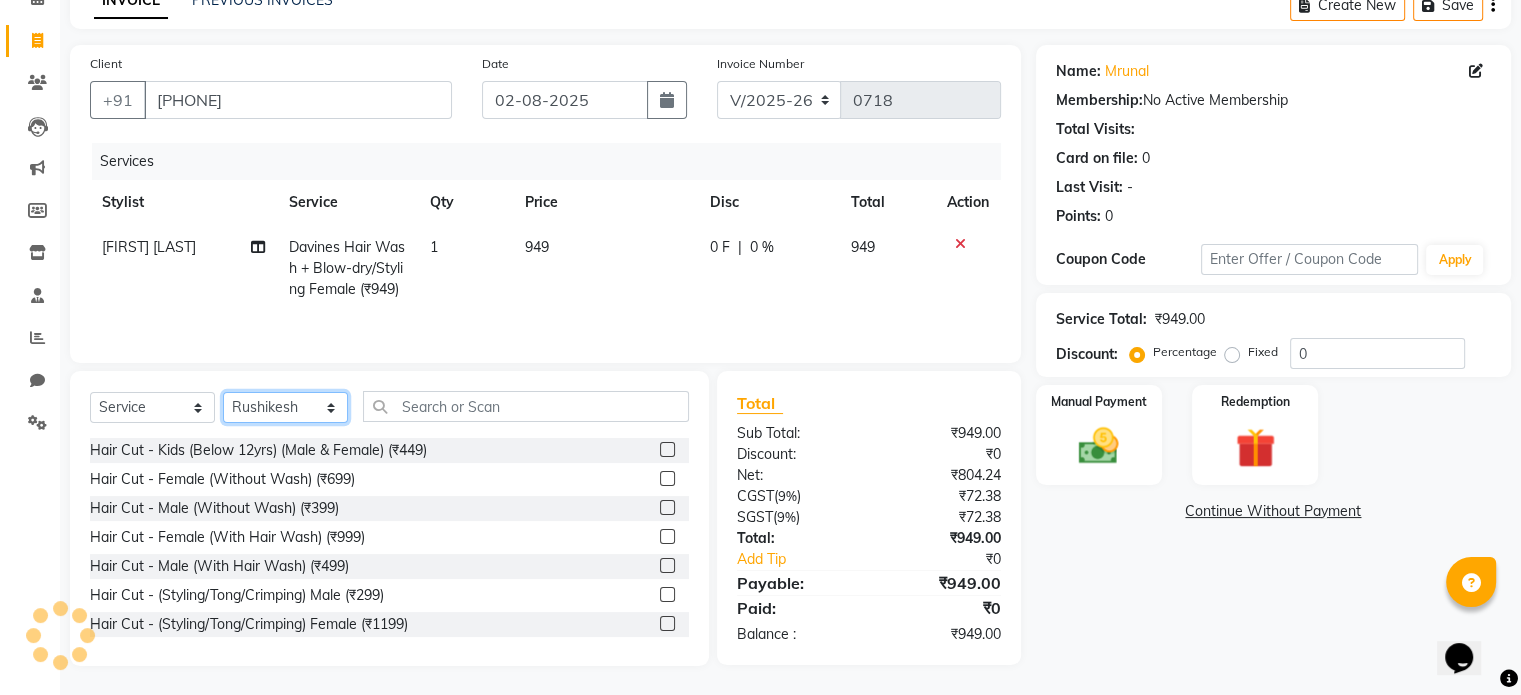 click on "Select Stylist Akash Parmar  Ashwini I John Lokhande Mahi Shaikh Nikhil  Poonam Mam Ravina Soni  Rohit Rukmini  Rushikesh Sakshi Shelar  Sonali Taufik Shaikh" 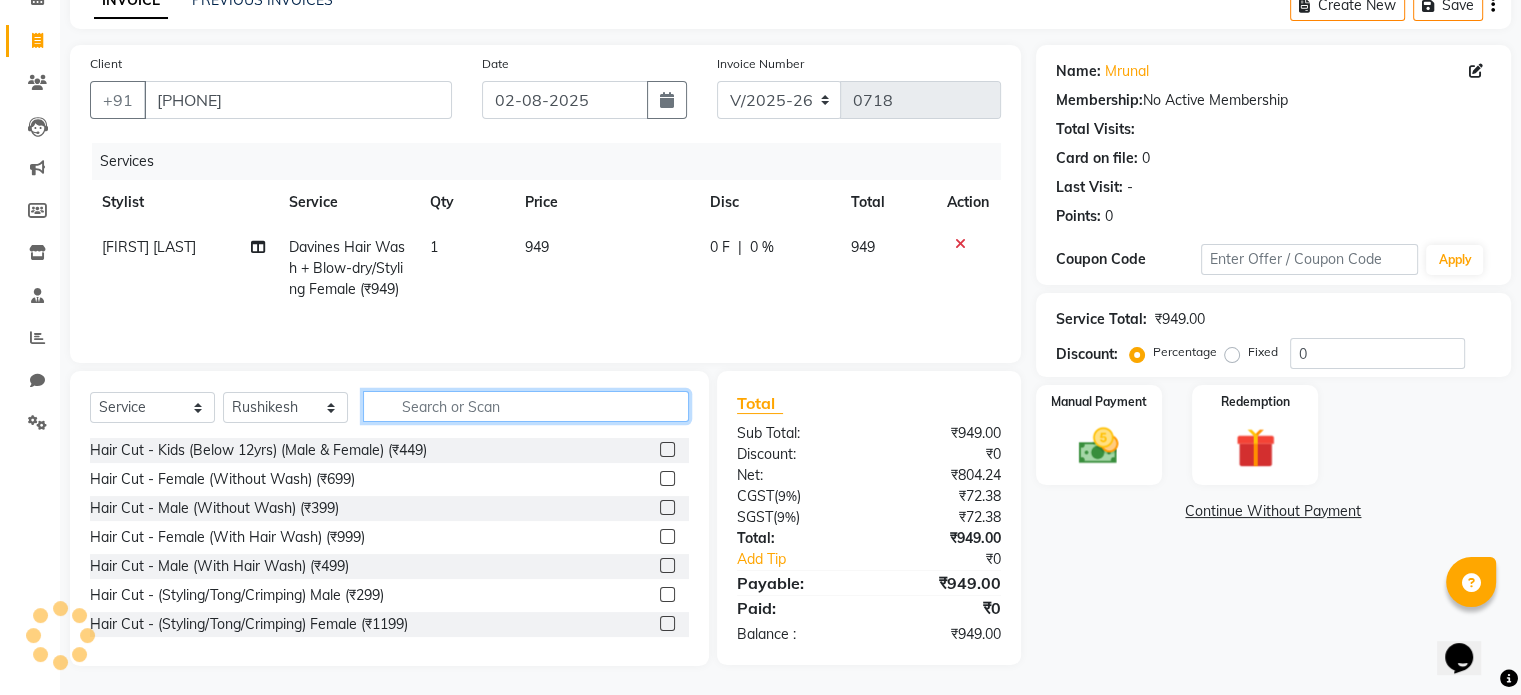 click 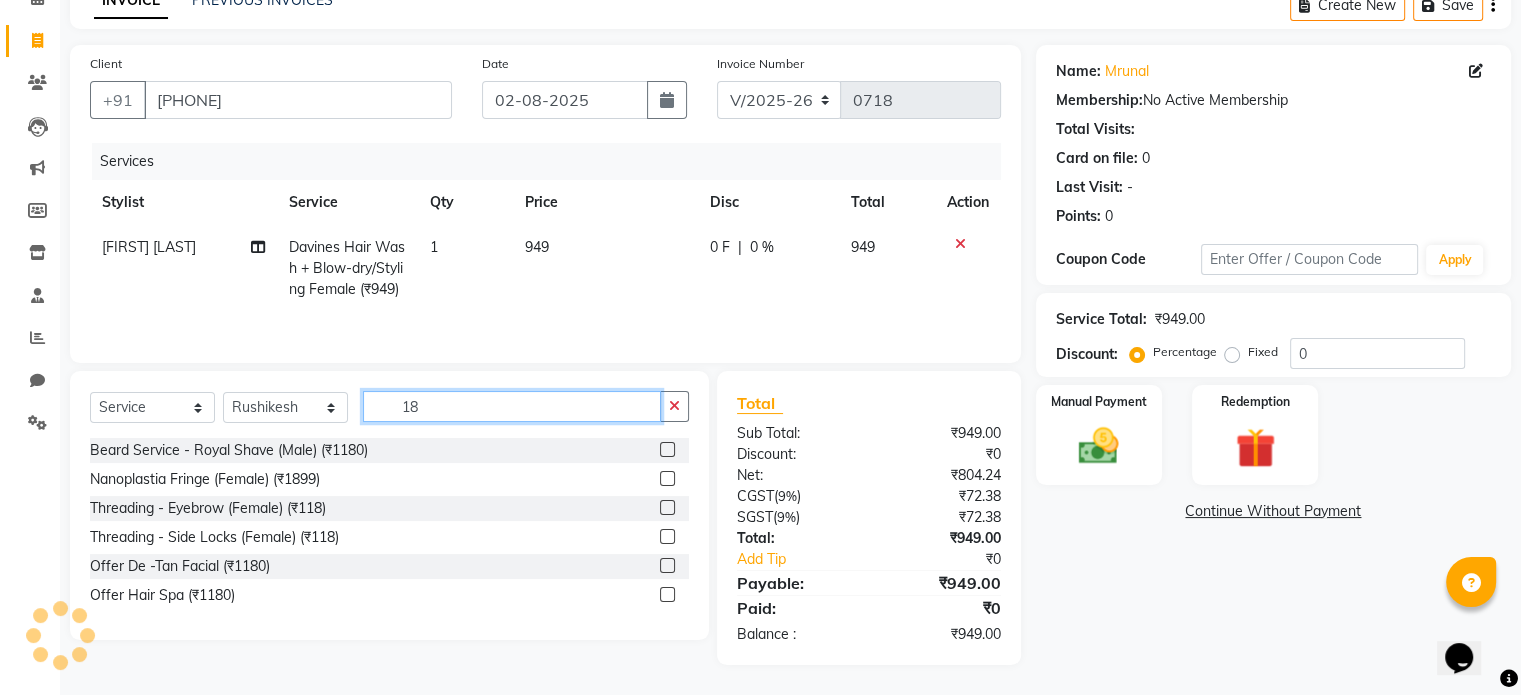 type on "1" 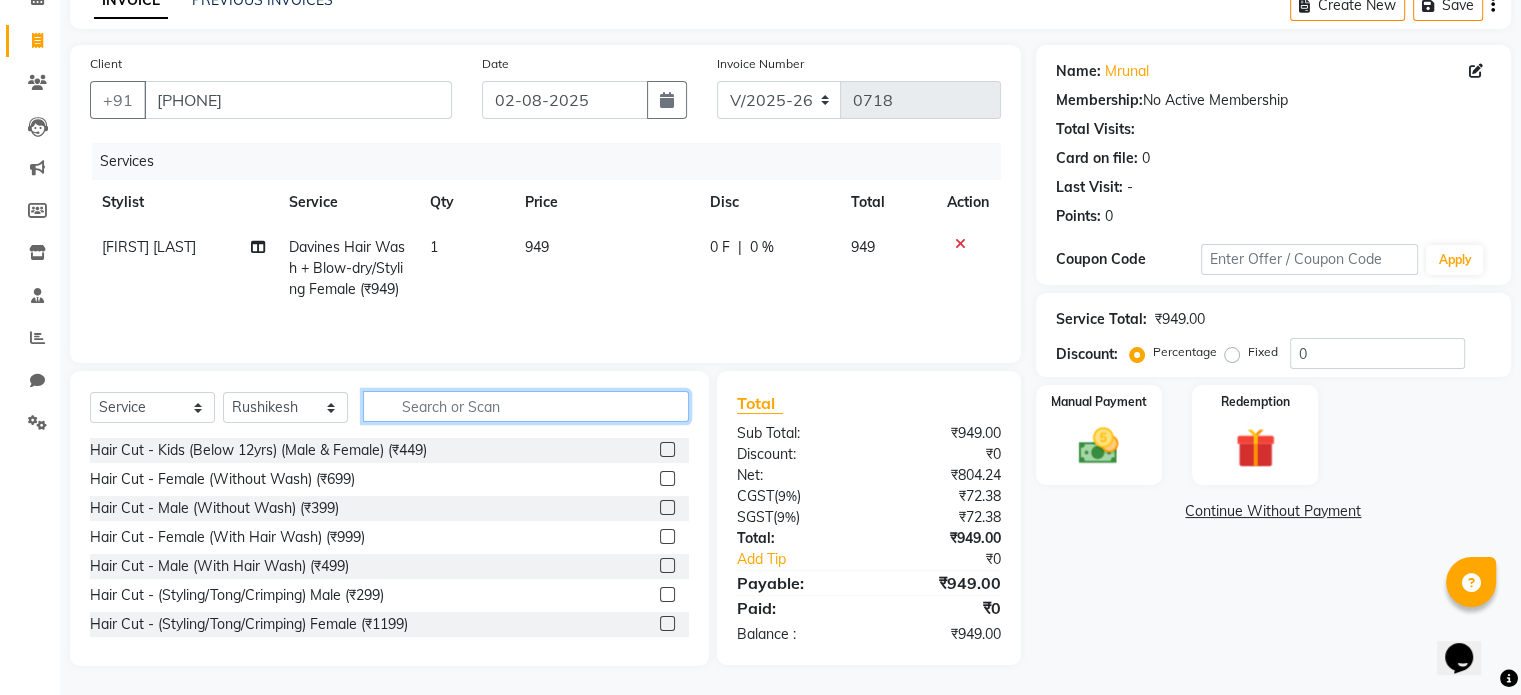 click 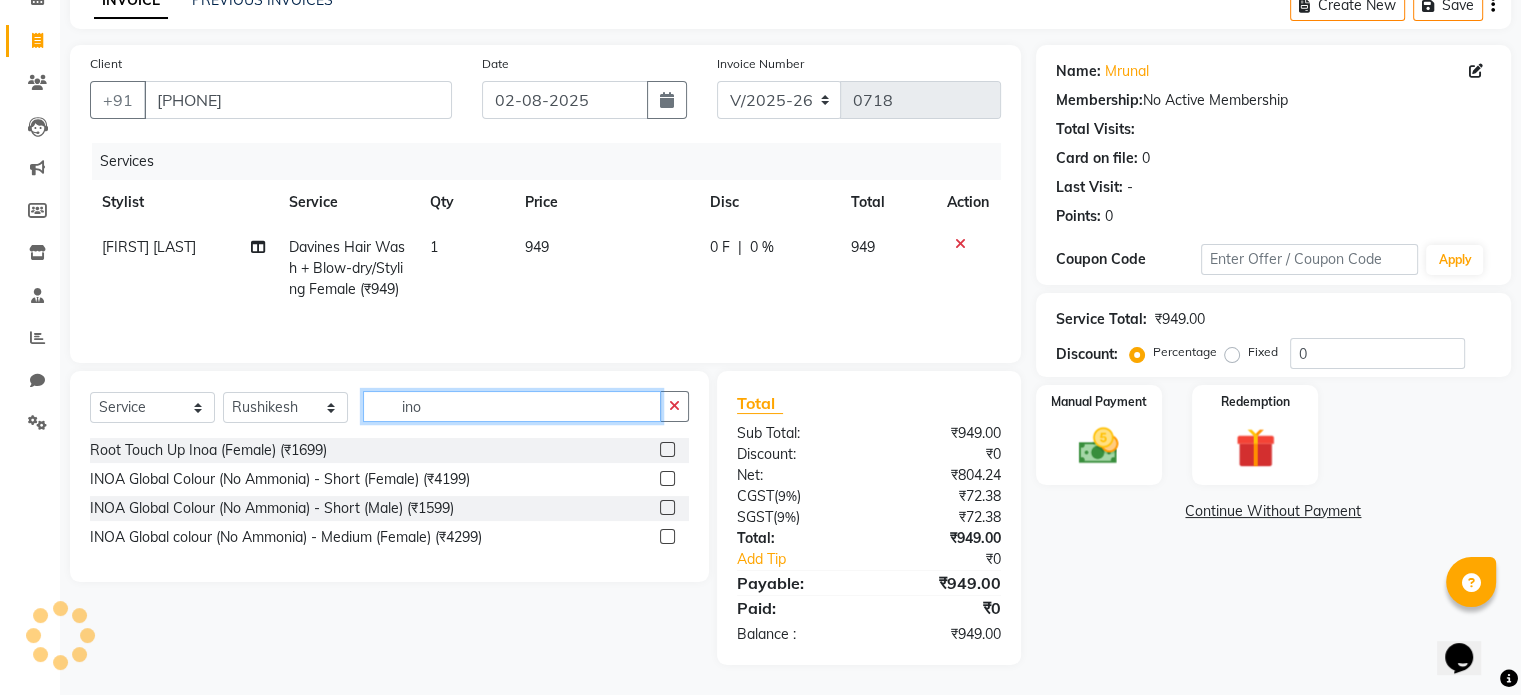 type on "ino" 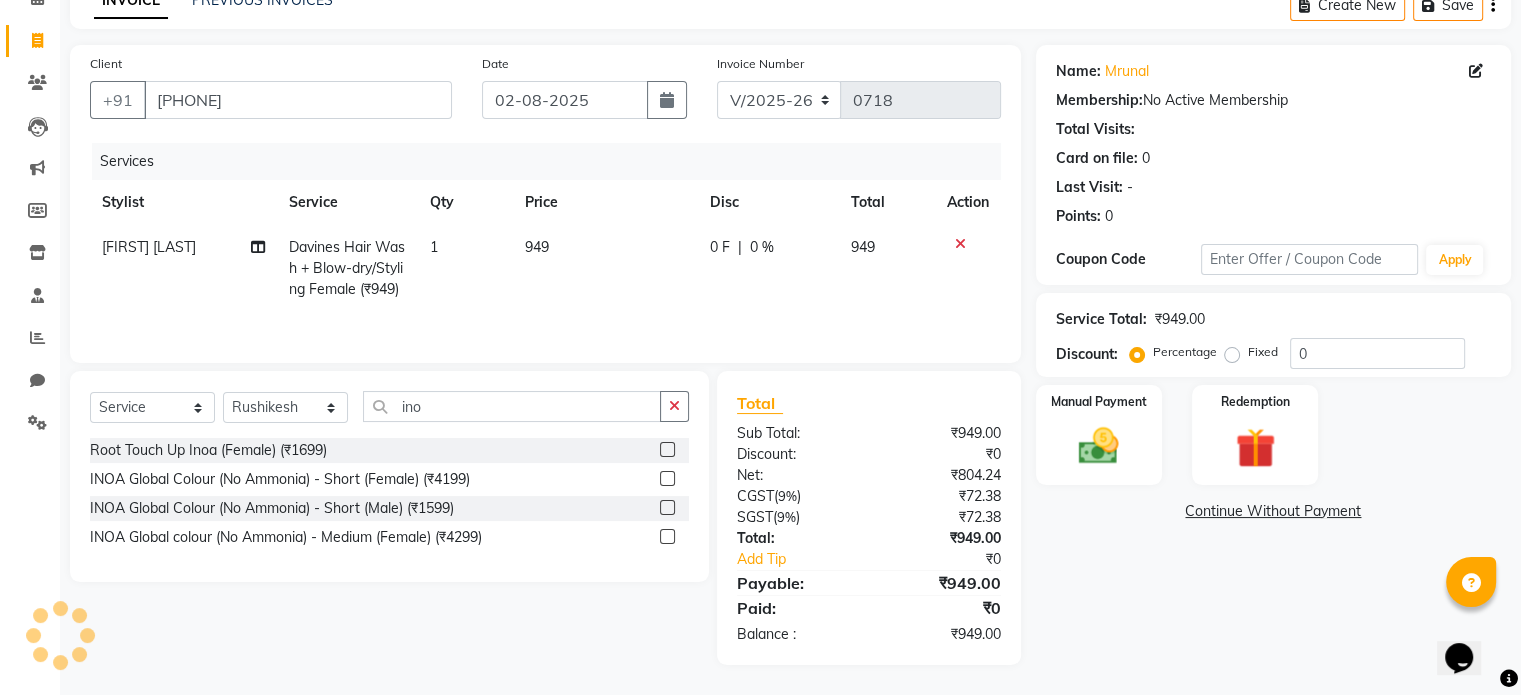 click 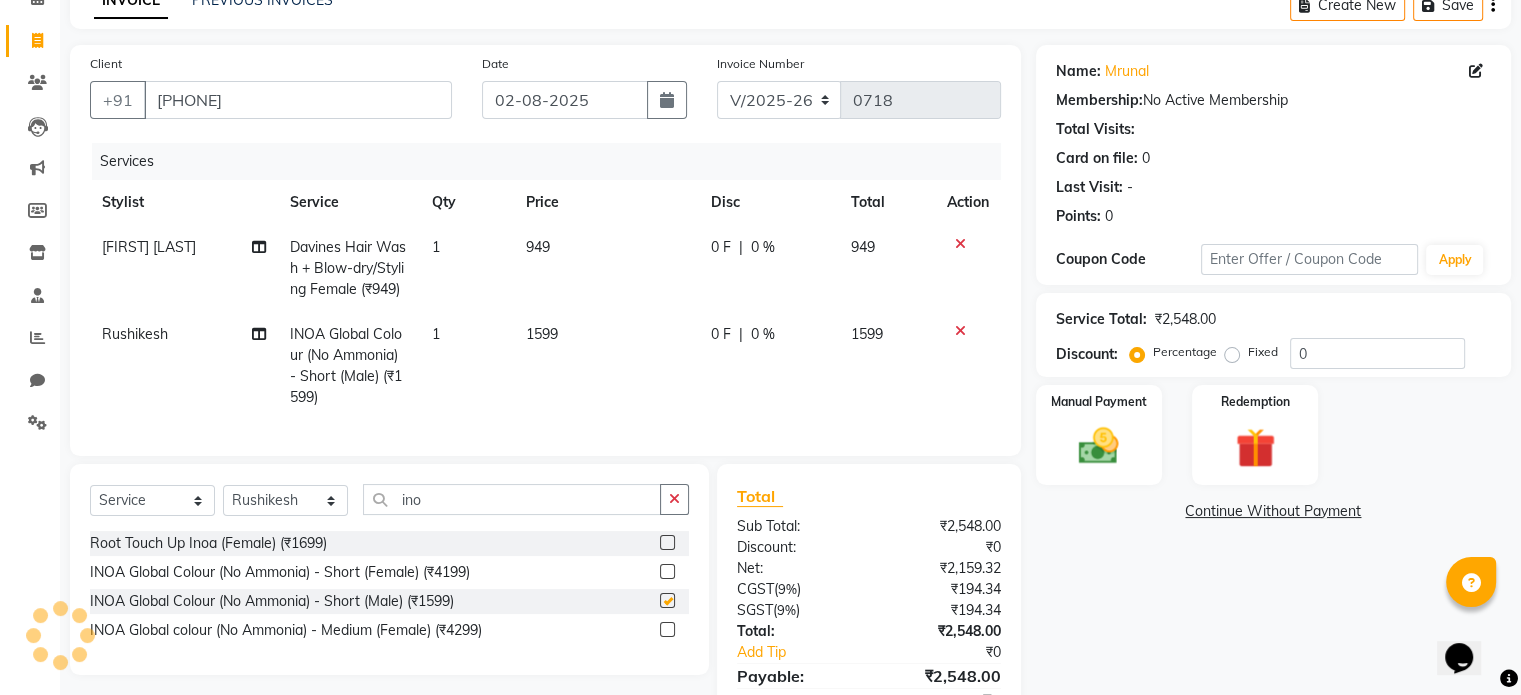 checkbox on "false" 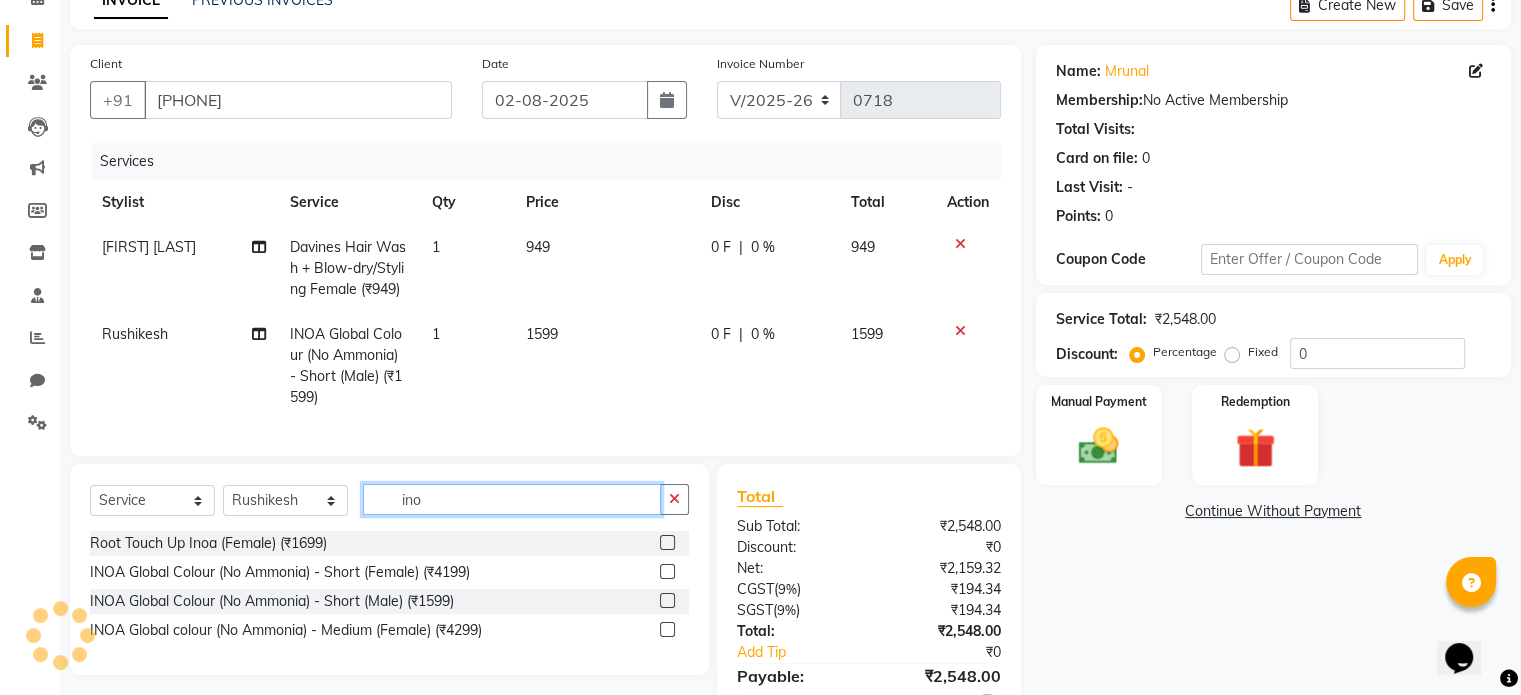 click on "ino" 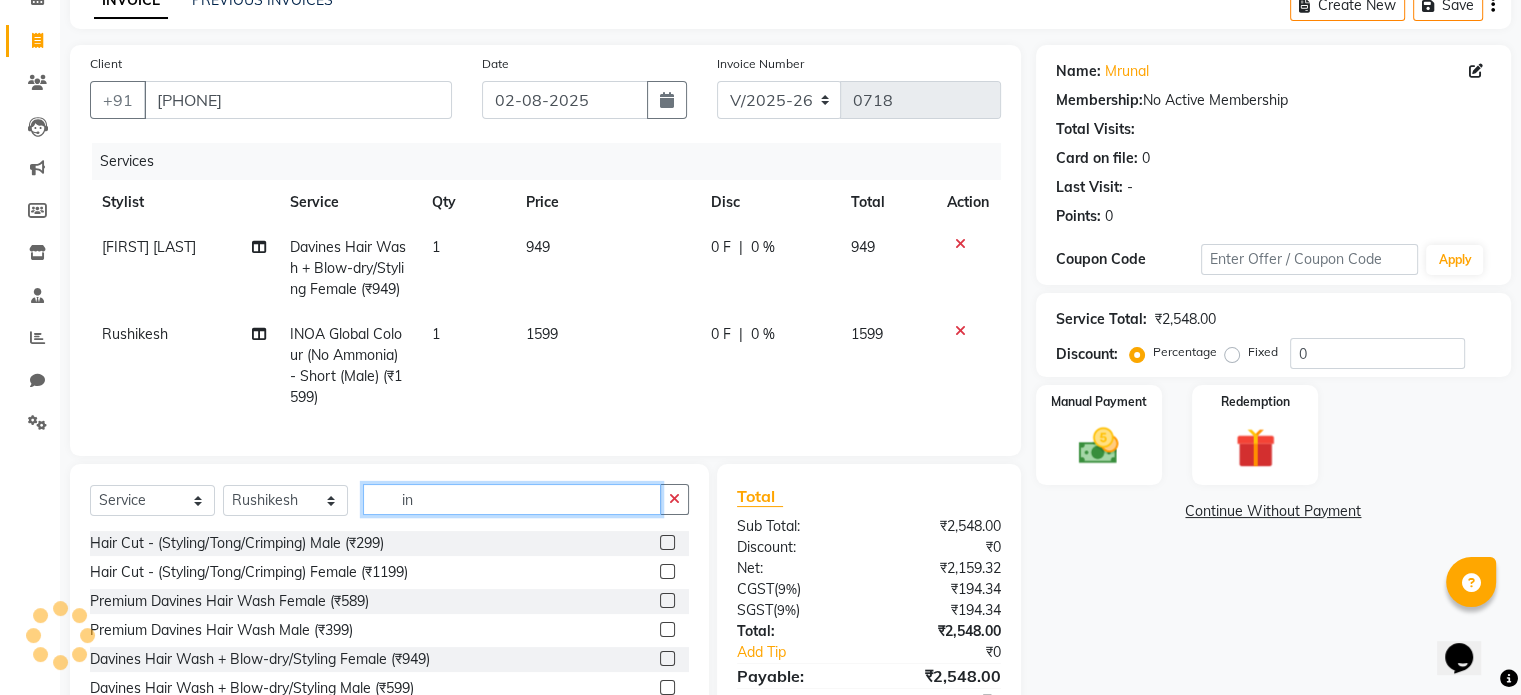 type on "i" 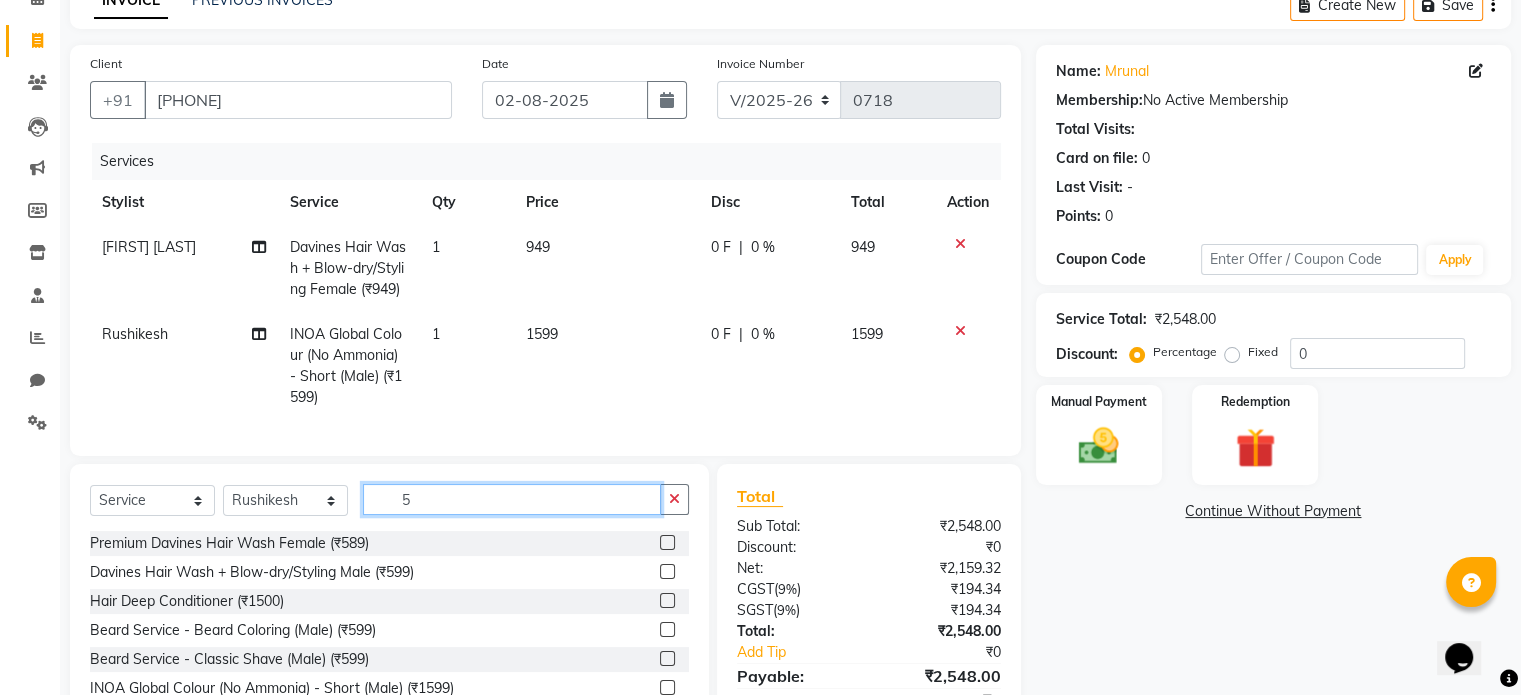 type on "5" 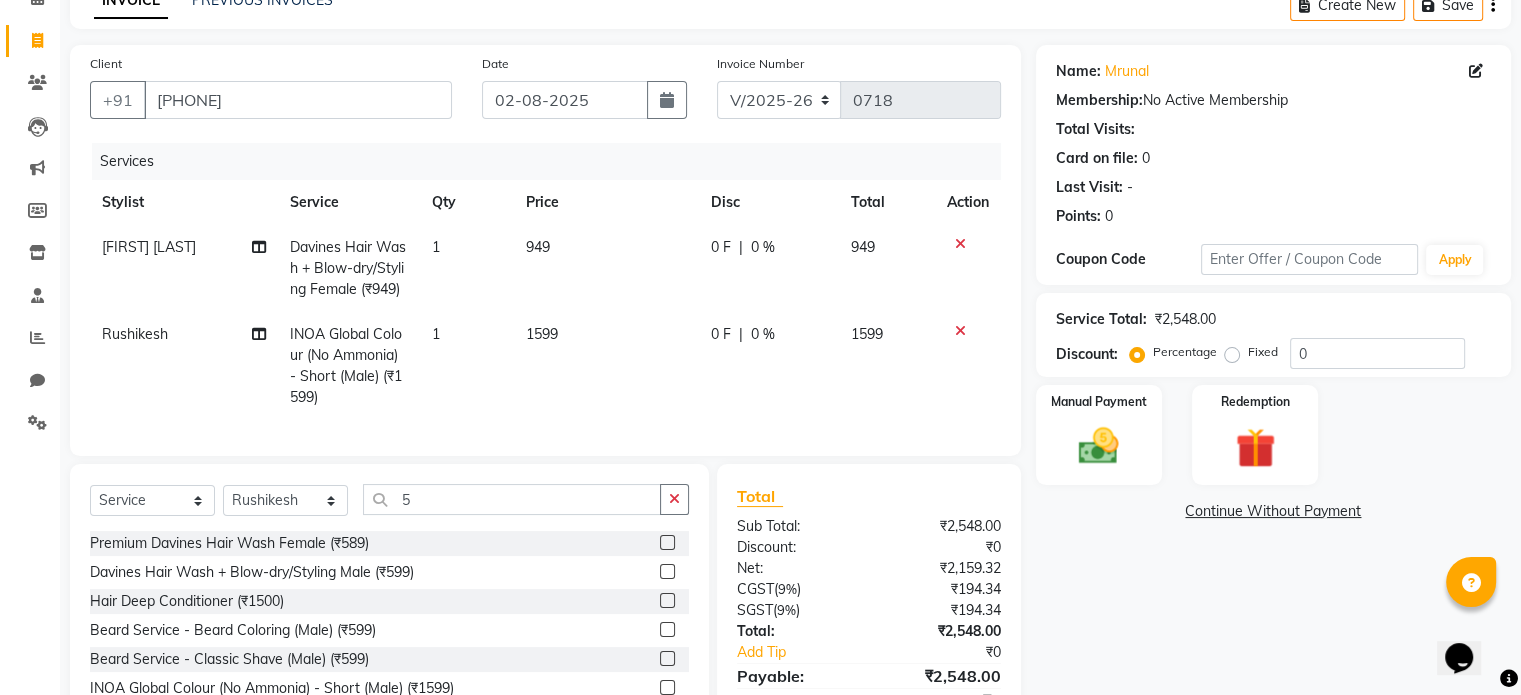 click 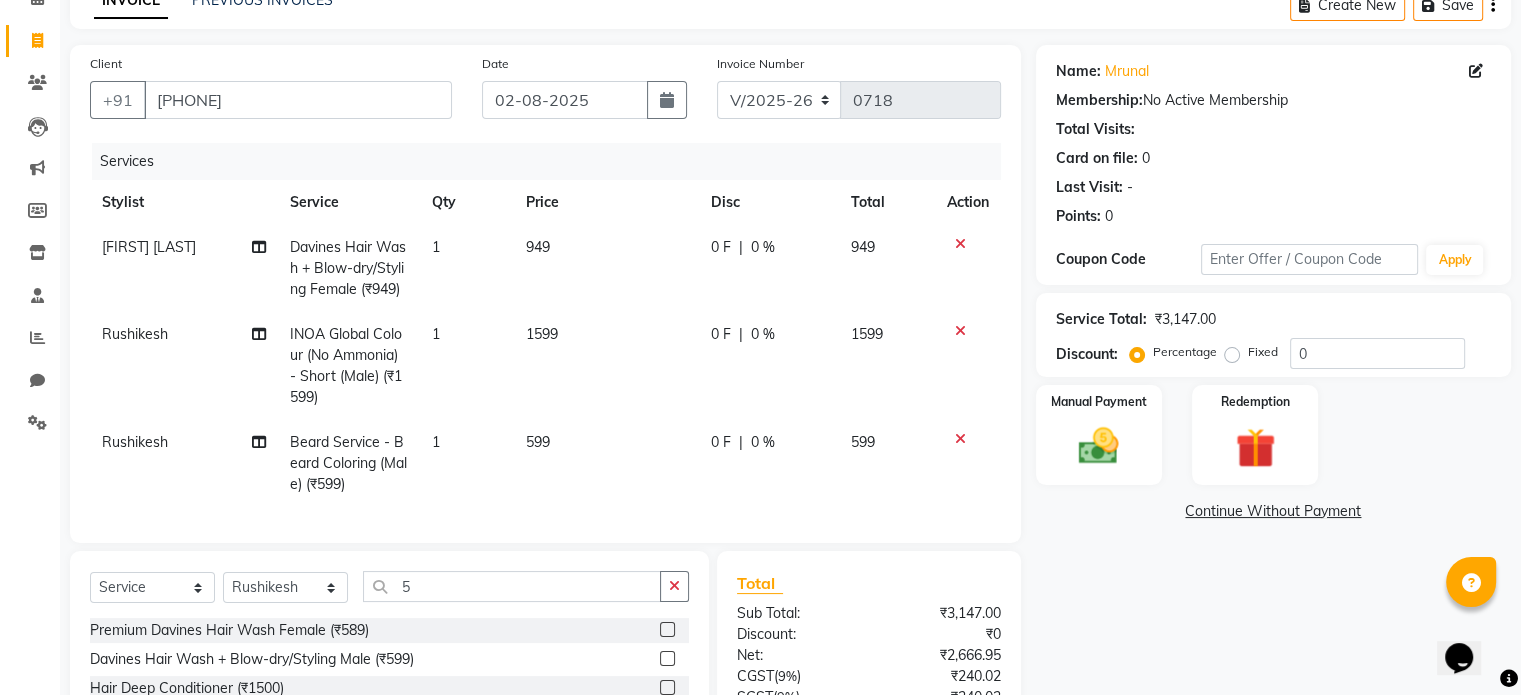 checkbox on "false" 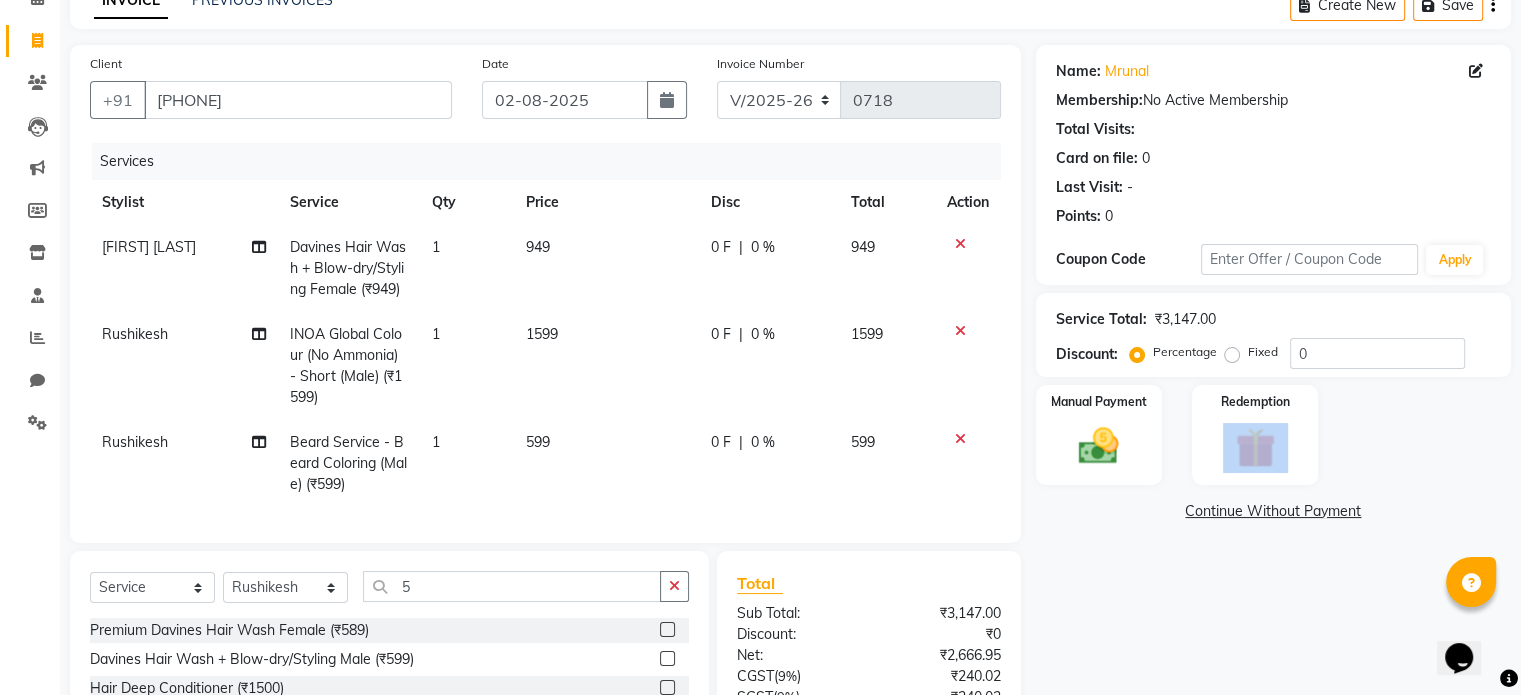 drag, startPoint x: 1520, startPoint y: 420, endPoint x: 1528, endPoint y: 467, distance: 47.67599 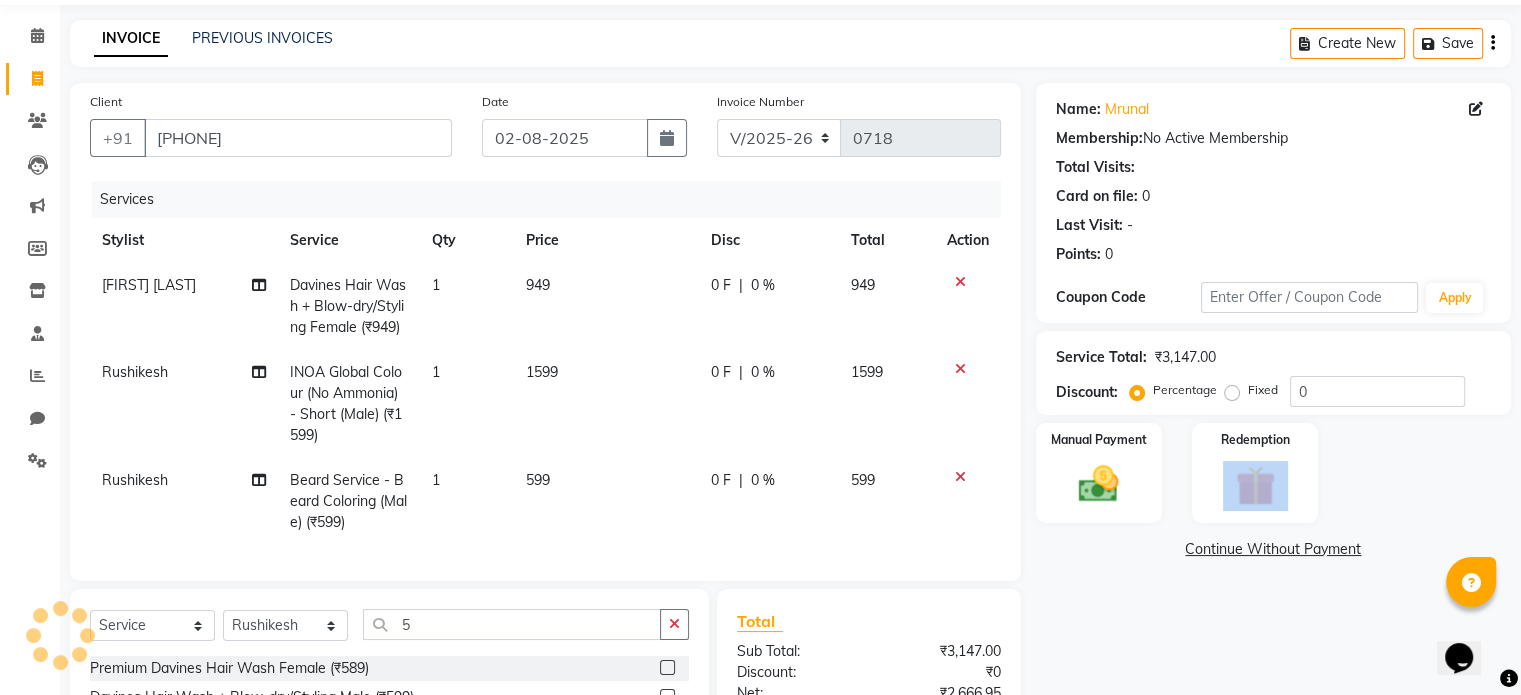 scroll, scrollTop: 102, scrollLeft: 0, axis: vertical 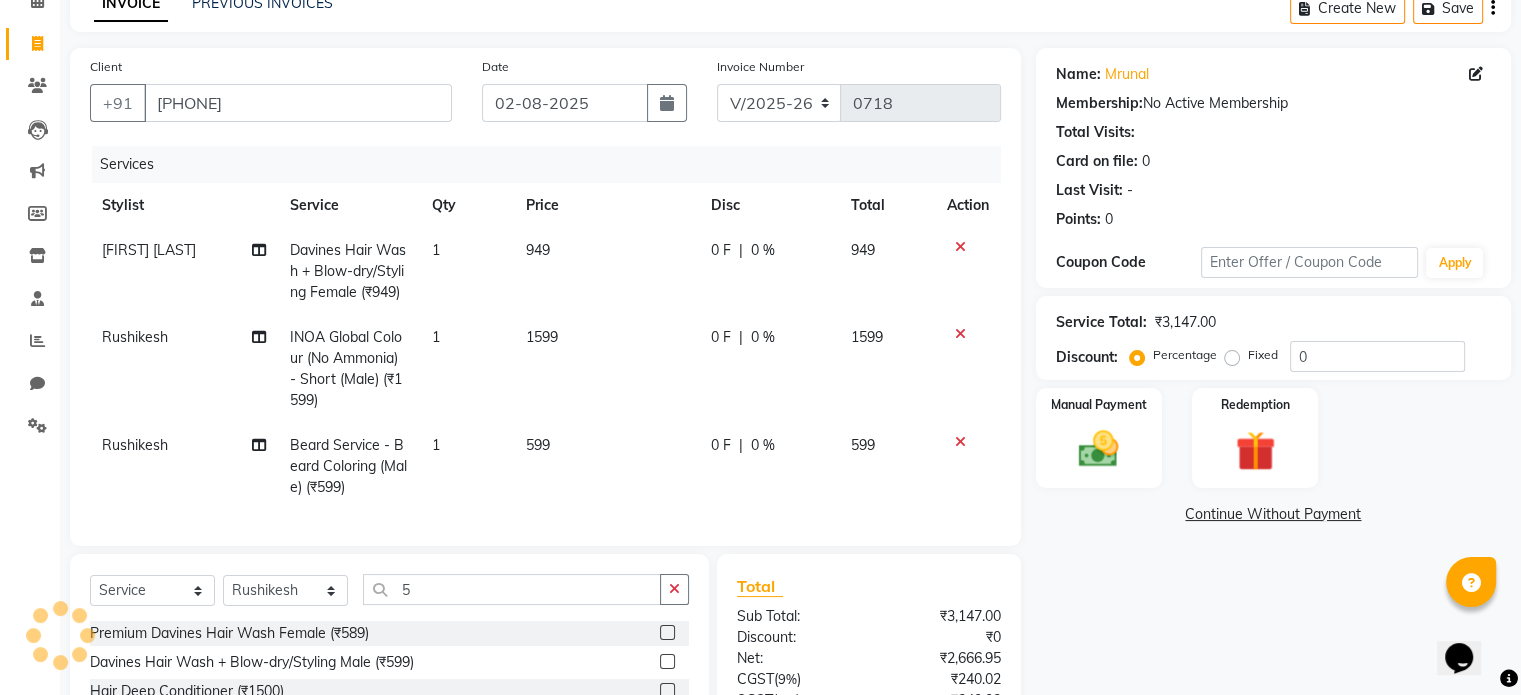 click on "949" 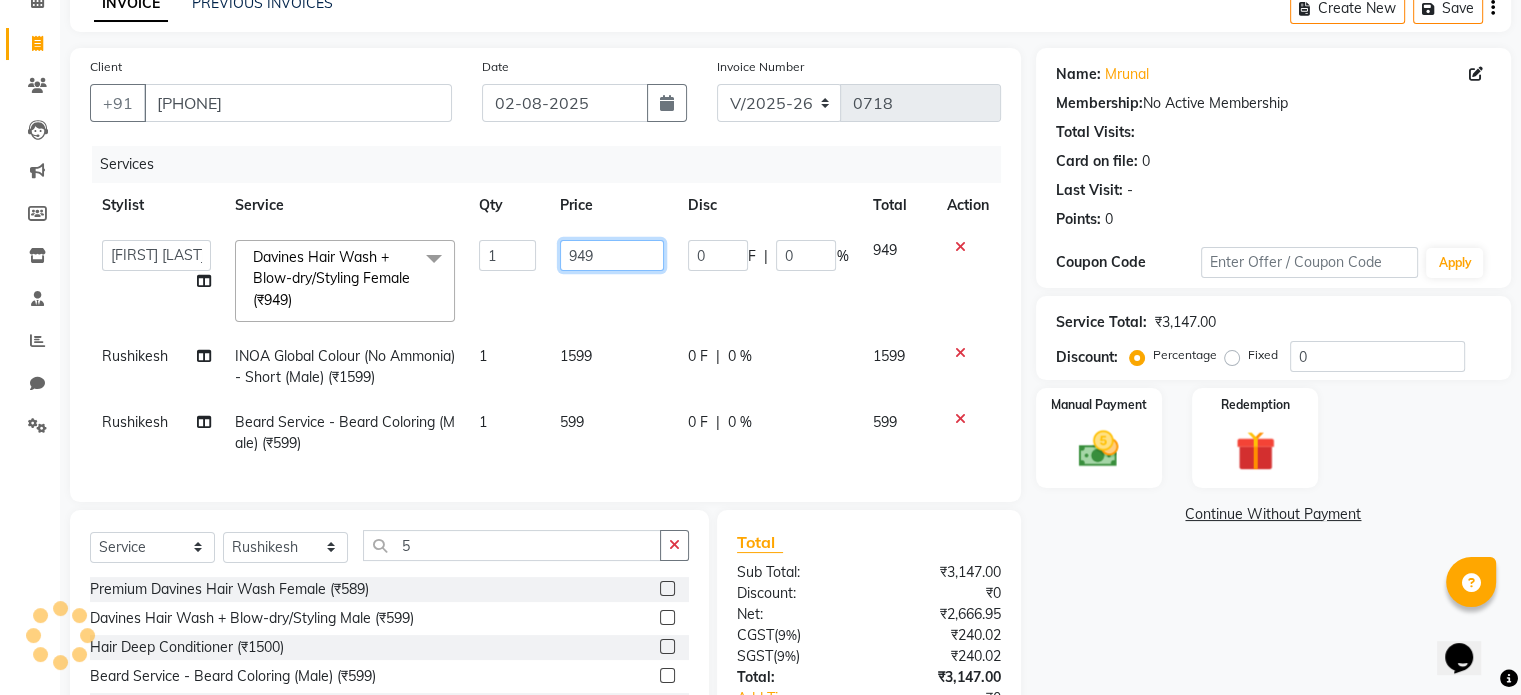 click on "949" 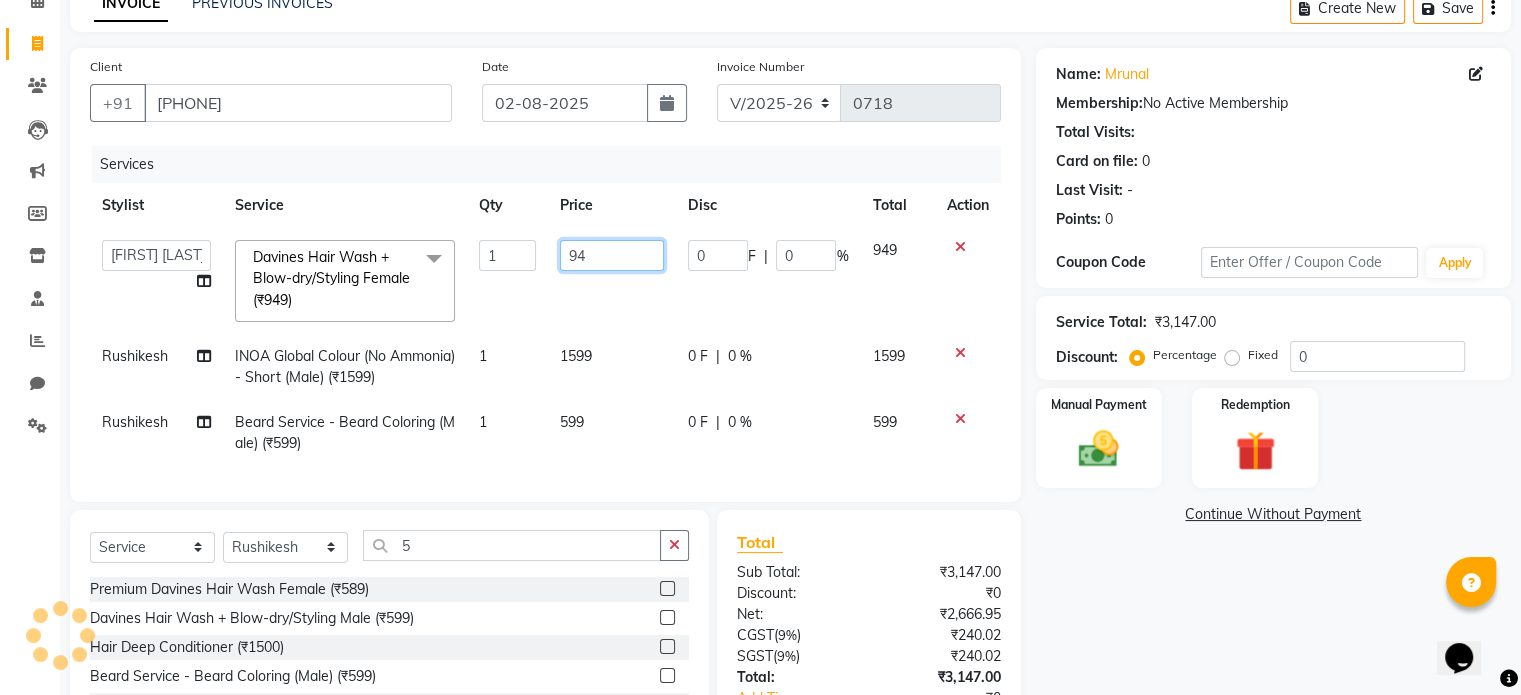 type on "9" 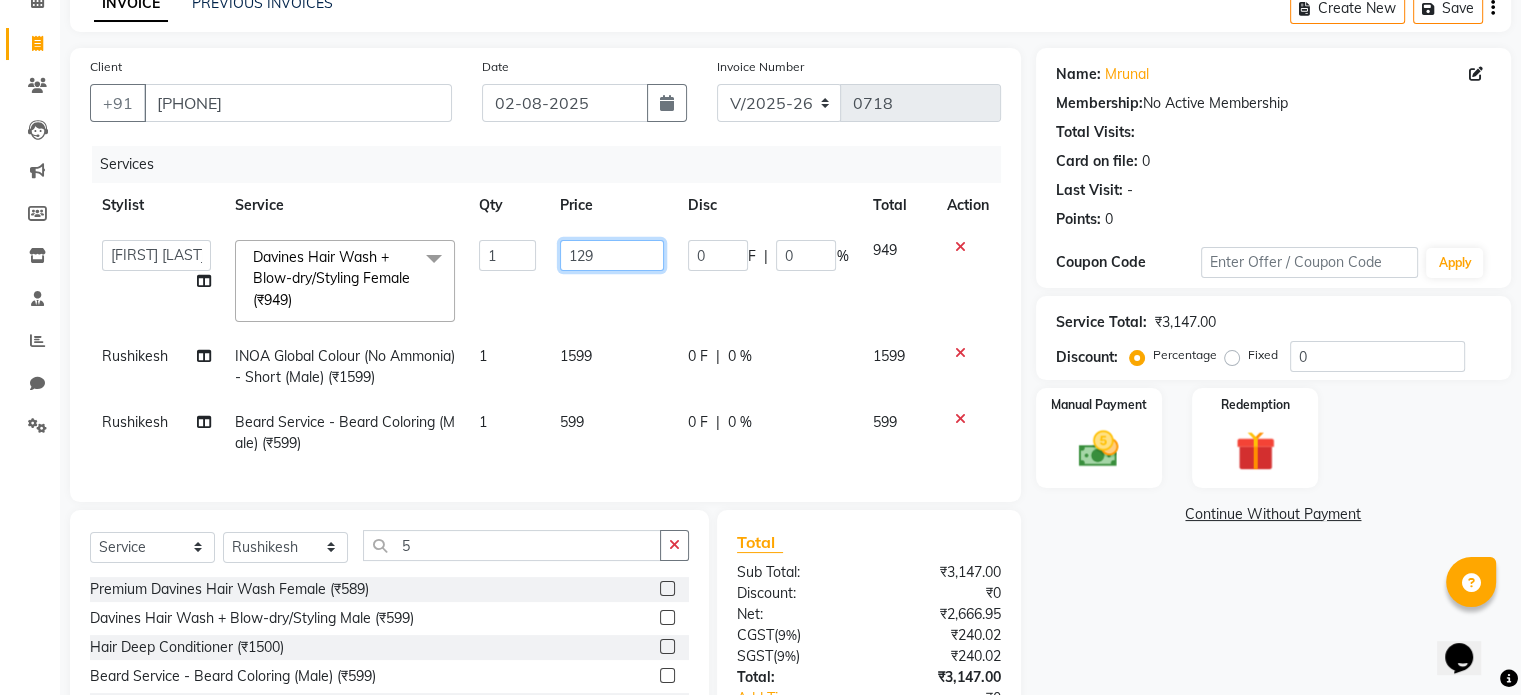 type on "1298" 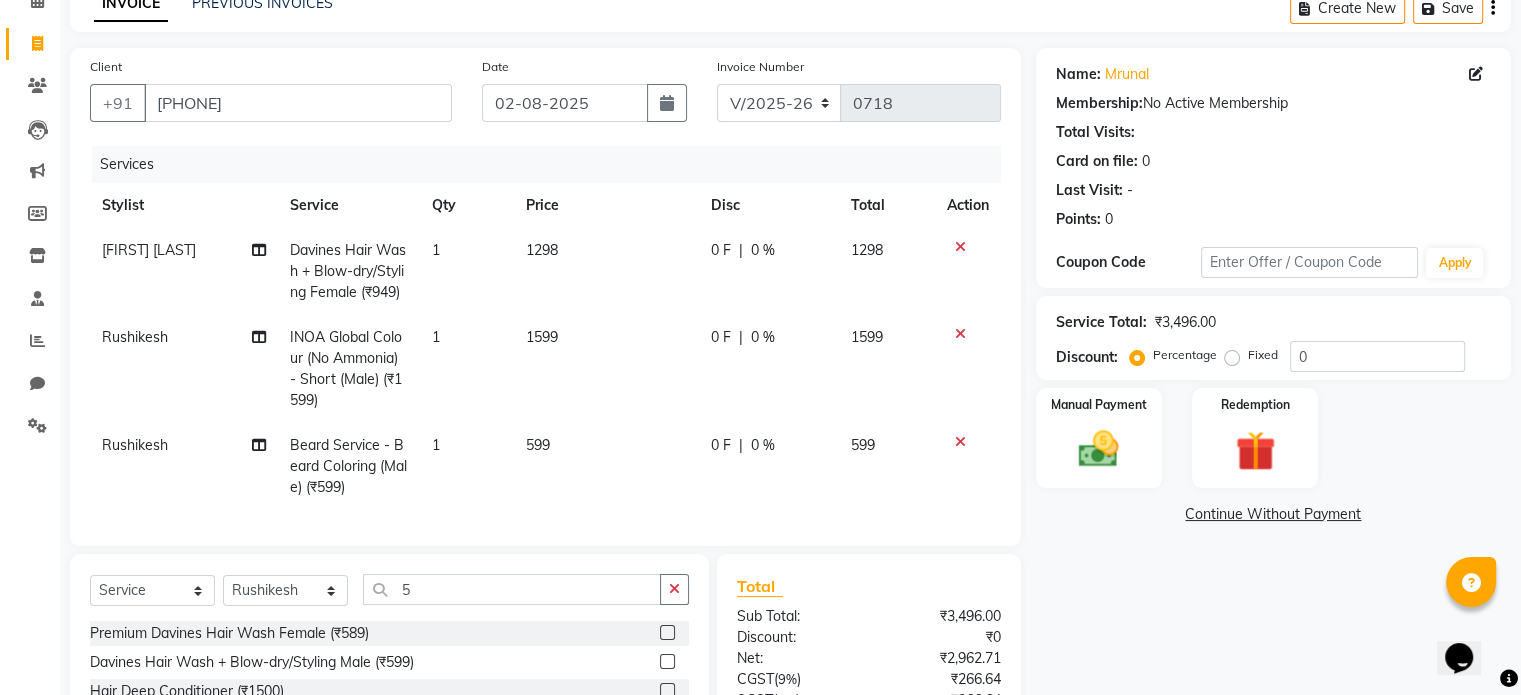 click on "Name: Mrunal  Membership:  No Active Membership  Total Visits:   Card on file:  0 Last Visit:   - Points:   0  Coupon Code Apply Service Total:  ₹3,496.00  Discount:  Percentage   Fixed  0 Manual Payment Redemption  Continue Without Payment" 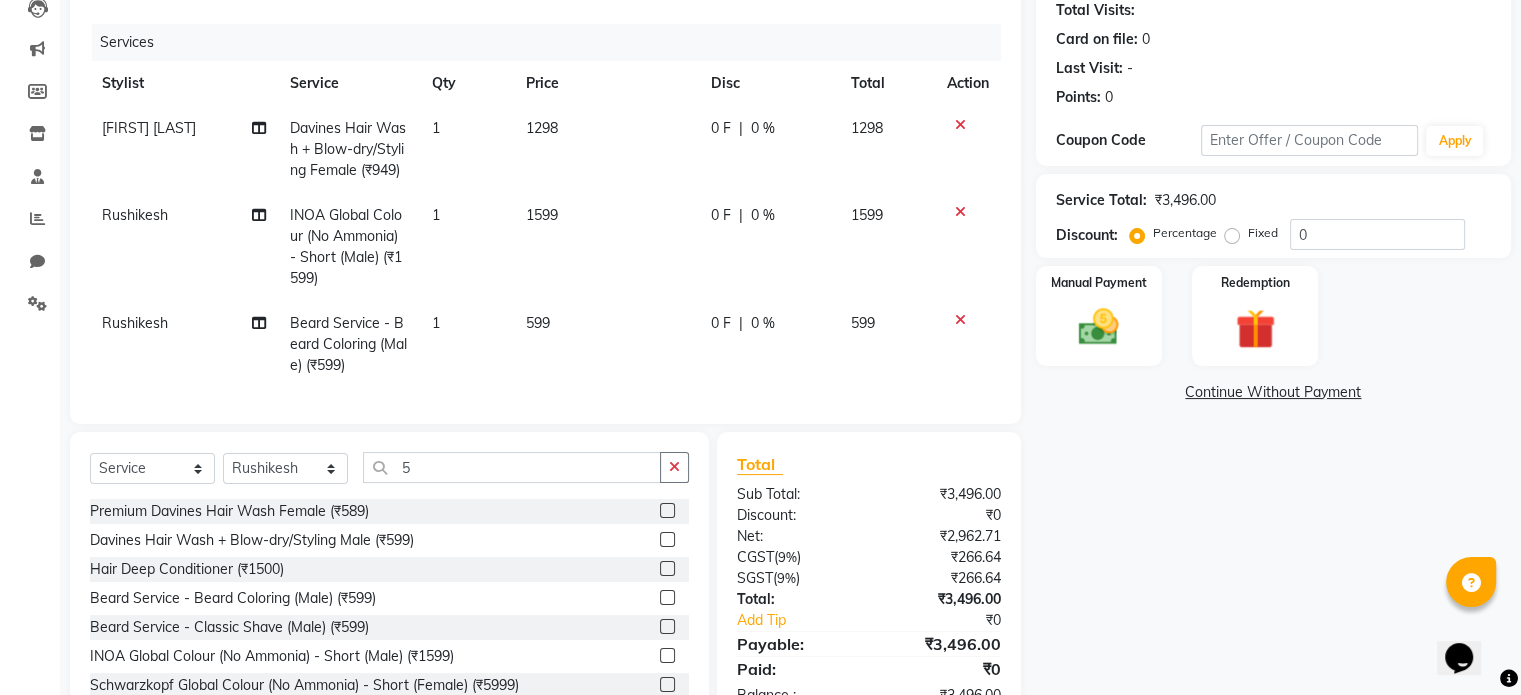 scroll, scrollTop: 301, scrollLeft: 0, axis: vertical 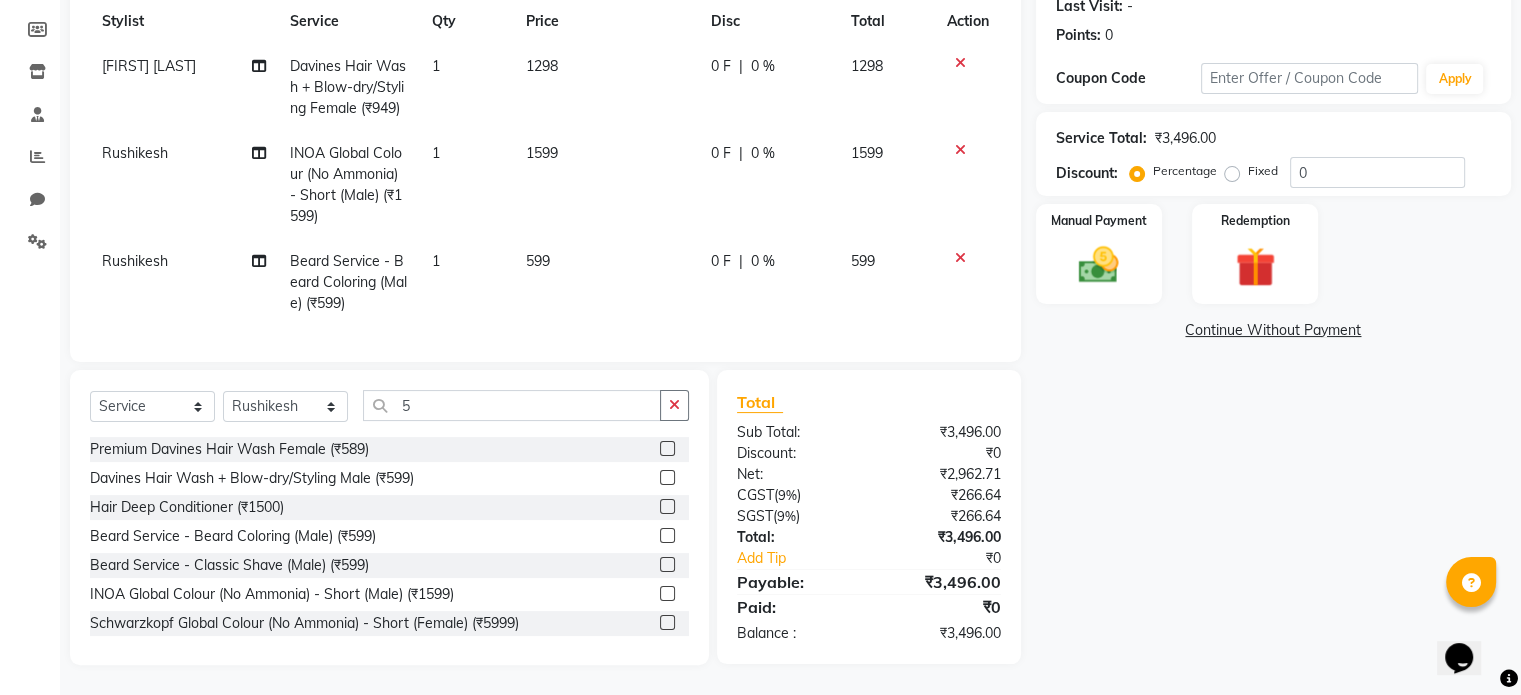 click on "1298" 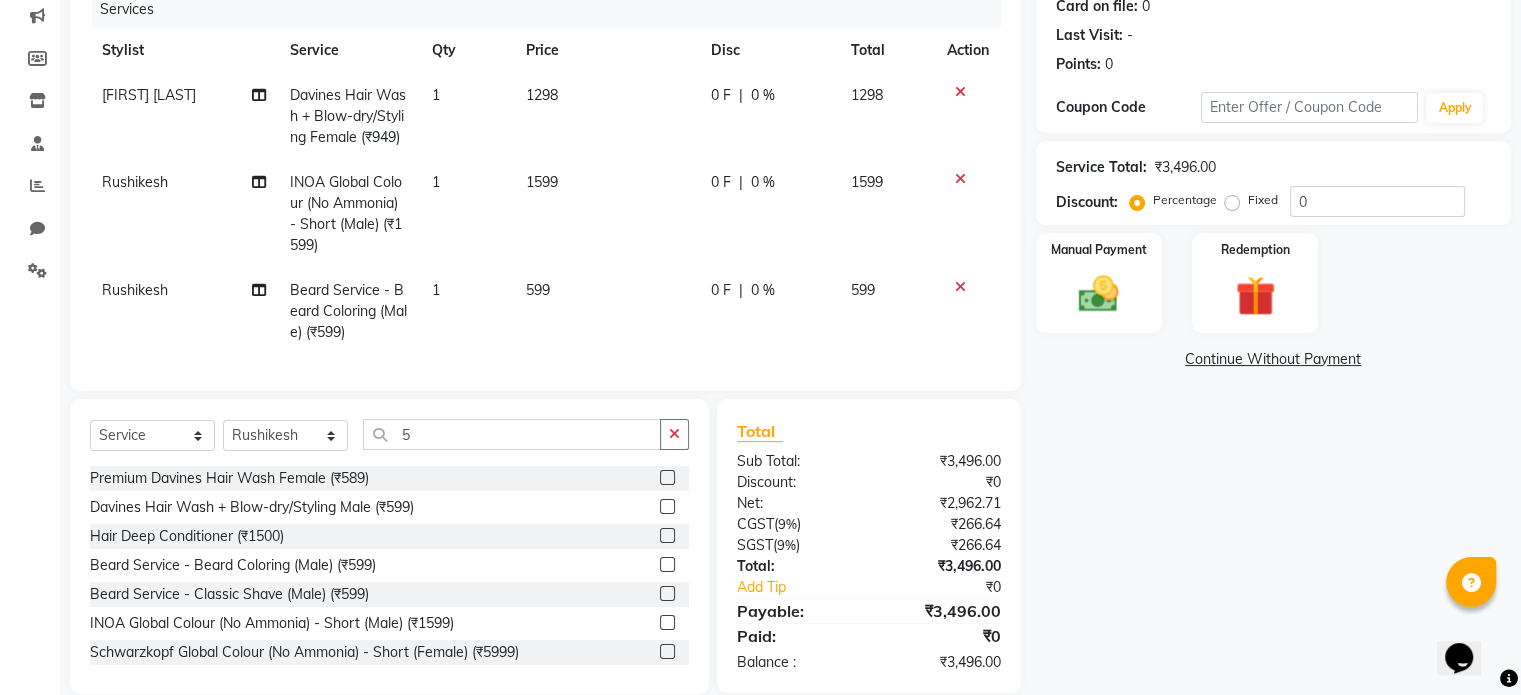 select on "51659" 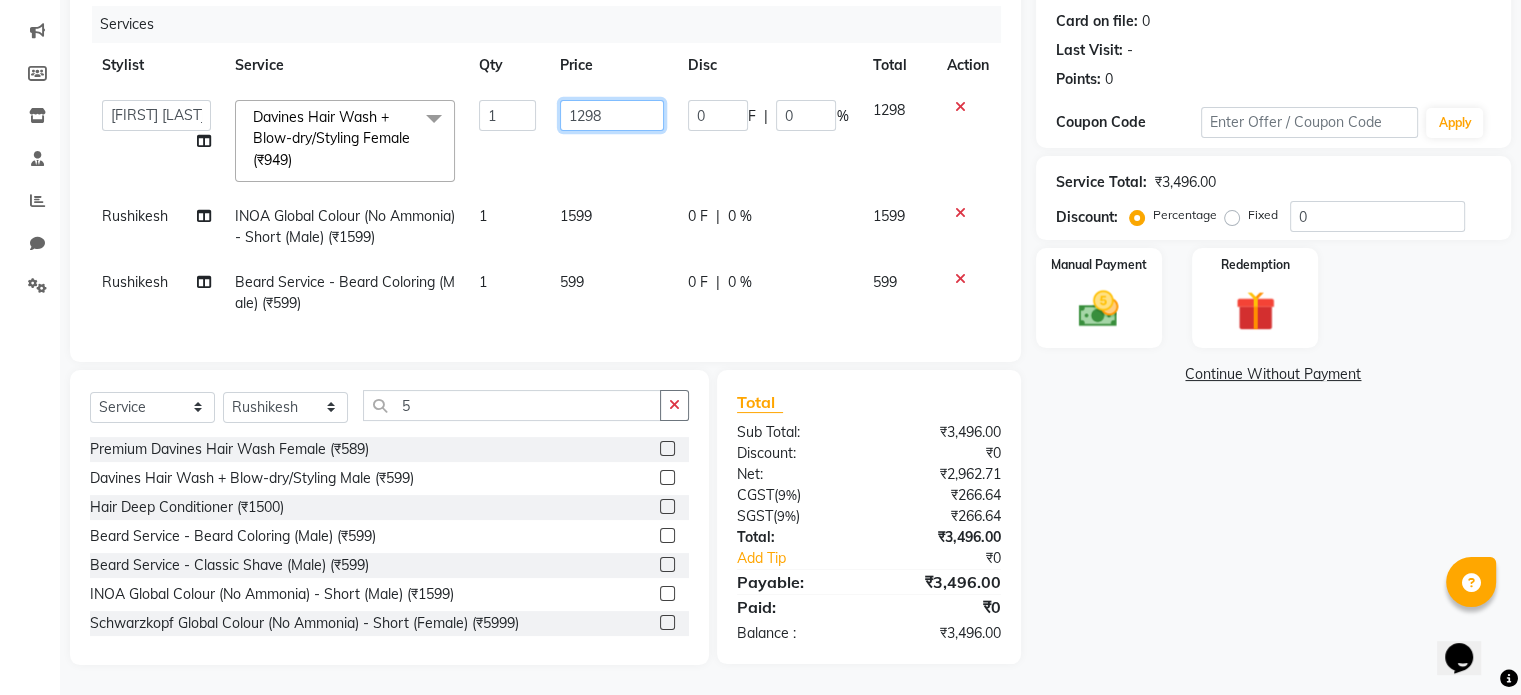click on "1298" 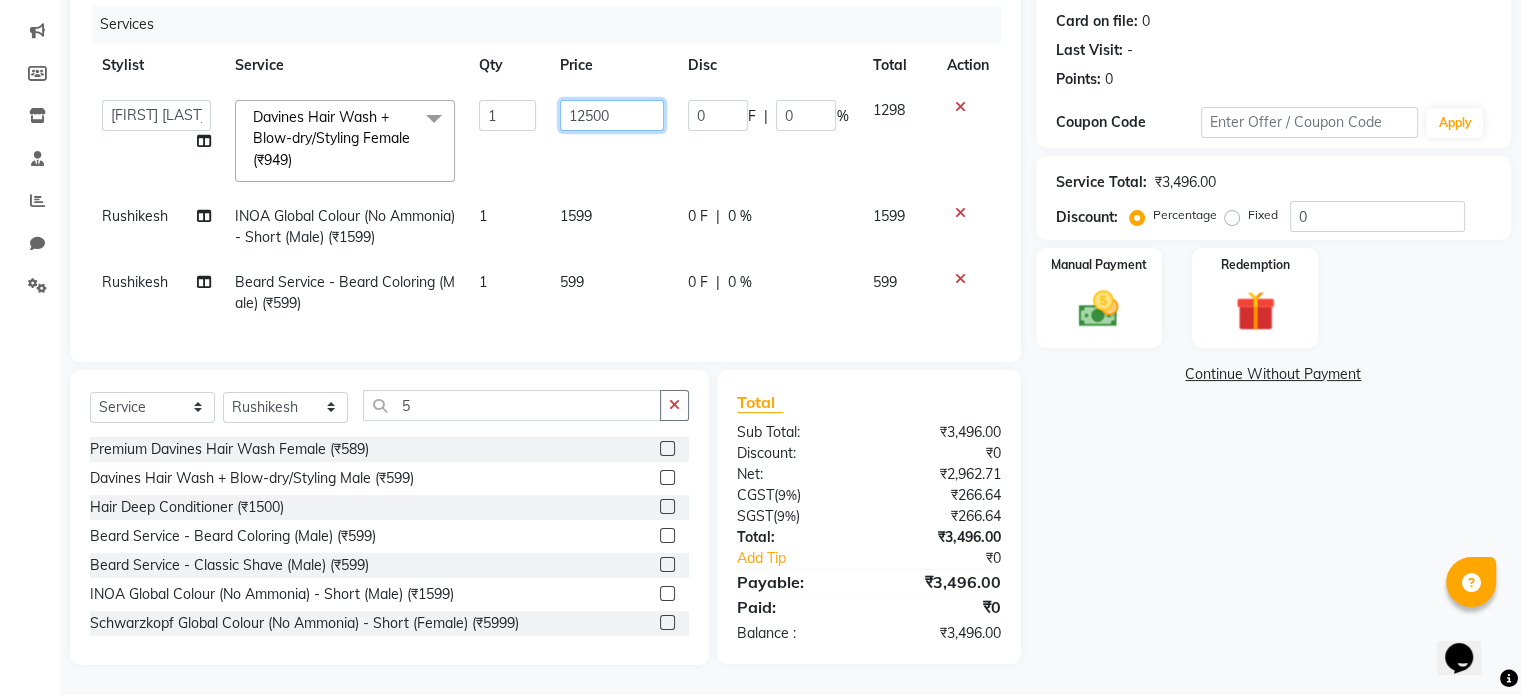 type on "1250" 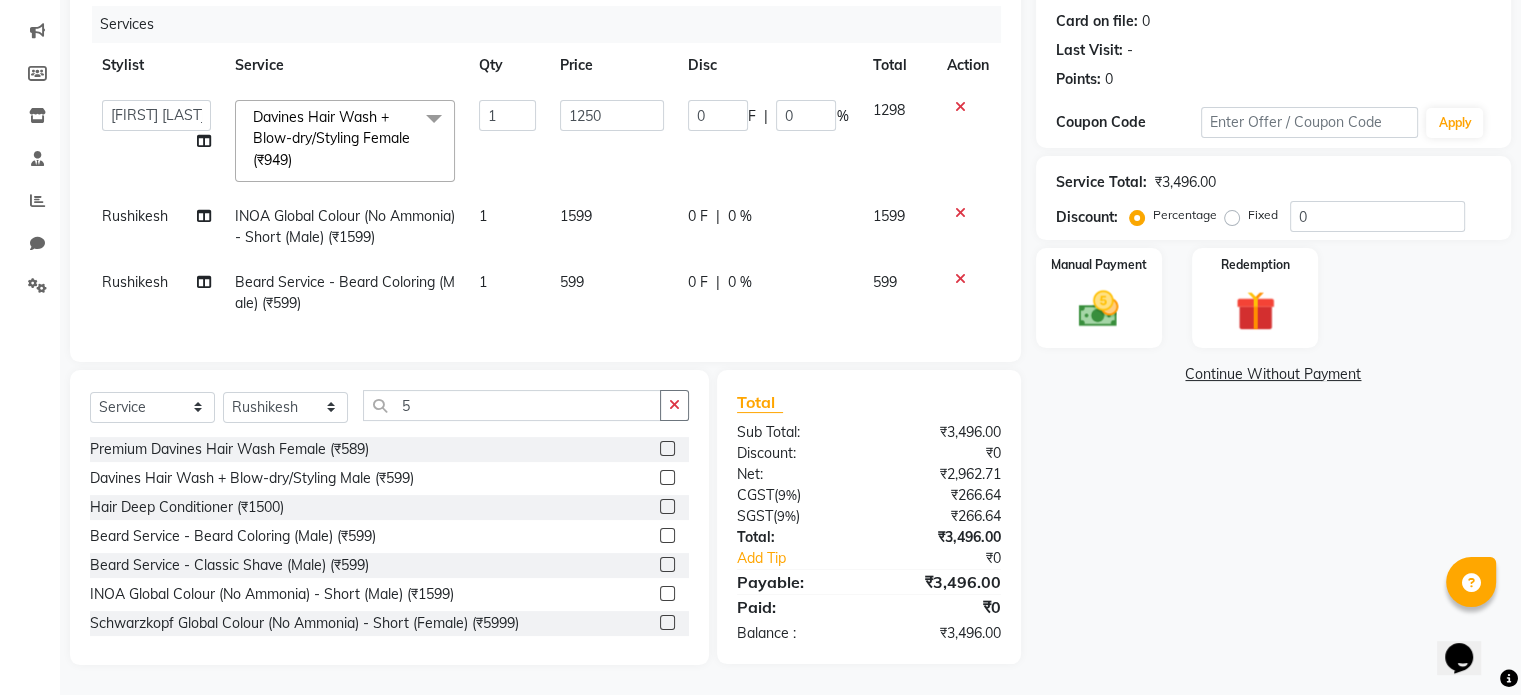 click on "Name: Mrunal  Membership:  No Active Membership  Total Visits:   Card on file:  0 Last Visit:   - Points:   0  Coupon Code Apply Service Total:  ₹3,496.00  Discount:  Percentage   Fixed  0 Manual Payment Redemption  Continue Without Payment" 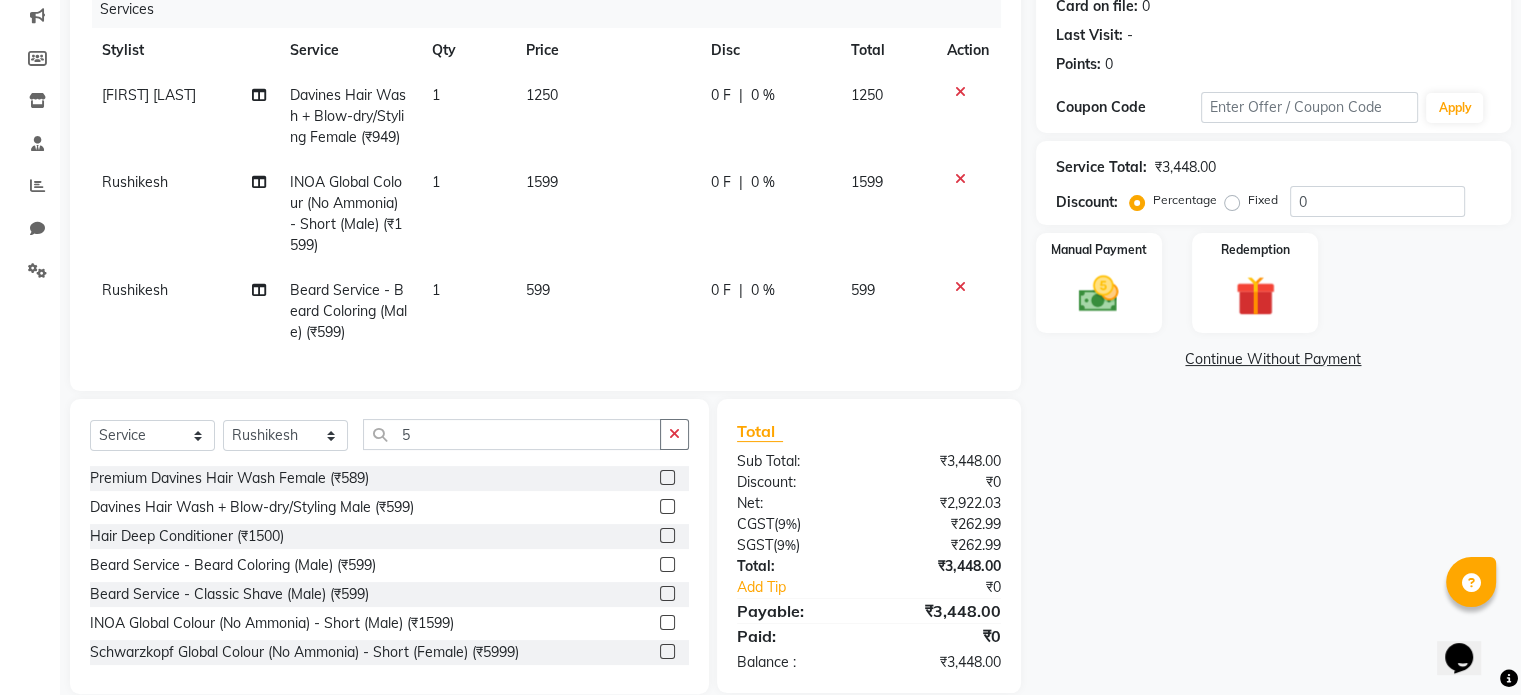 click on "1599" 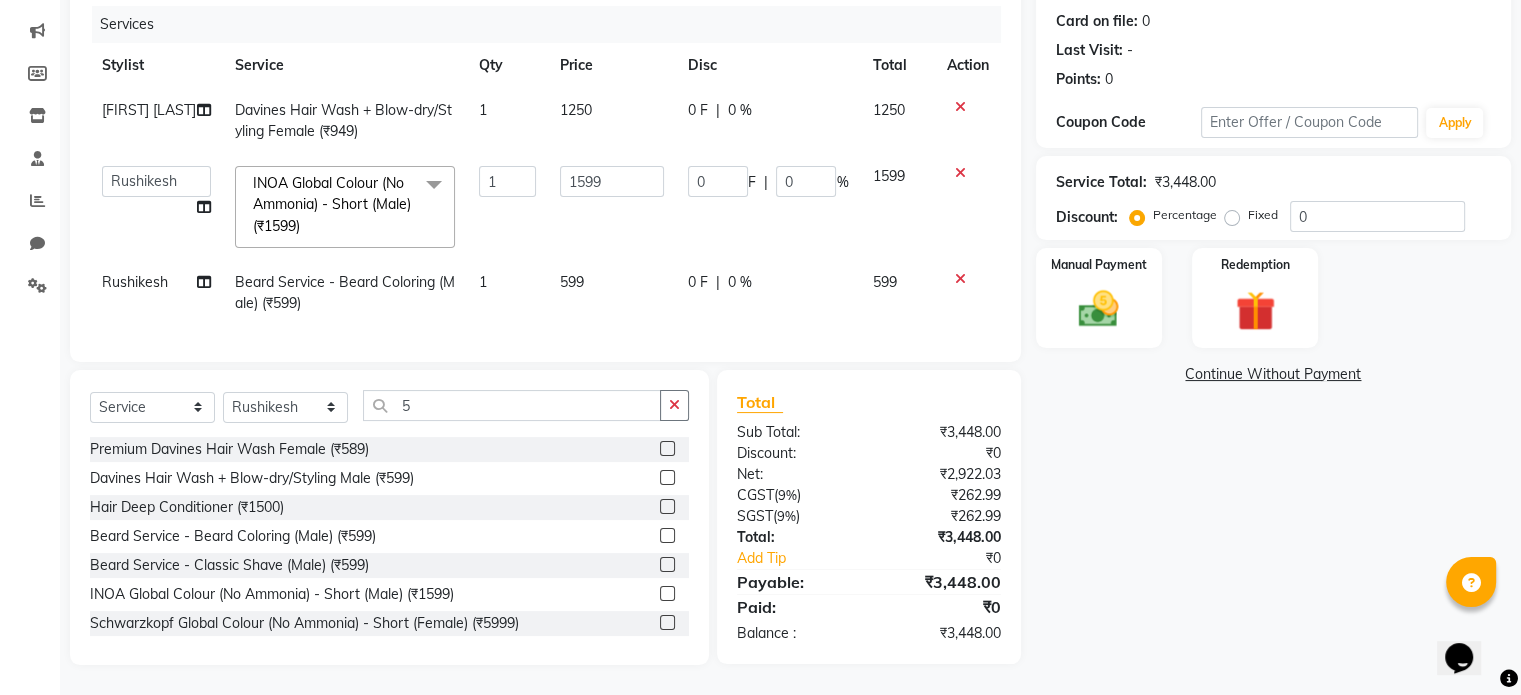 click on "1599" 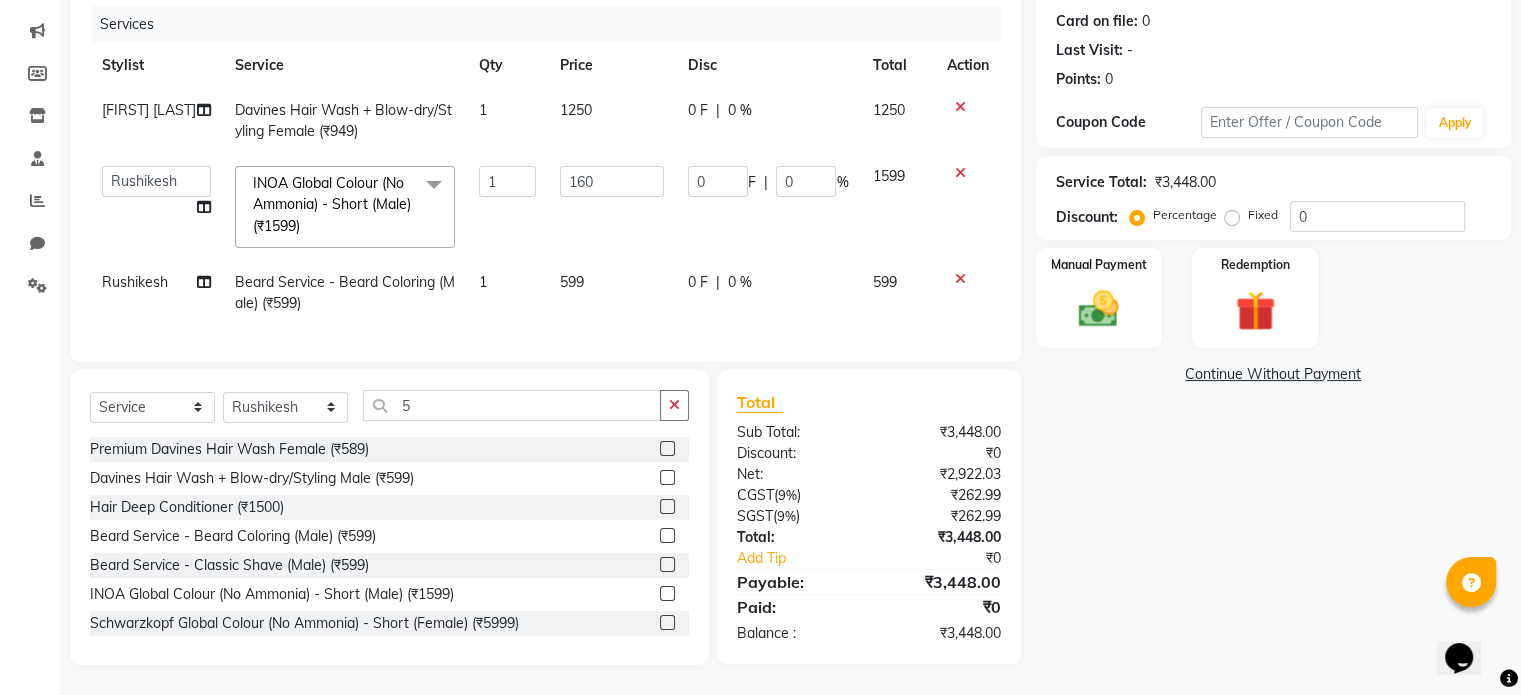 type on "1600" 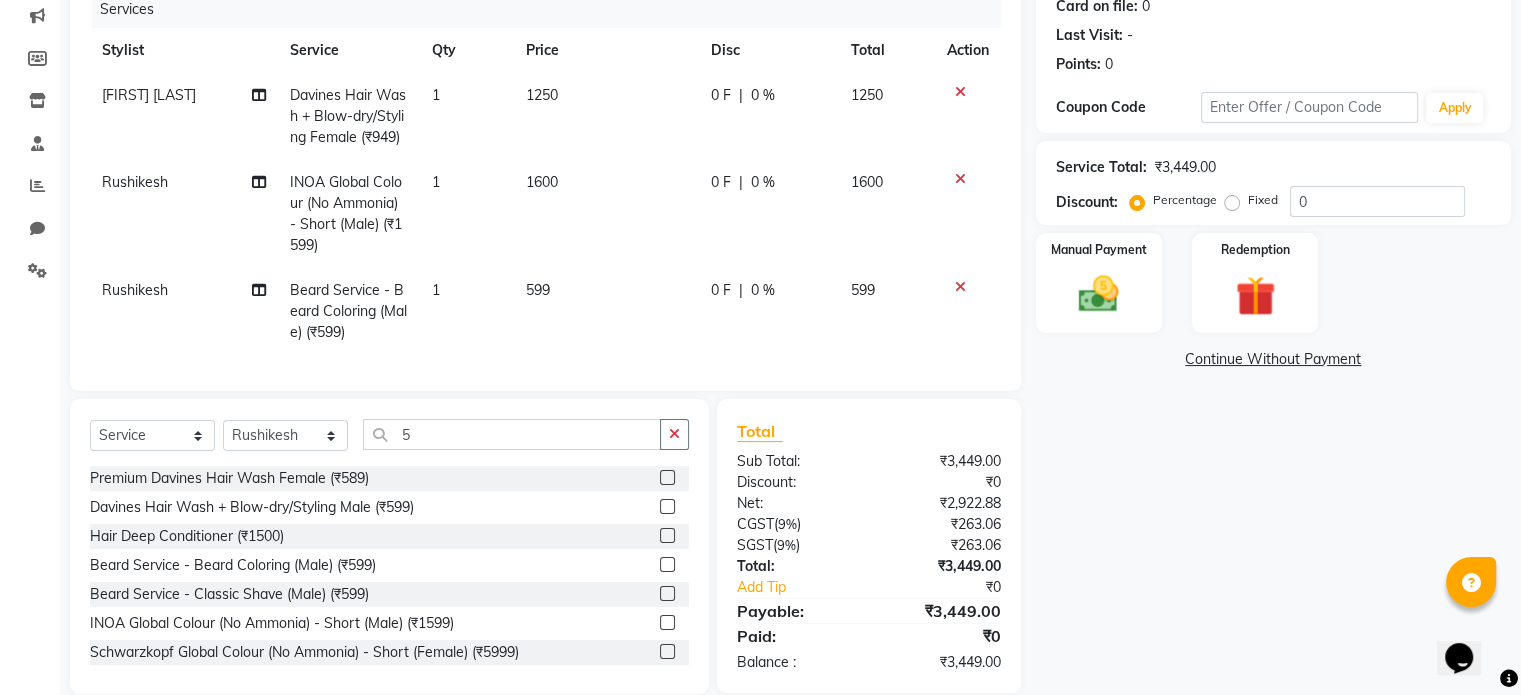 click on "Ravina Soni  Davines Hair Wash +  Blow-dry/Styling Female (₹949) 1 1250 0 F | 0 % 1250 Rushikesh  INOA Global Colour (No Ammonia) - Short (Male) (₹1599) 1 1600 0 F | 0 % 1600 Rushikesh Beard Service - Beard Coloring (Male) (₹599) 1 599 0 F | 0 % 599" 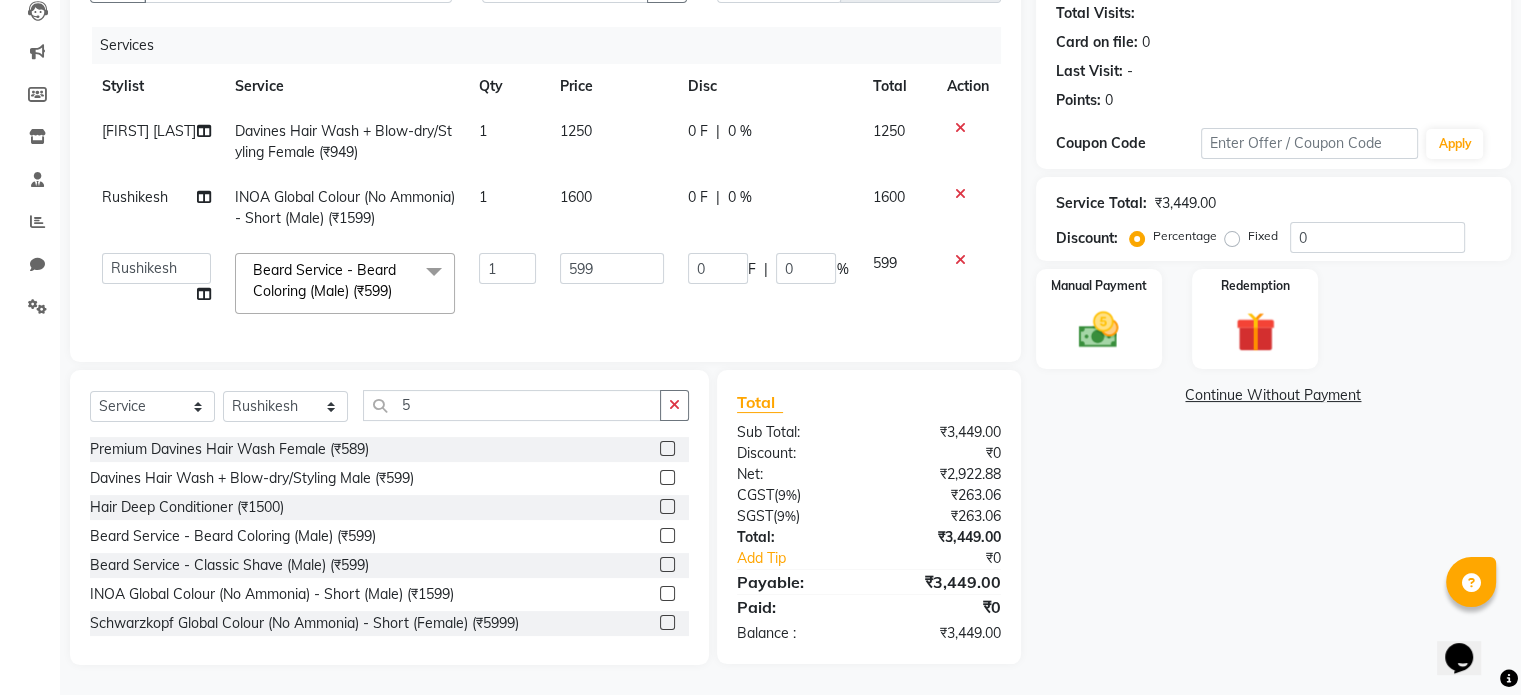 scroll, scrollTop: 236, scrollLeft: 0, axis: vertical 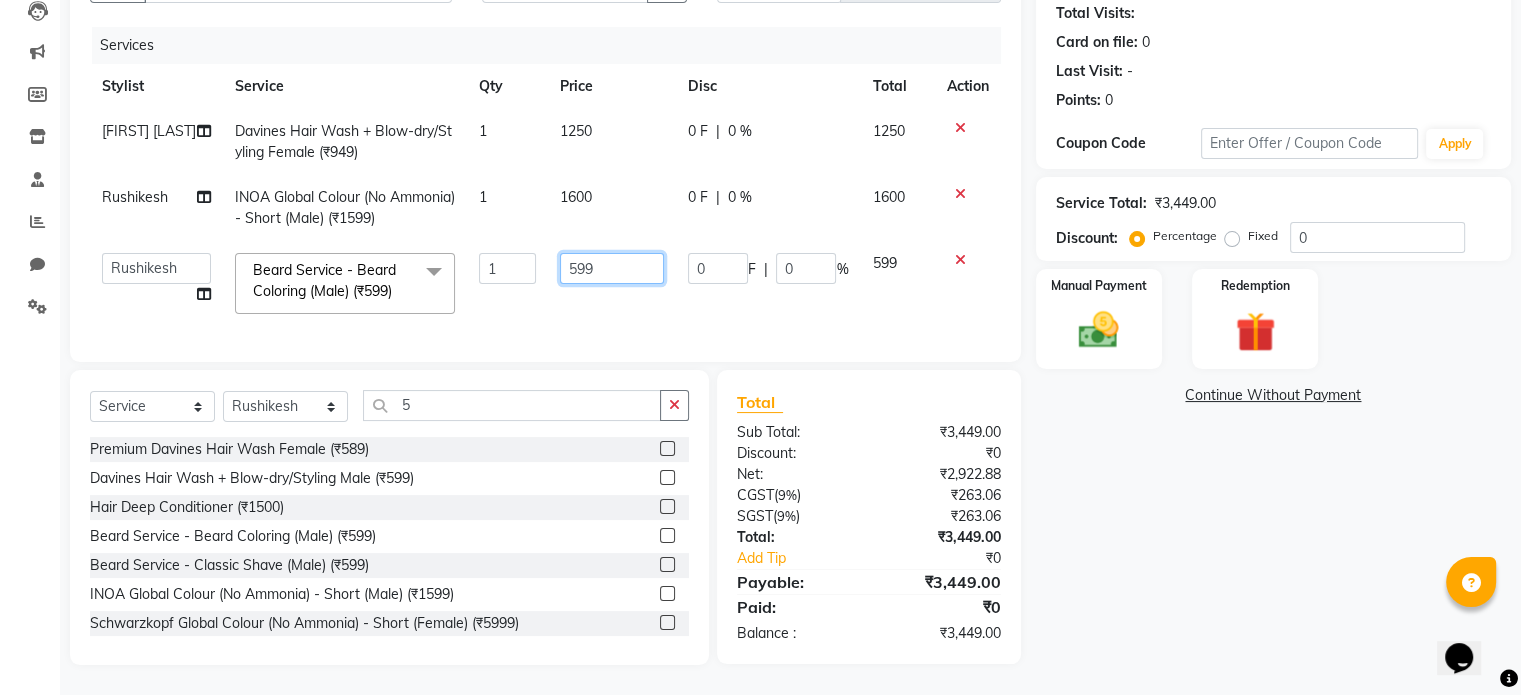 click on "599" 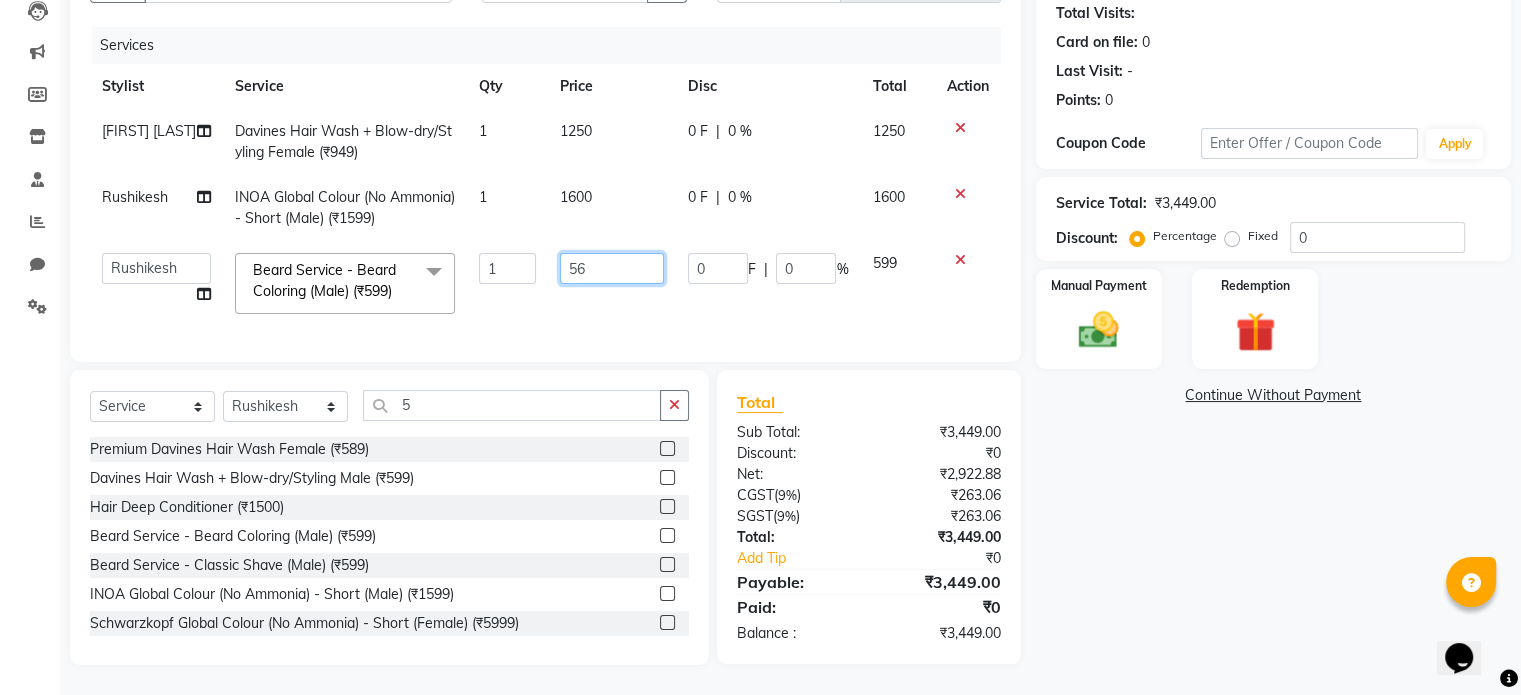 type on "5" 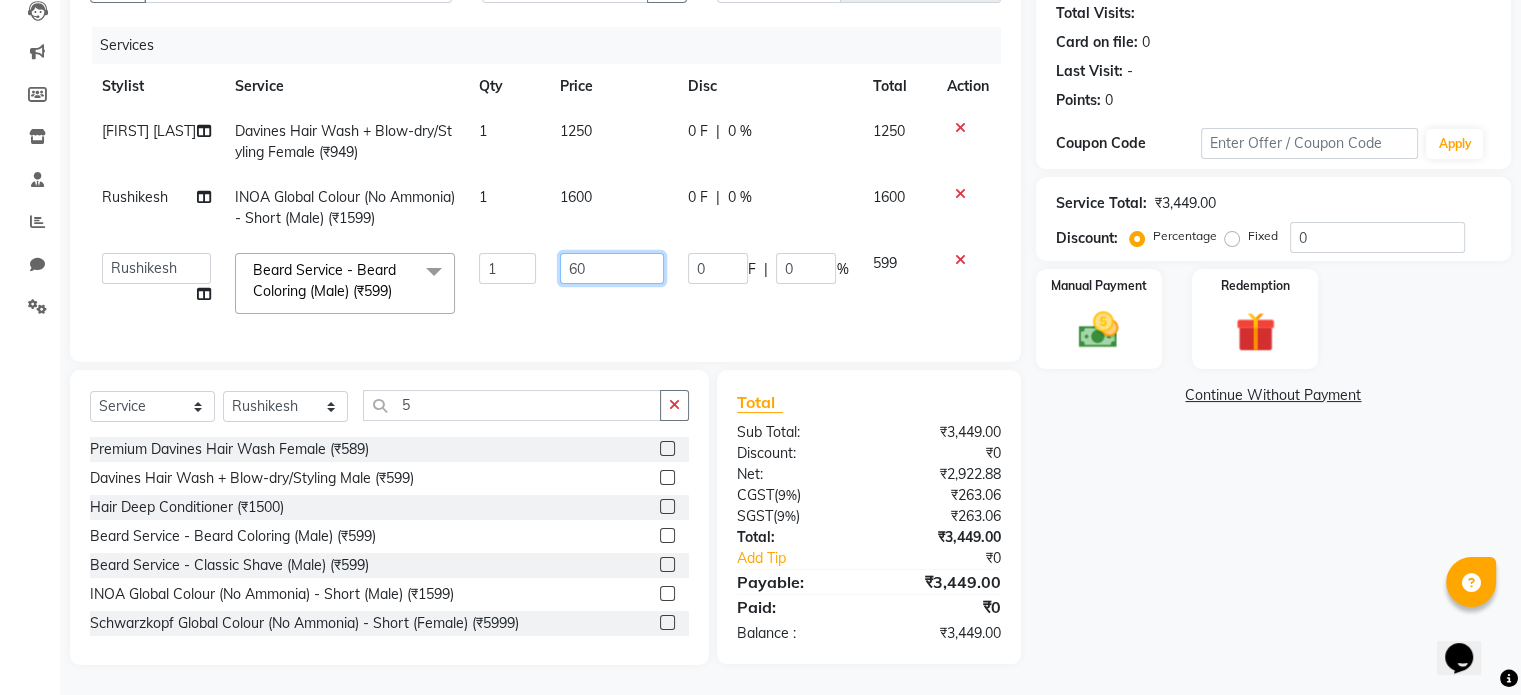 type on "600" 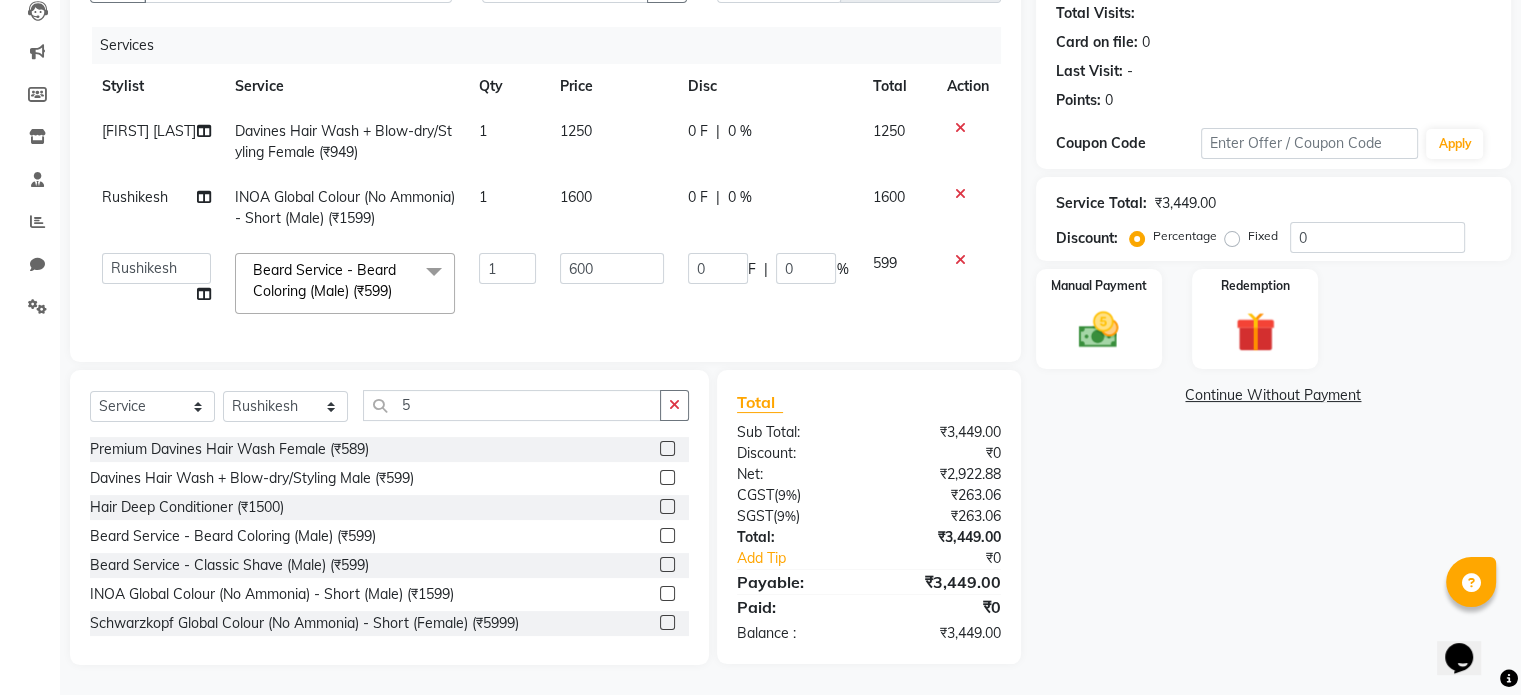 drag, startPoint x: 1453, startPoint y: 513, endPoint x: 1444, endPoint y: 523, distance: 13.453624 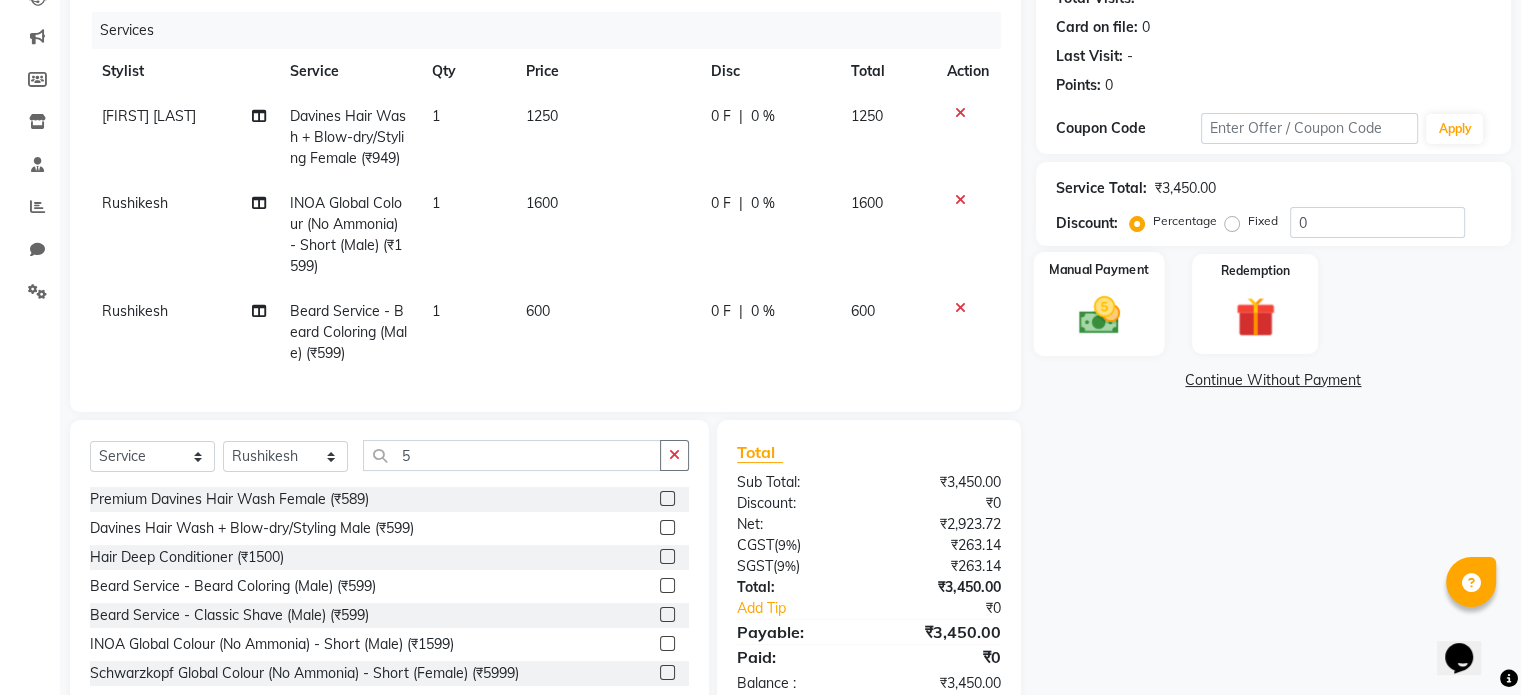 click on "Manual Payment" 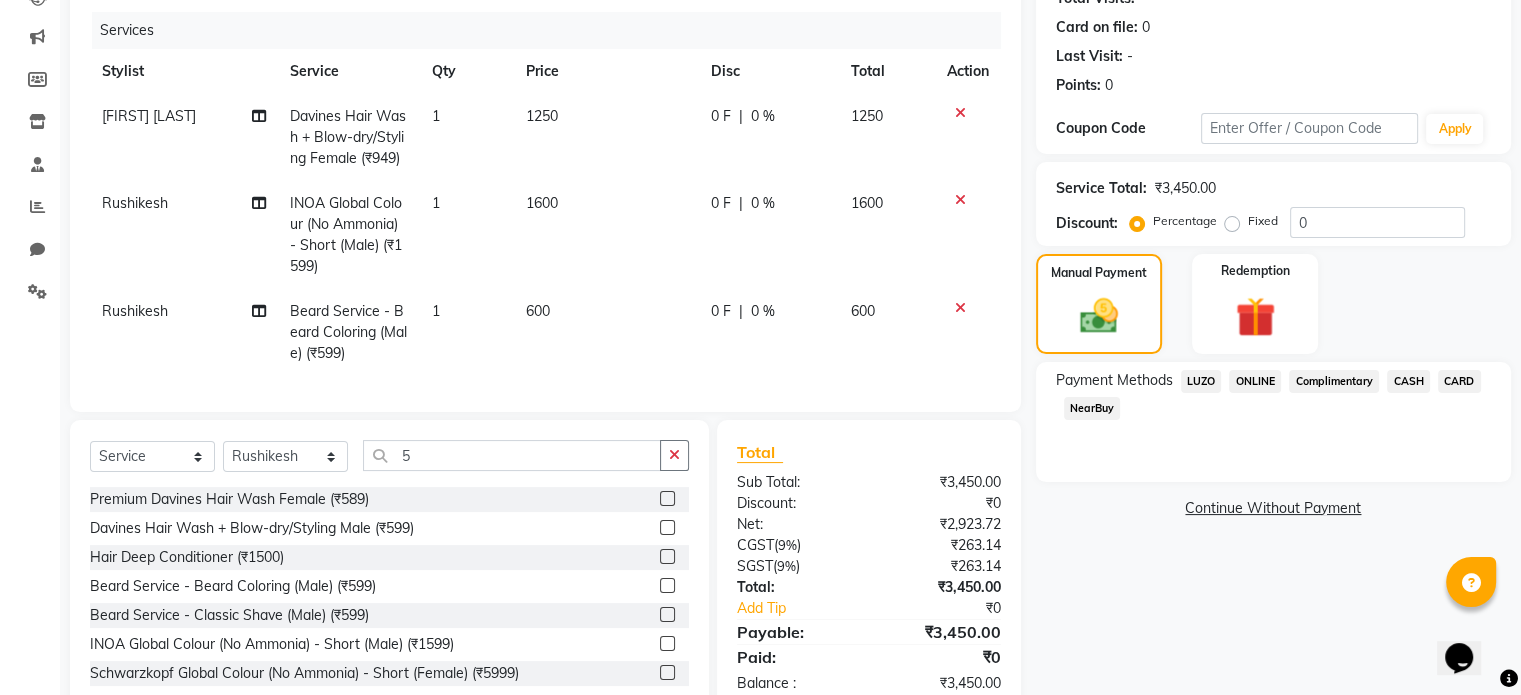 click on "ONLINE" 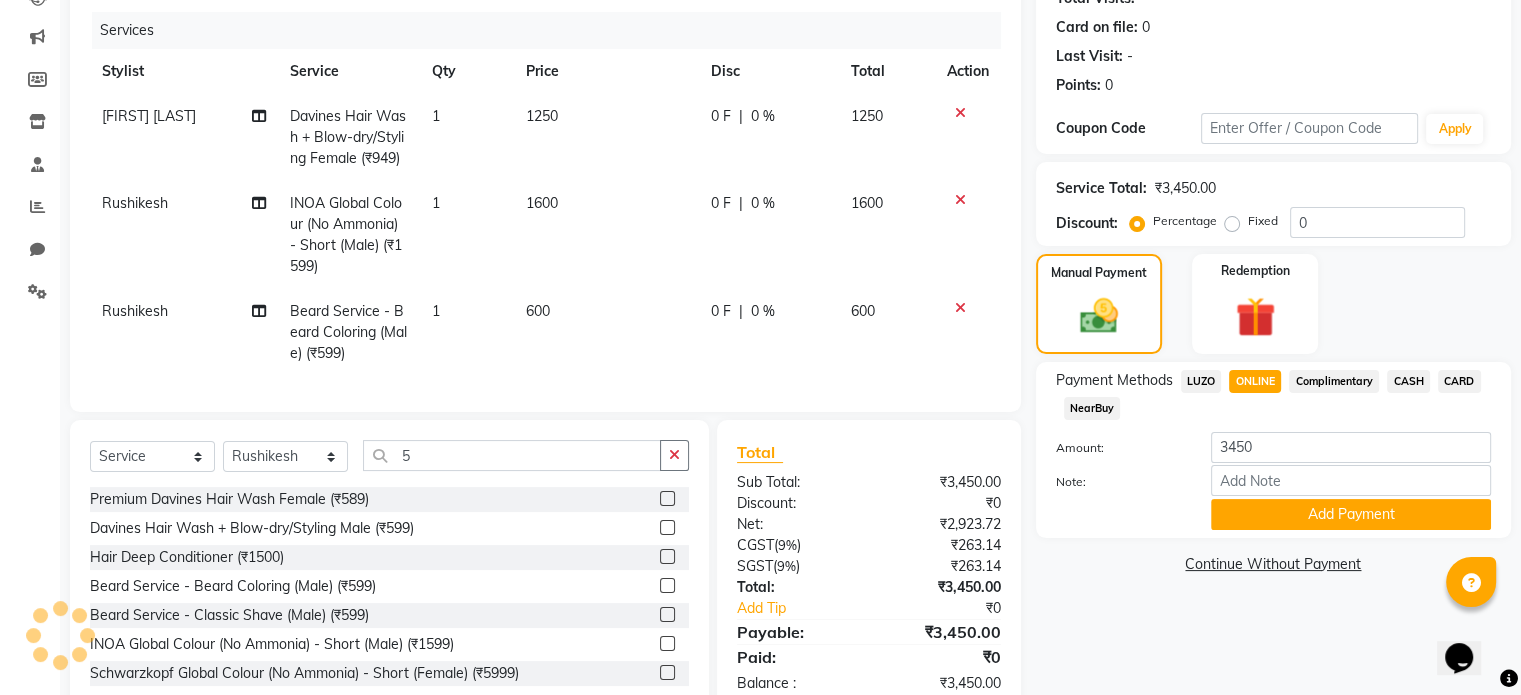 scroll, scrollTop: 301, scrollLeft: 0, axis: vertical 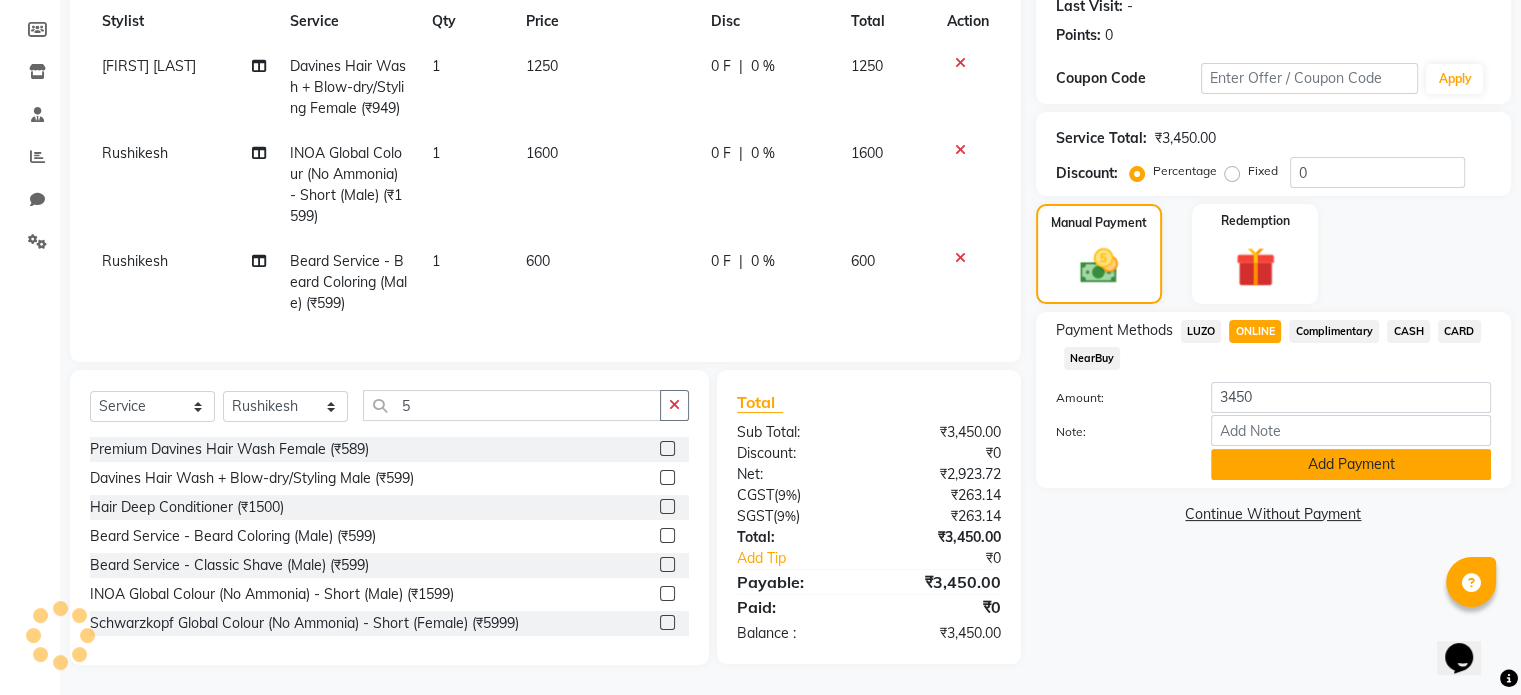 click on "Add Payment" 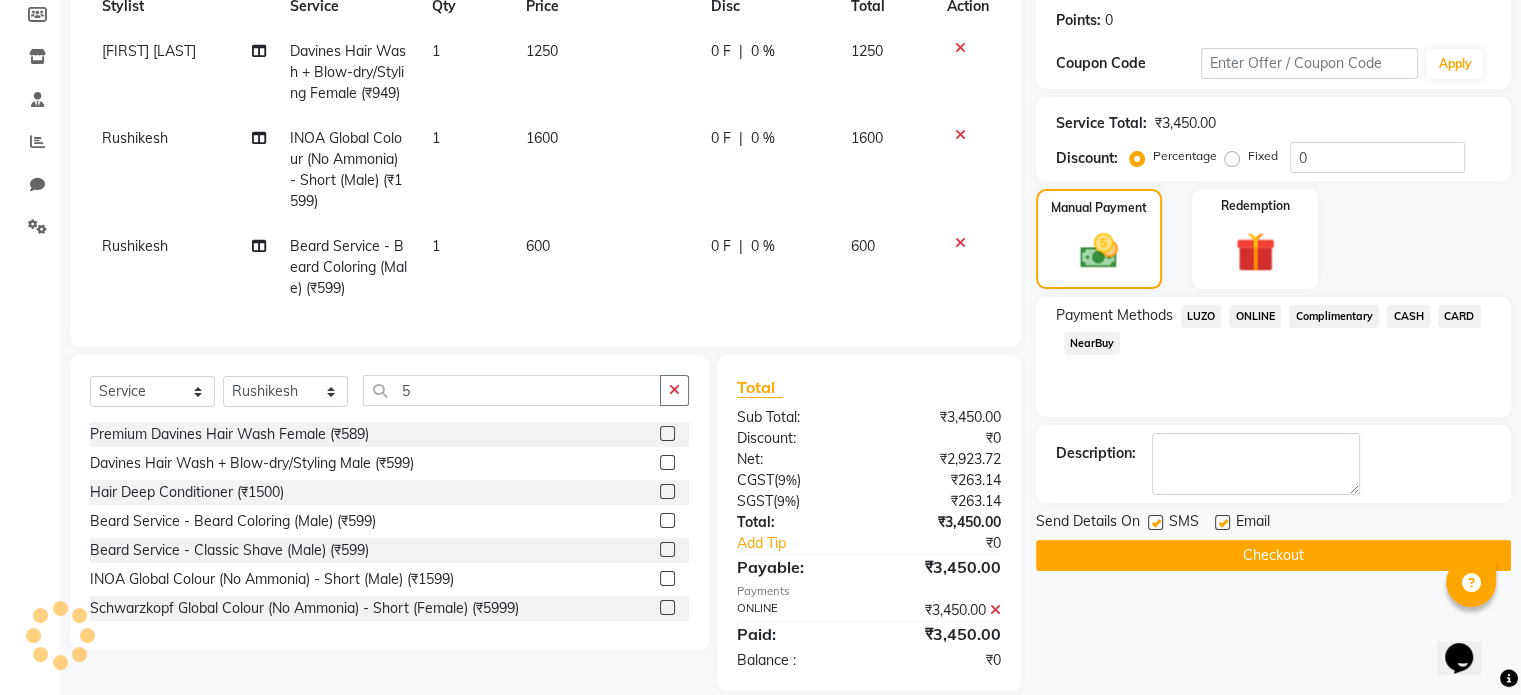 scroll, scrollTop: 342, scrollLeft: 0, axis: vertical 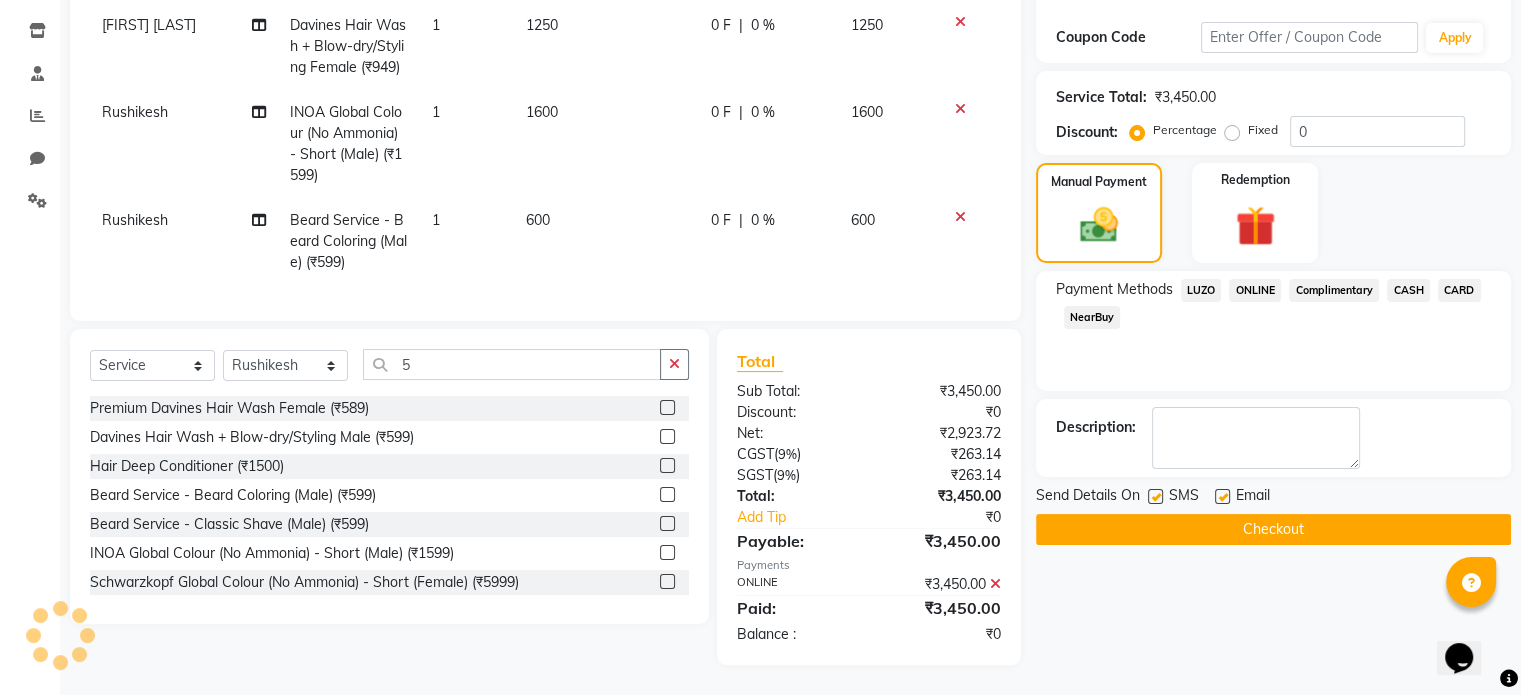 click on "Checkout" 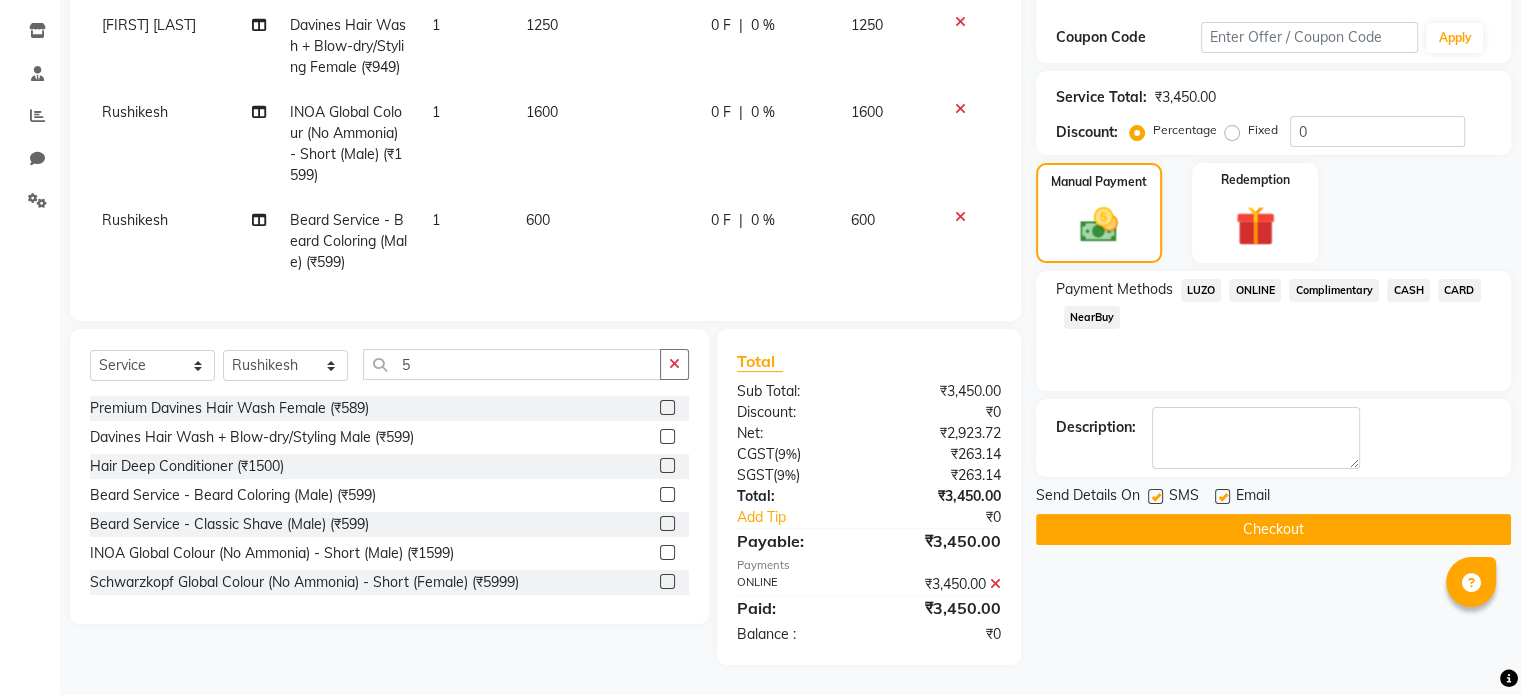 click on "Checkout" 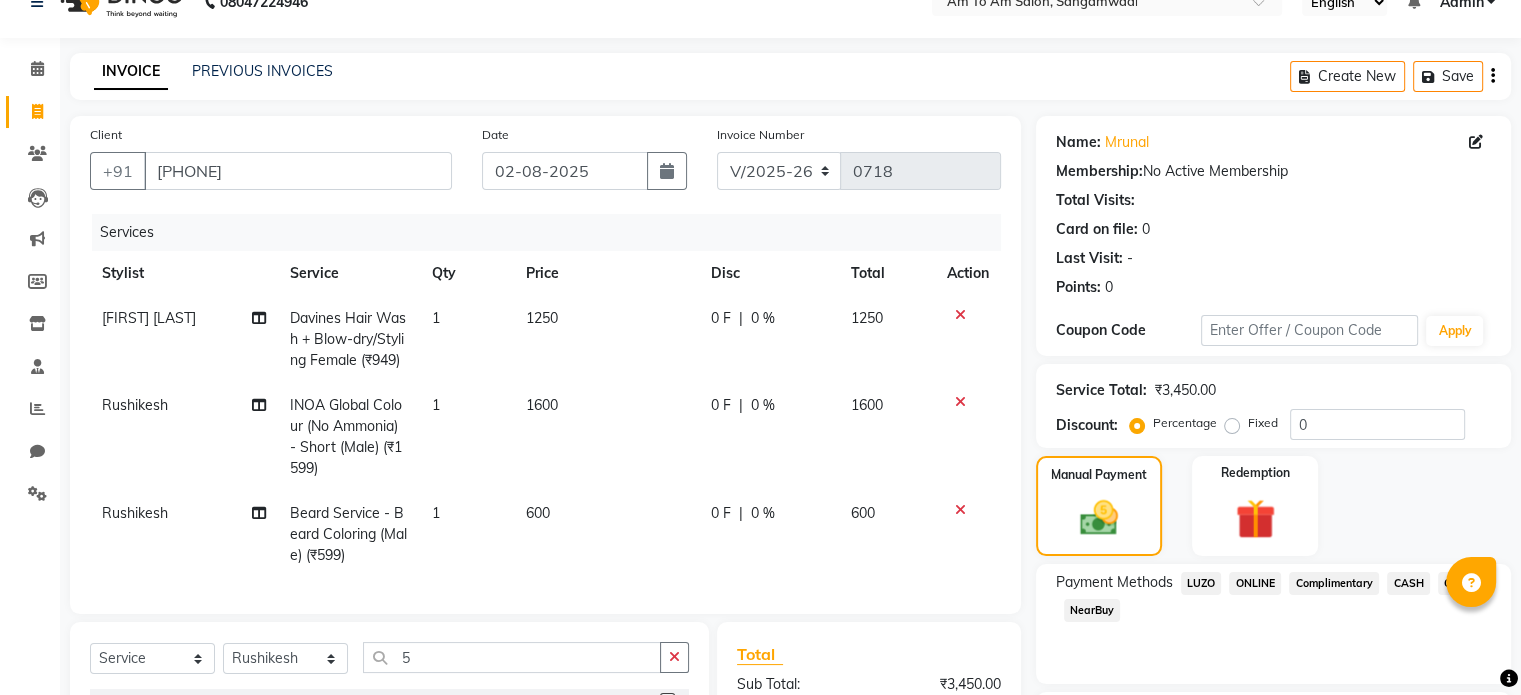 scroll, scrollTop: 0, scrollLeft: 0, axis: both 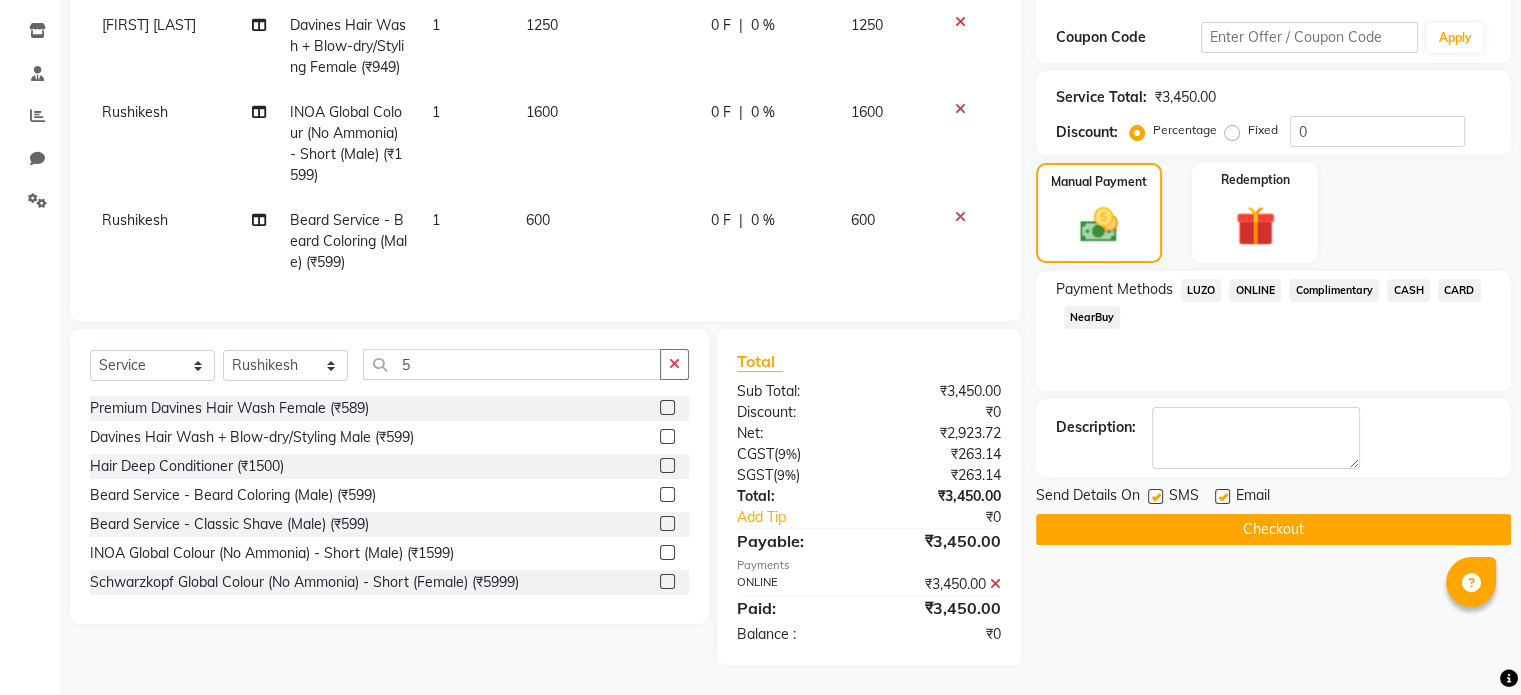 click on "Checkout" 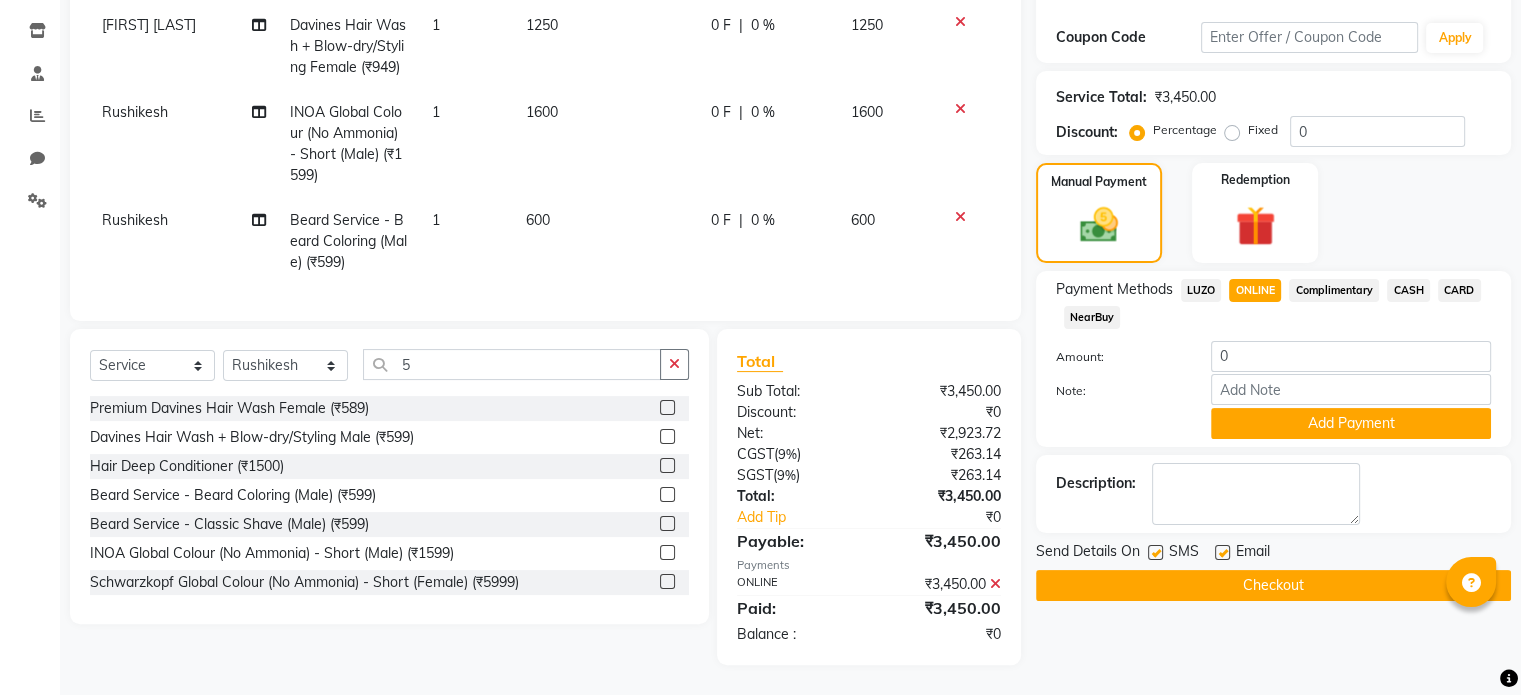 click 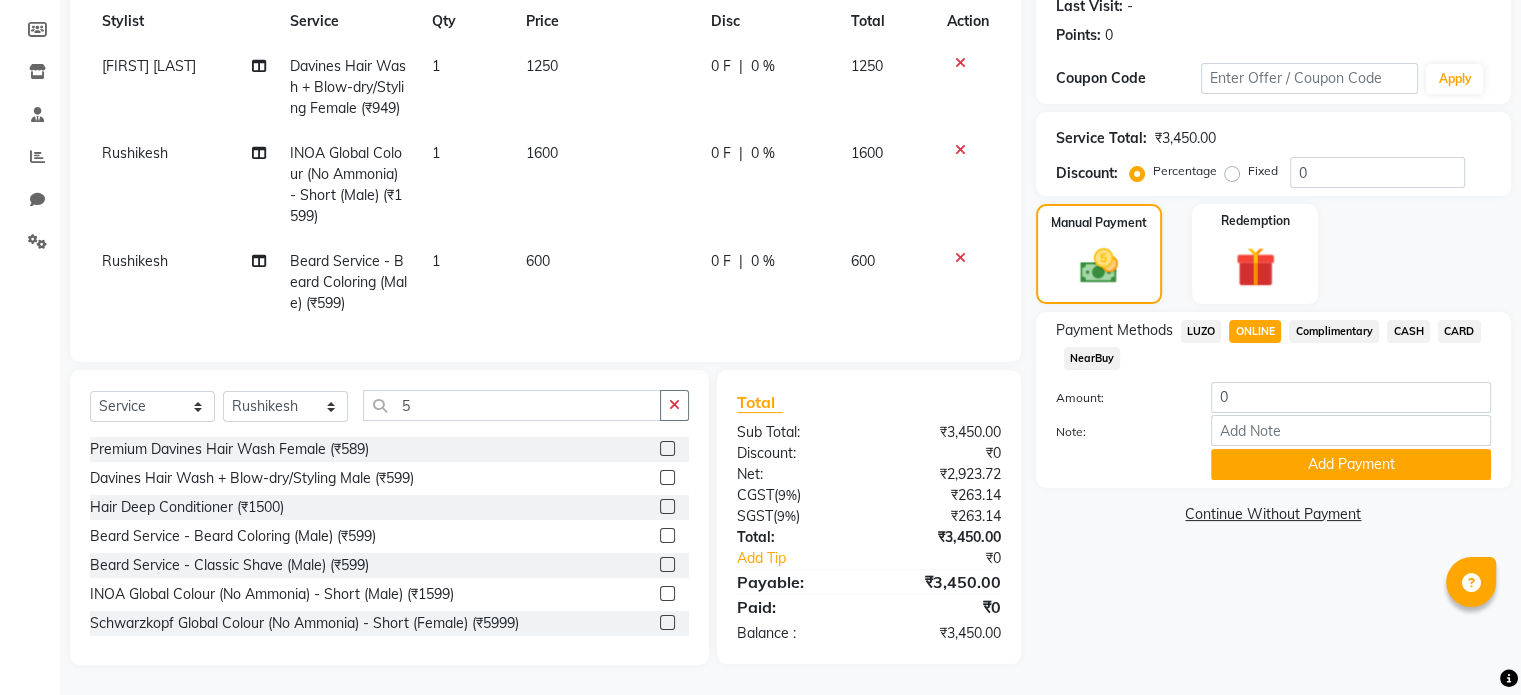 scroll, scrollTop: 301, scrollLeft: 0, axis: vertical 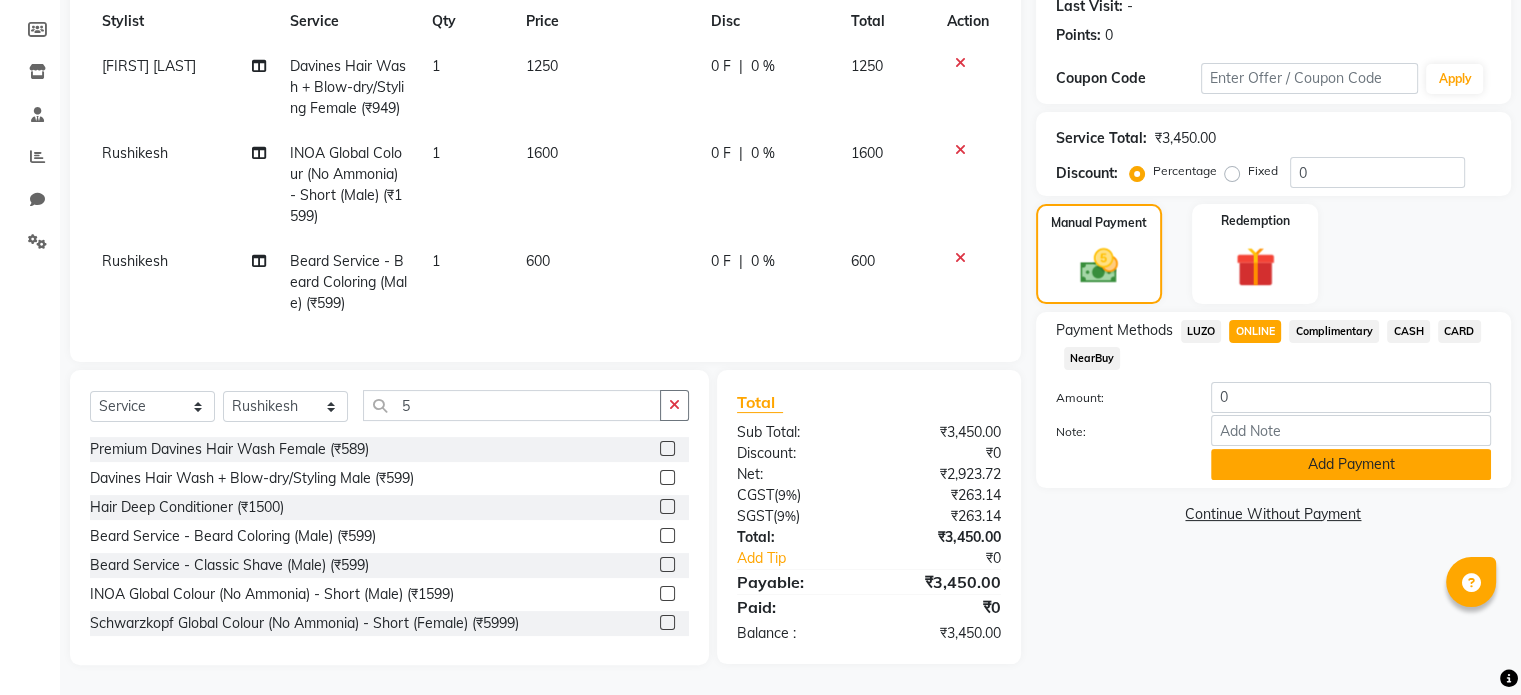 click on "Add Payment" 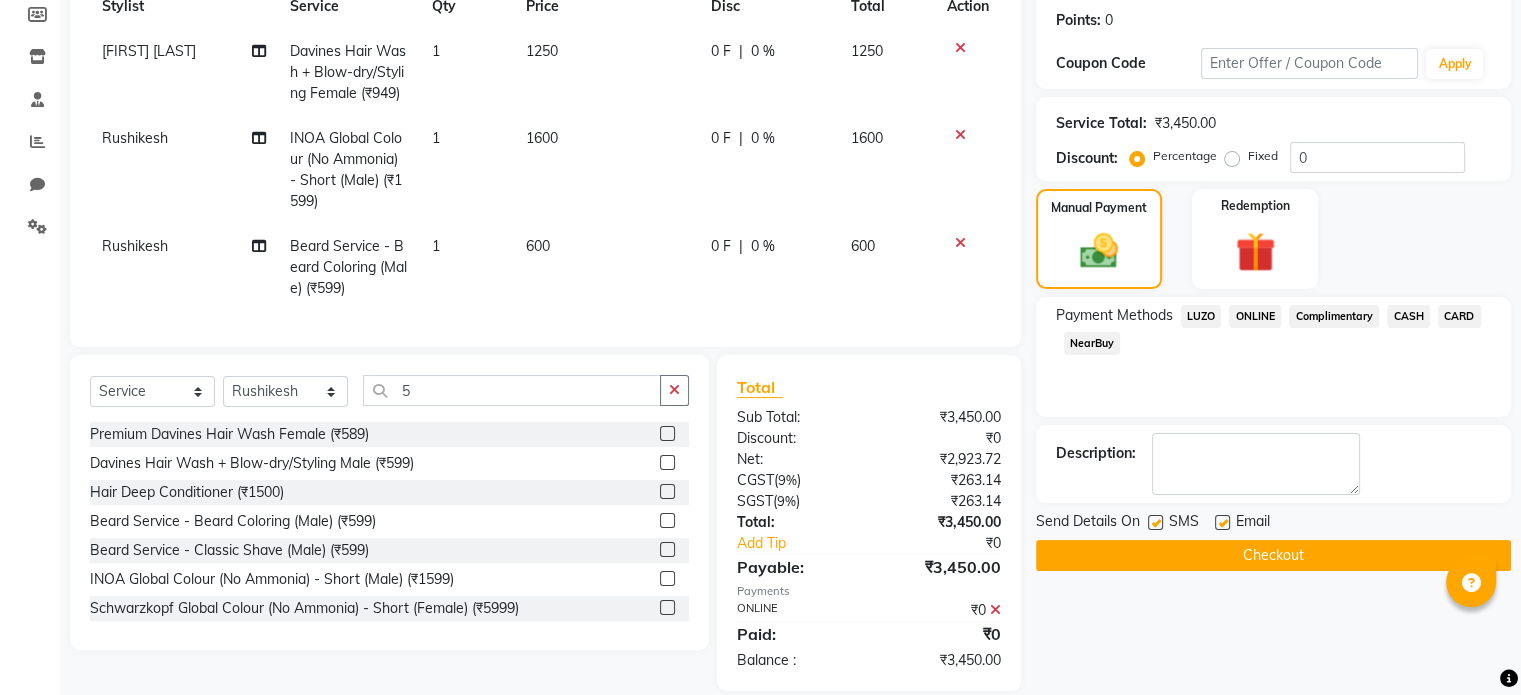 click on "ONLINE" 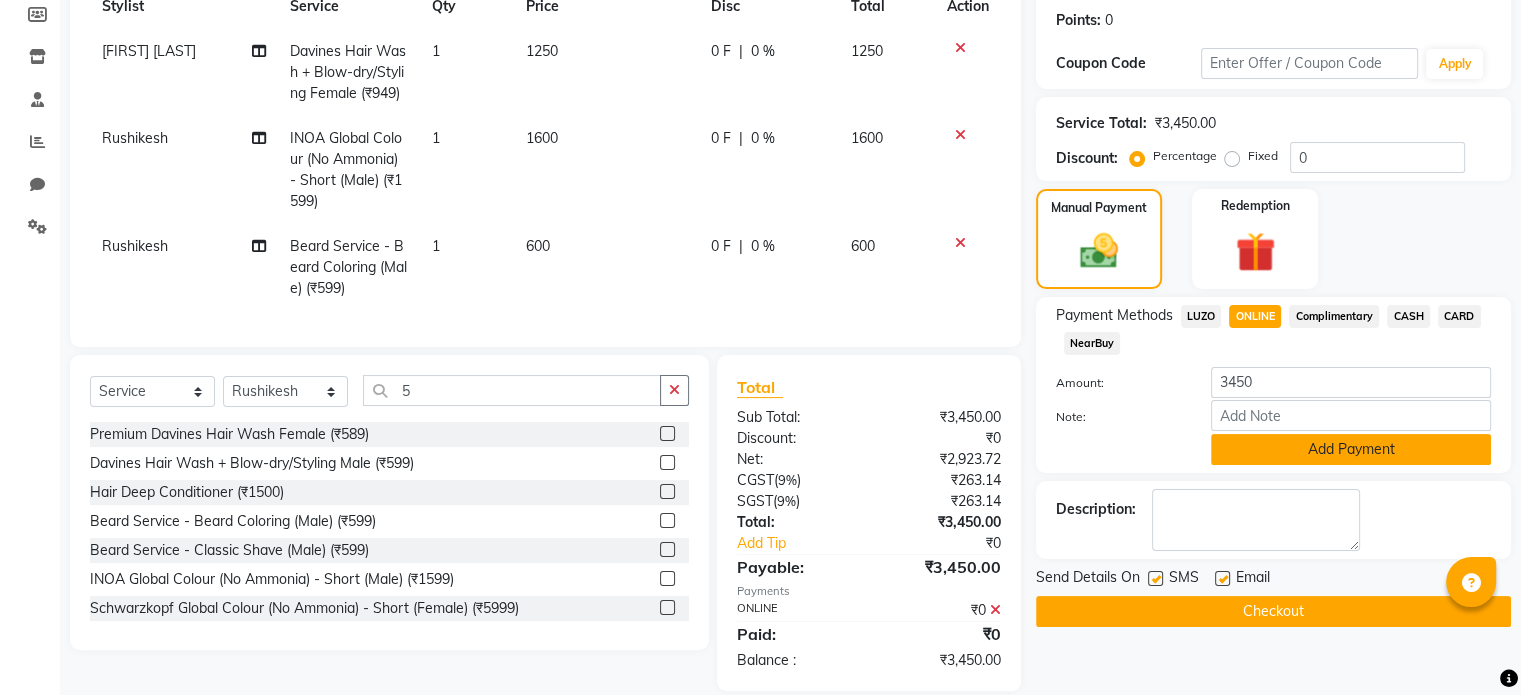 click on "Add Payment" 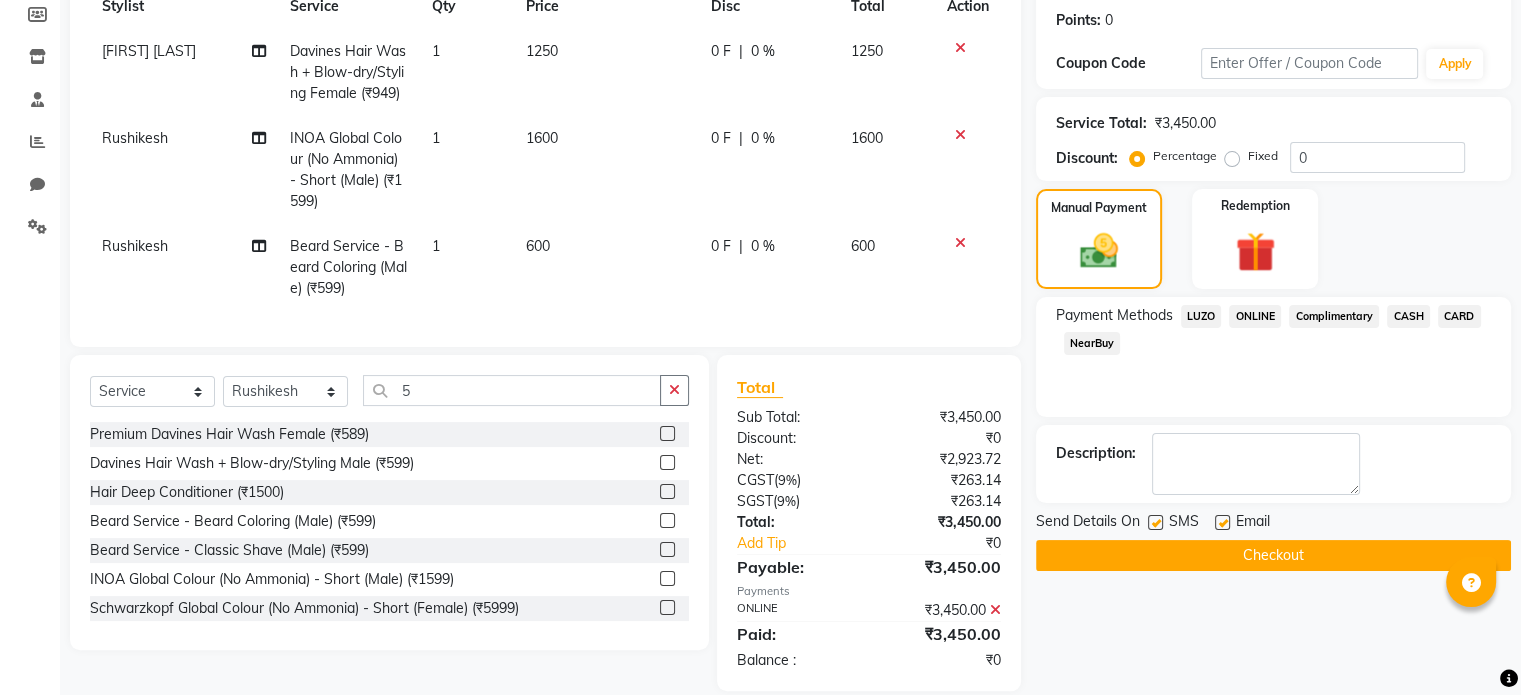 click on "Checkout" 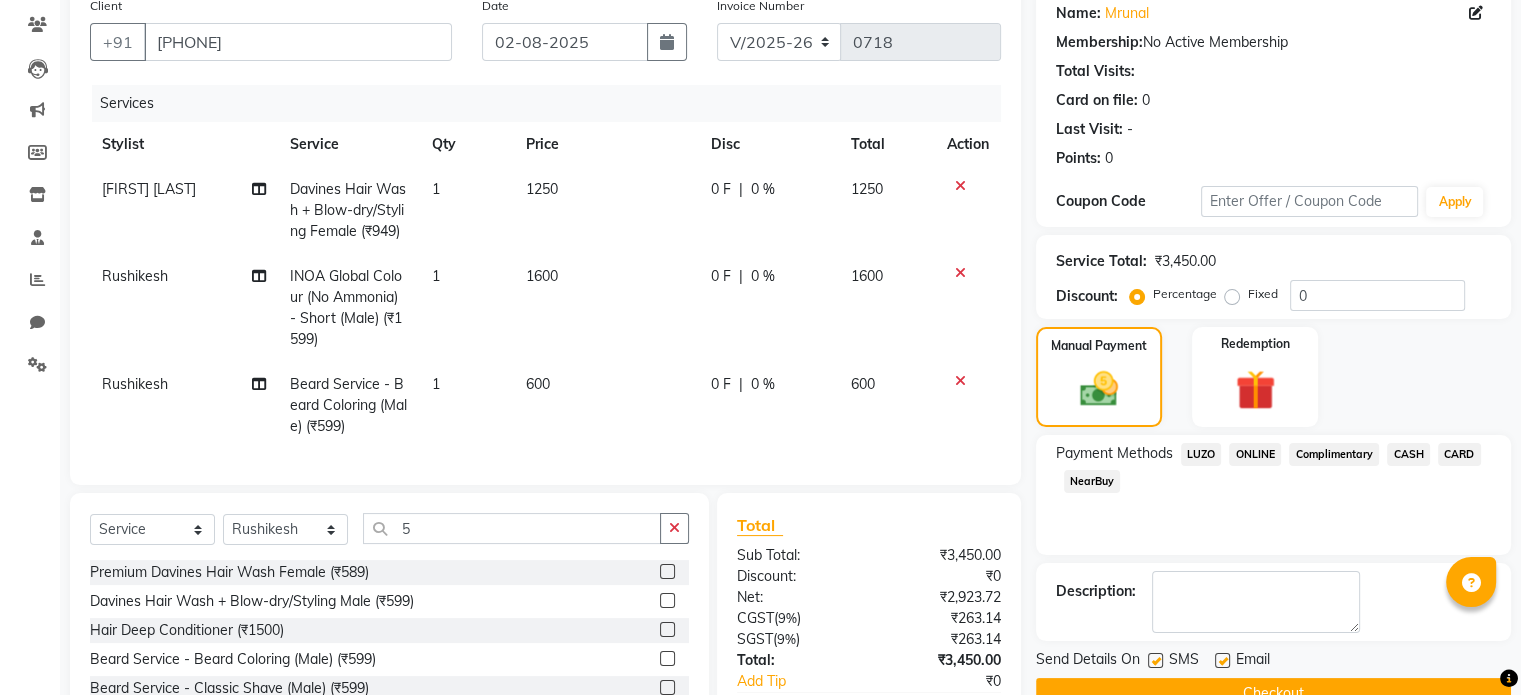 scroll, scrollTop: 0, scrollLeft: 0, axis: both 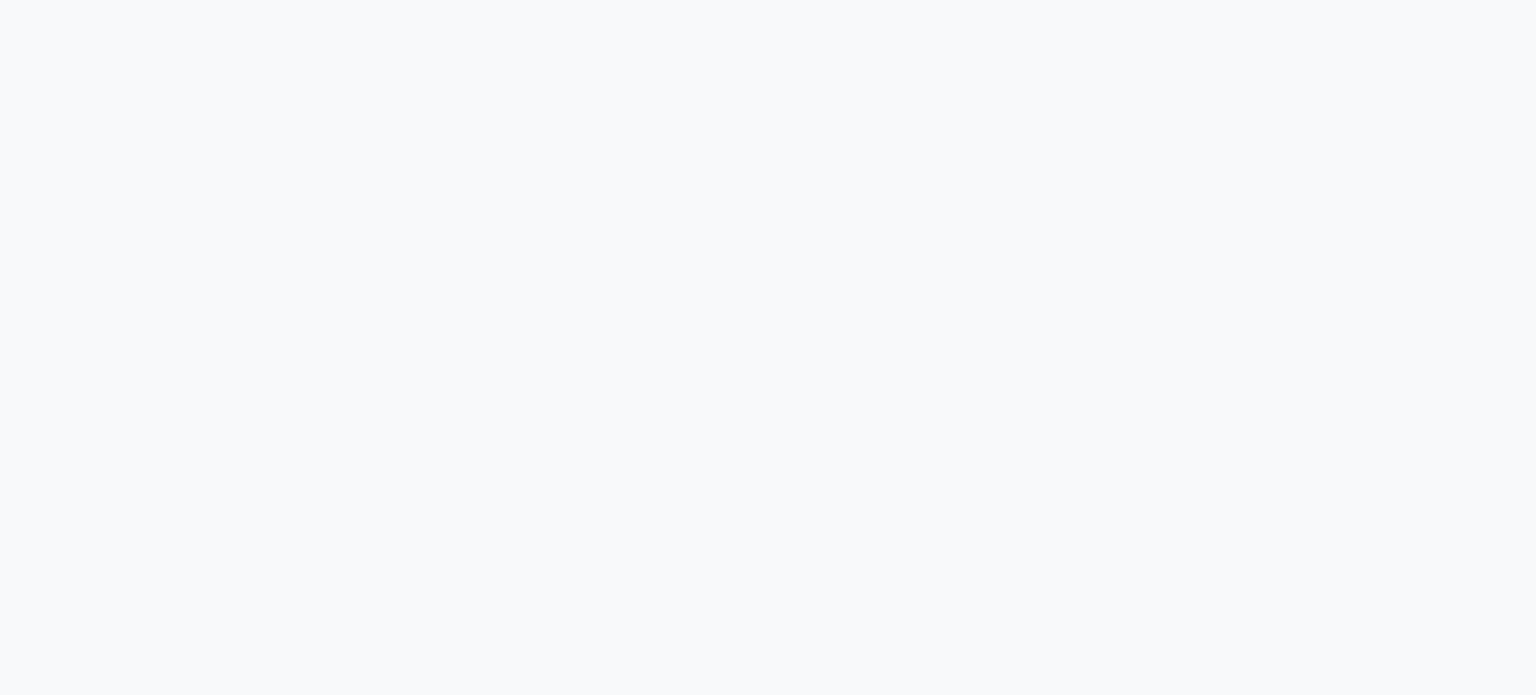 select on "6661" 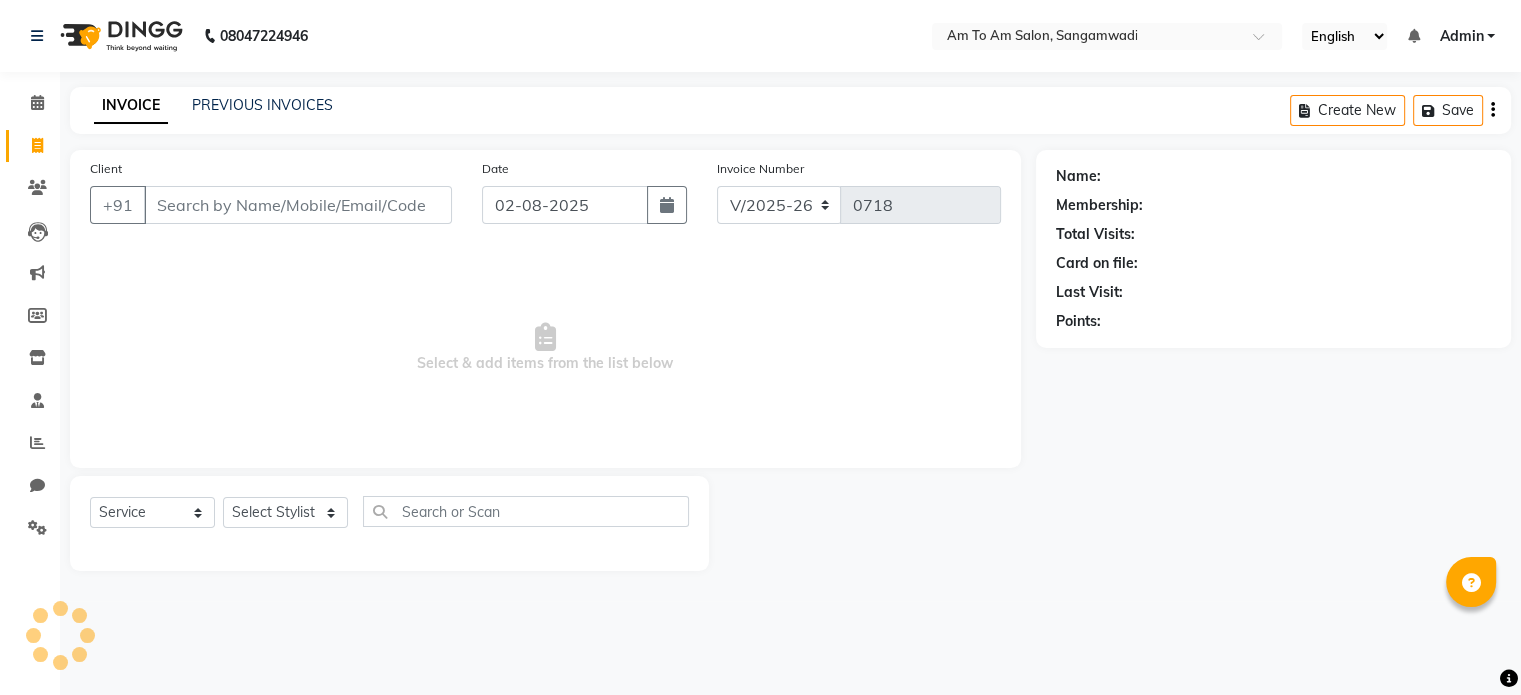 select on "51659" 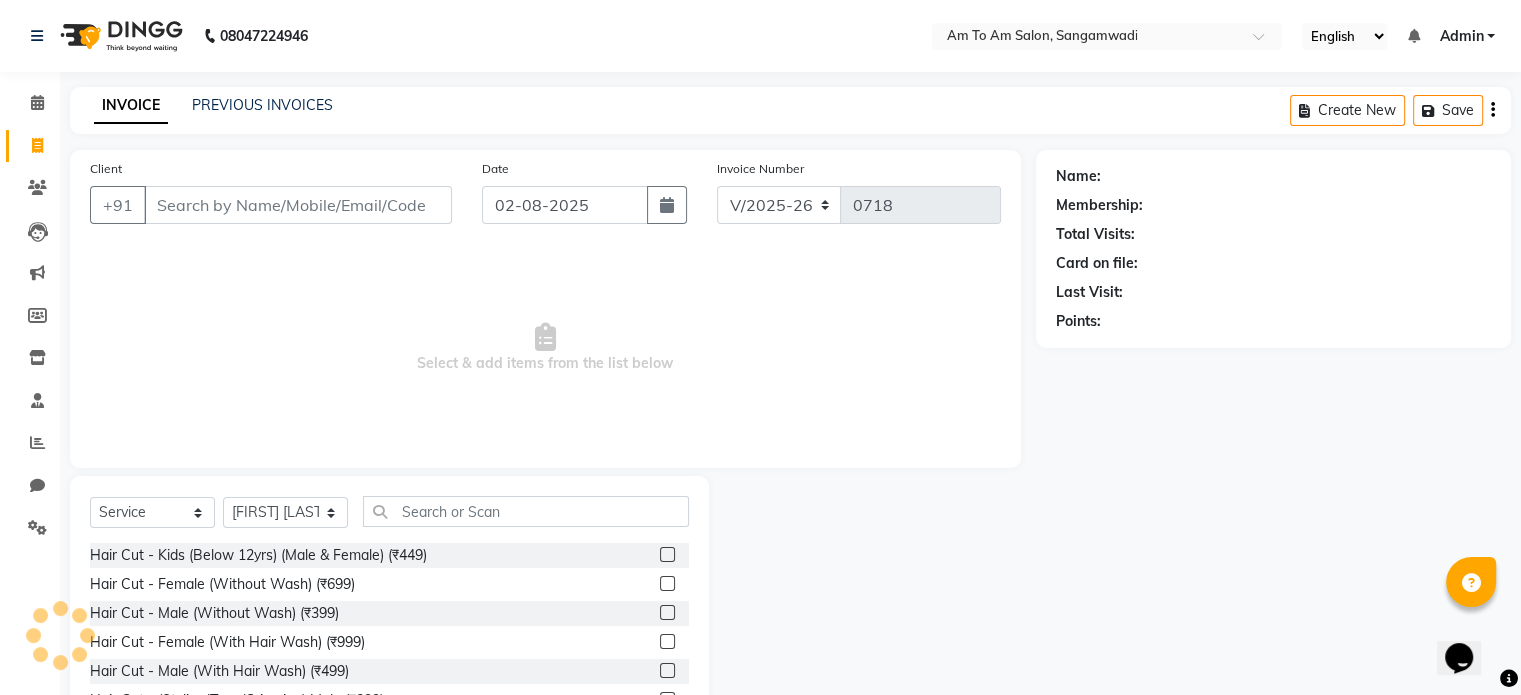 scroll, scrollTop: 0, scrollLeft: 0, axis: both 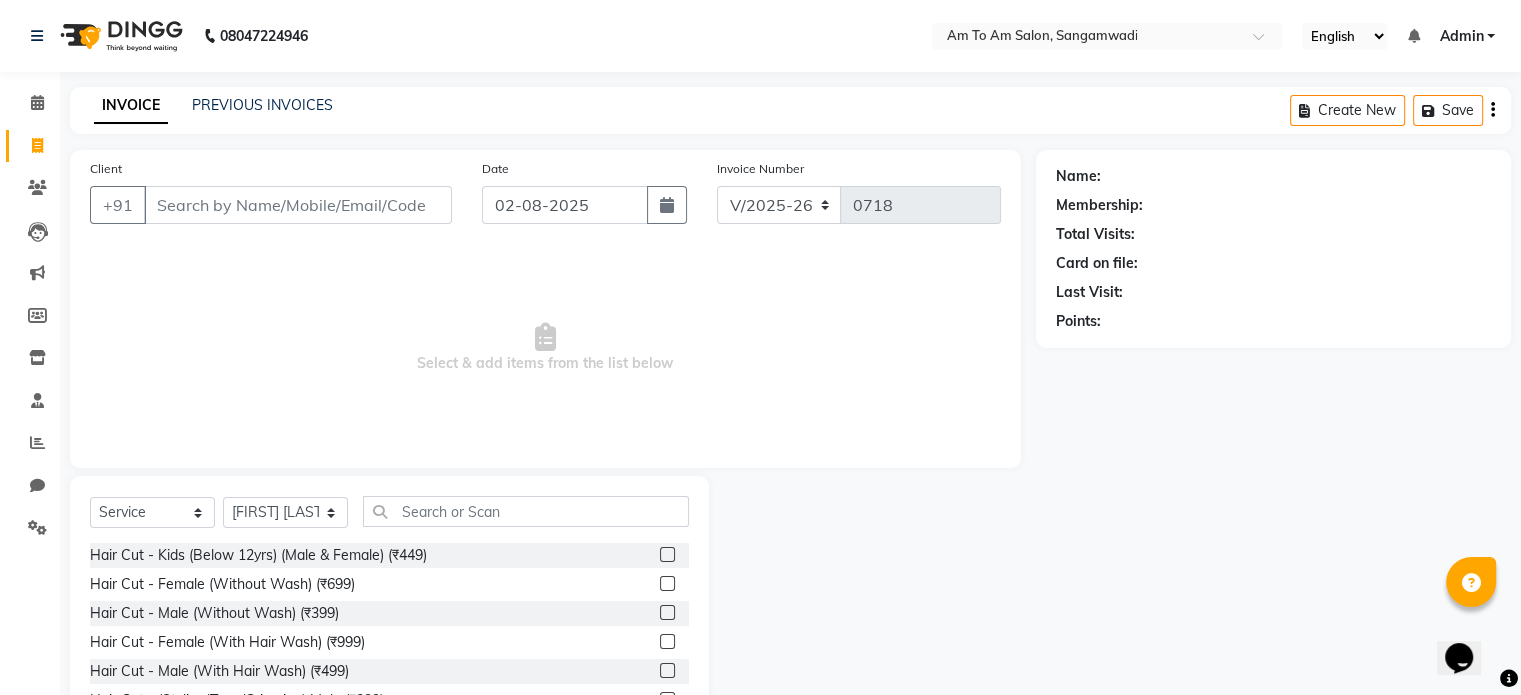 click on "Client" at bounding box center [298, 205] 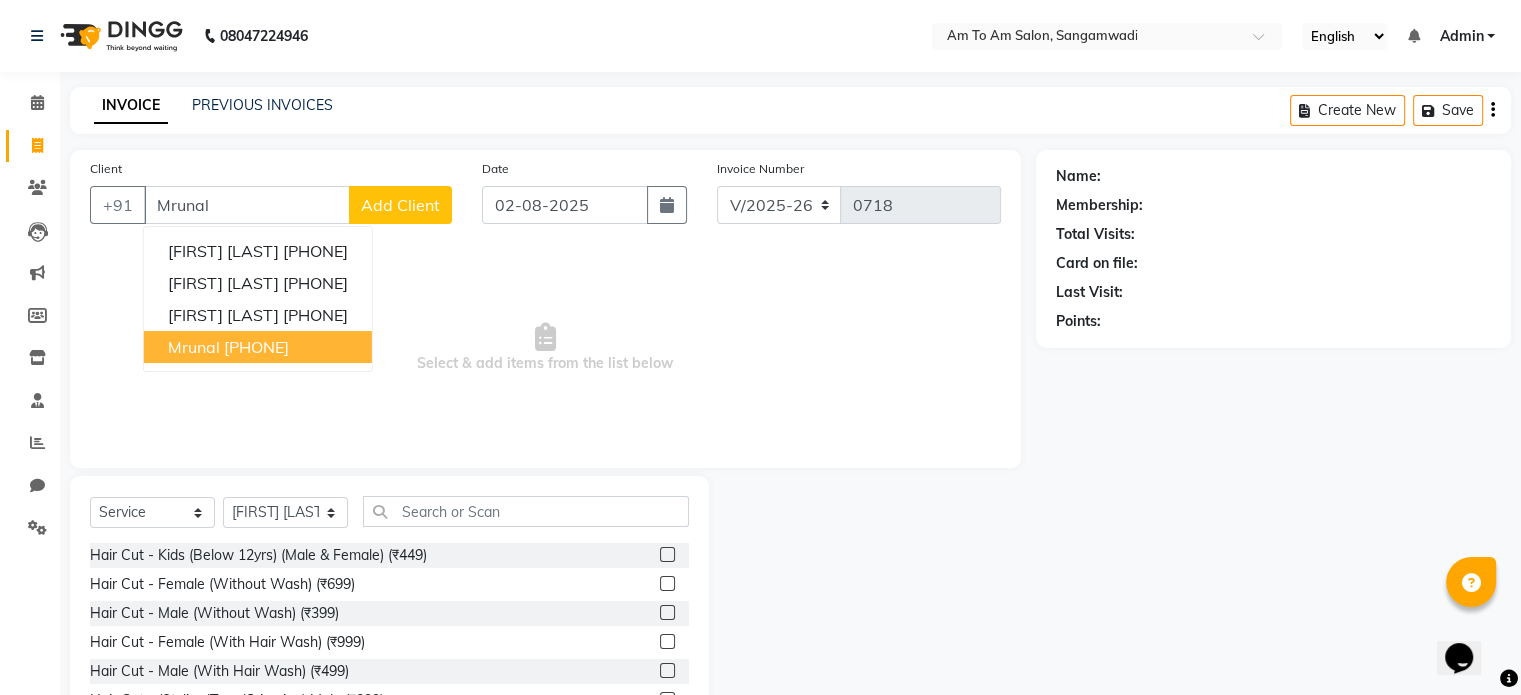click on "[PHONE]" at bounding box center [256, 347] 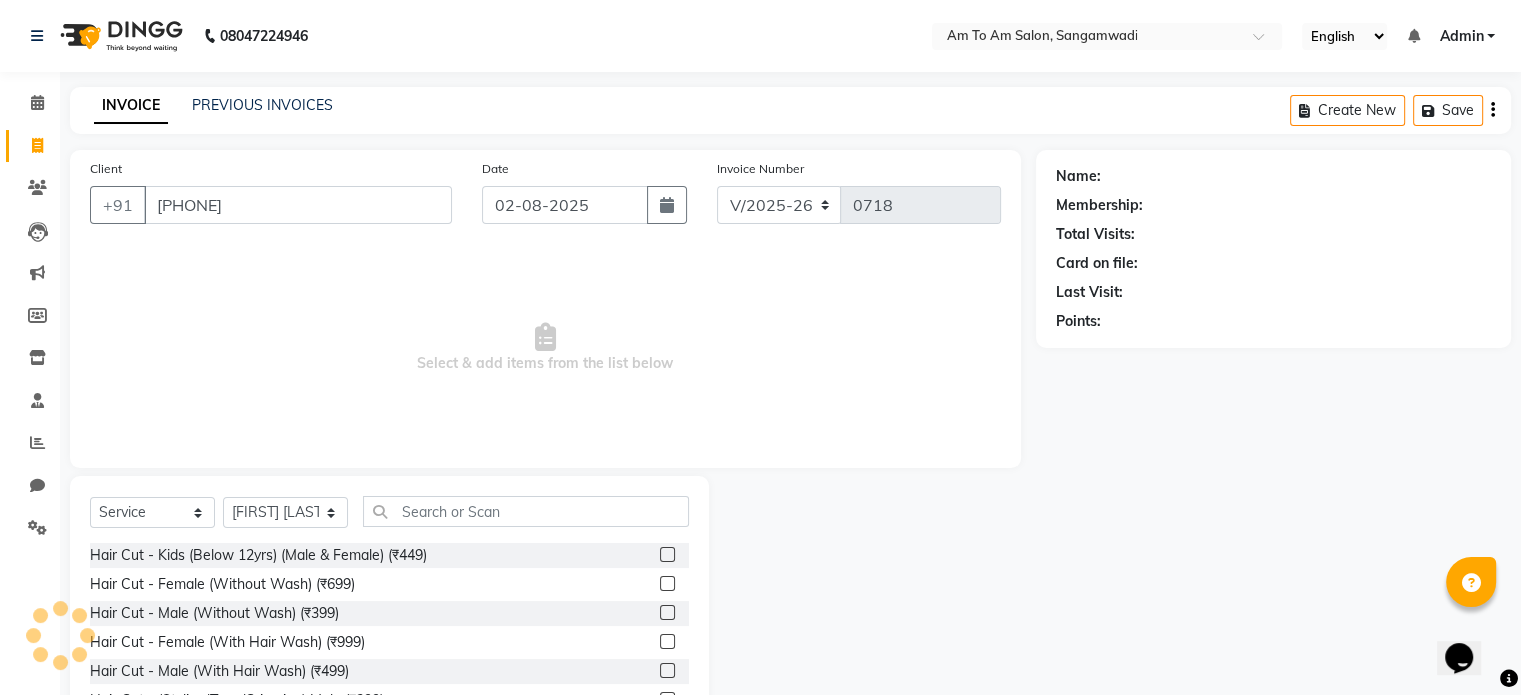 type on "[PHONE]" 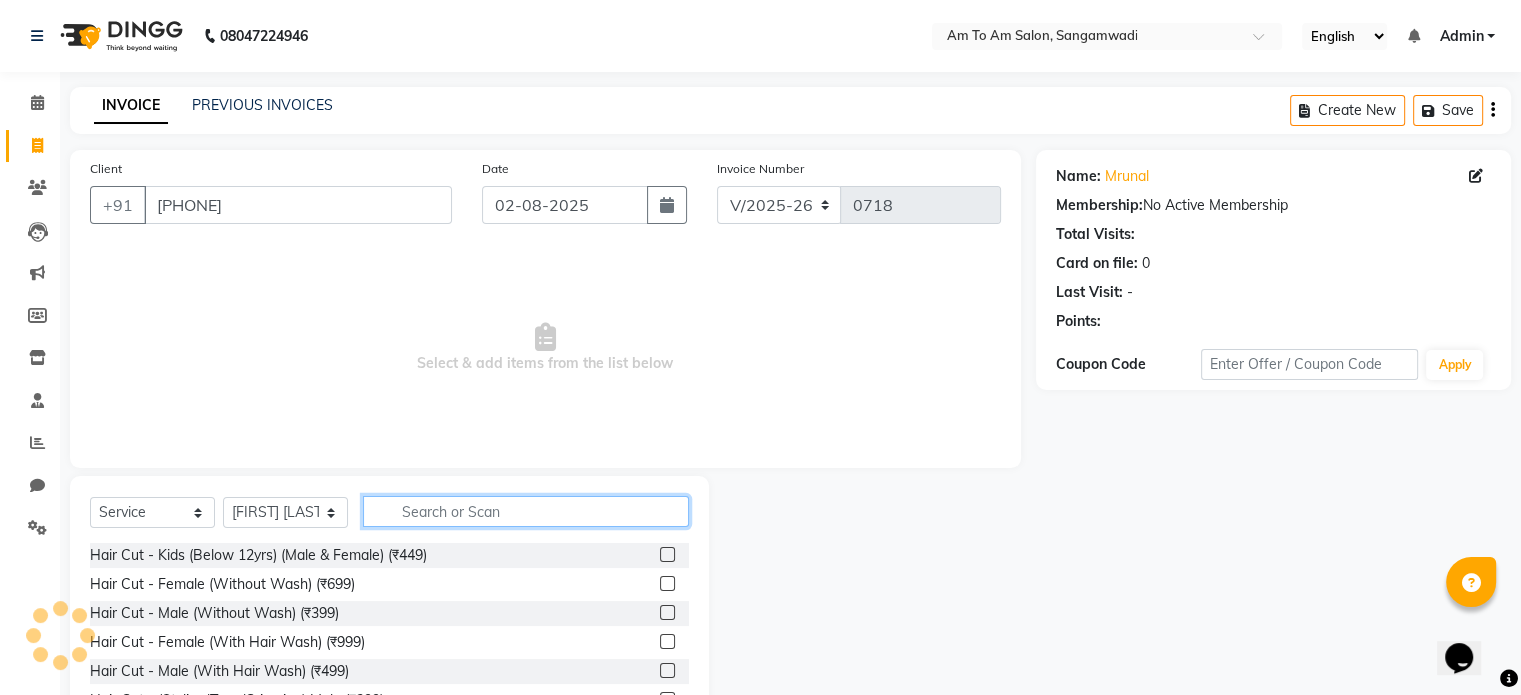 click 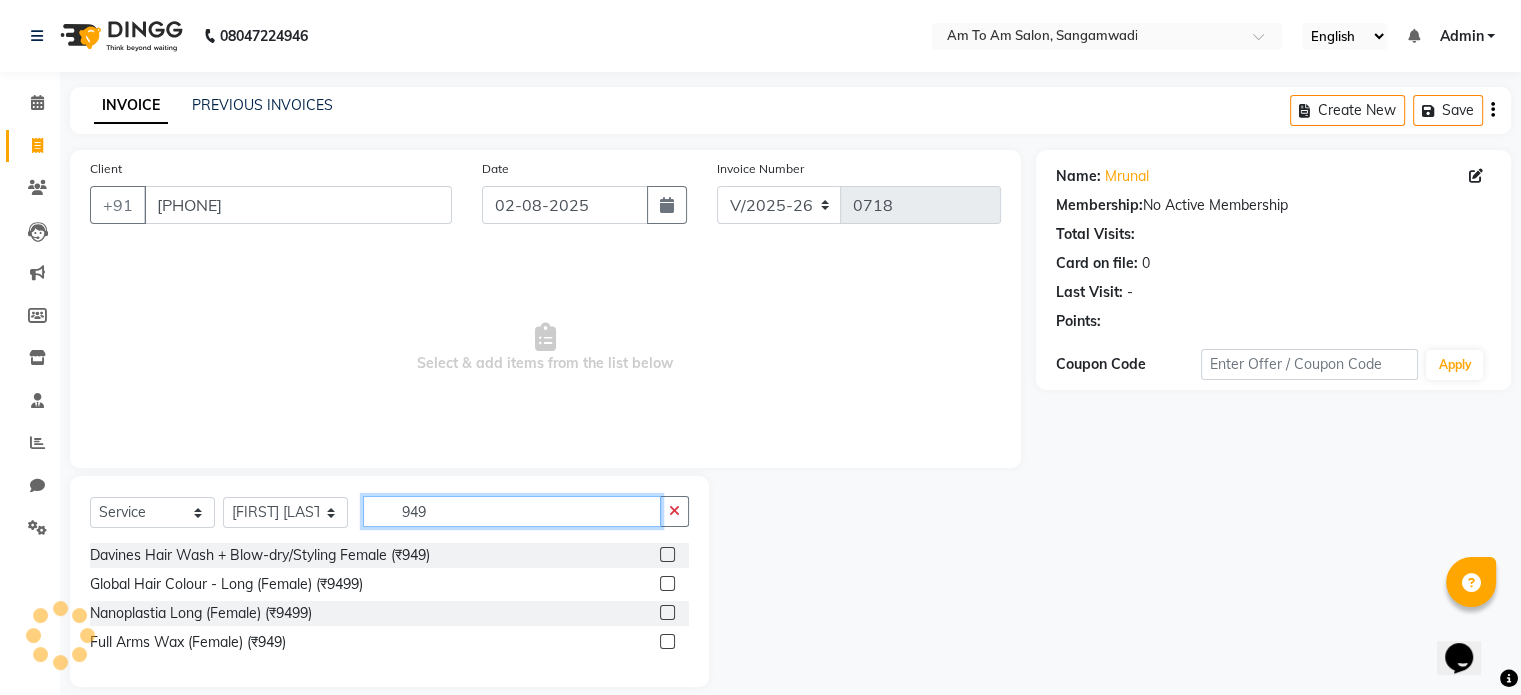 type on "949" 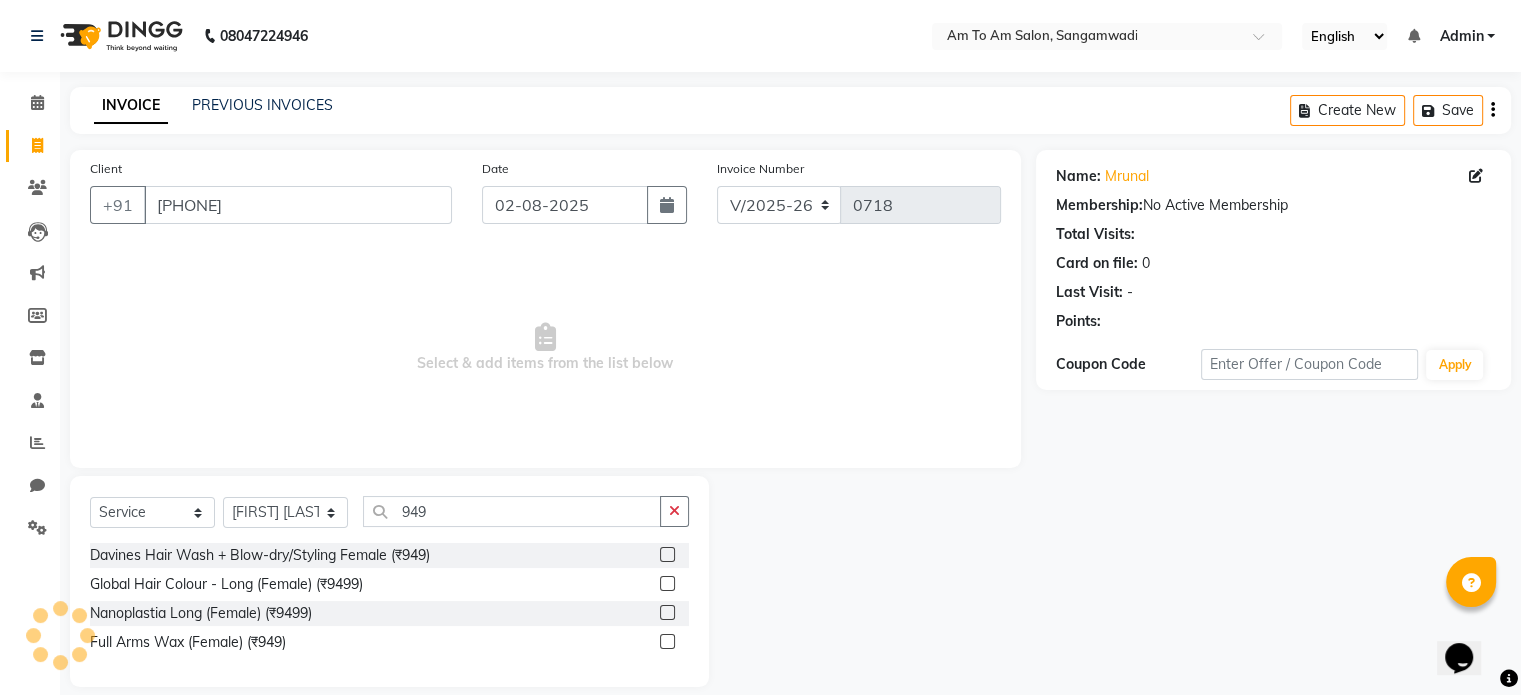click 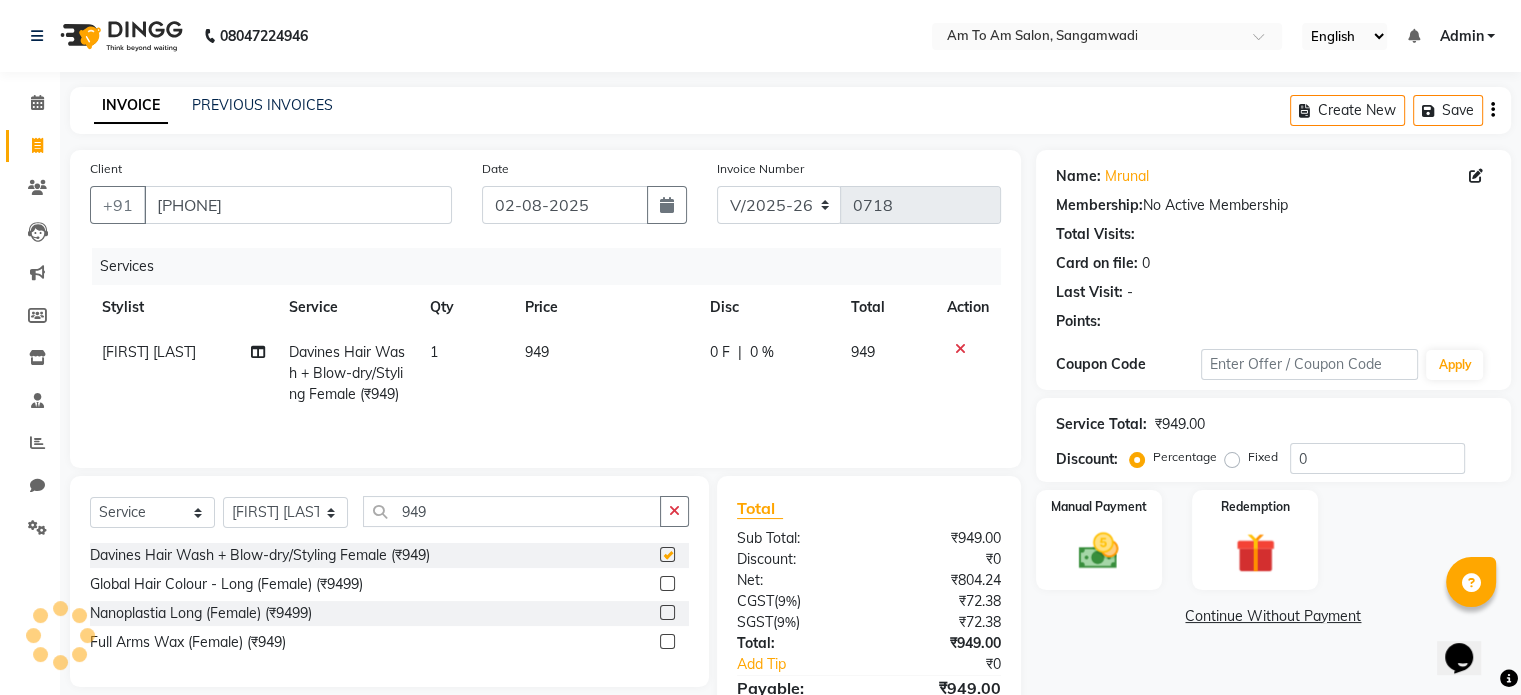 checkbox on "false" 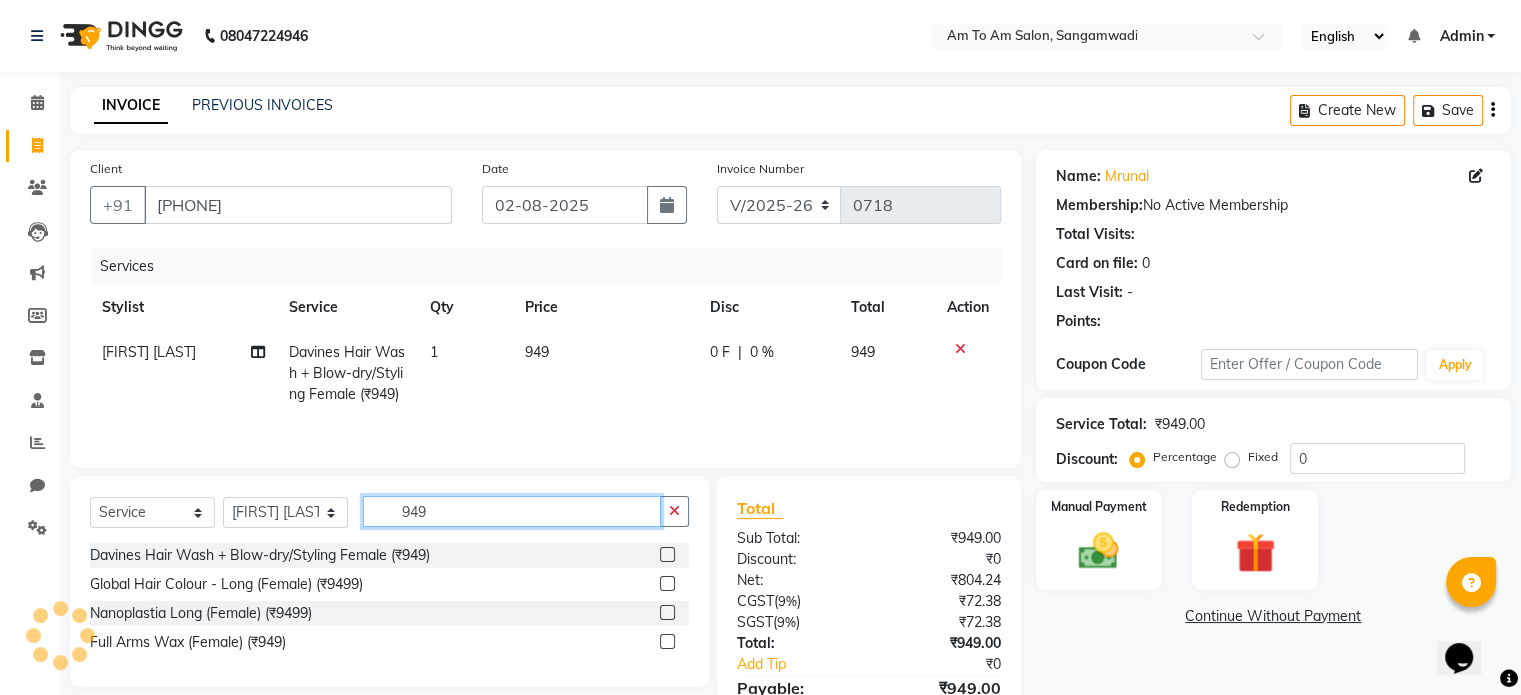 click on "949" 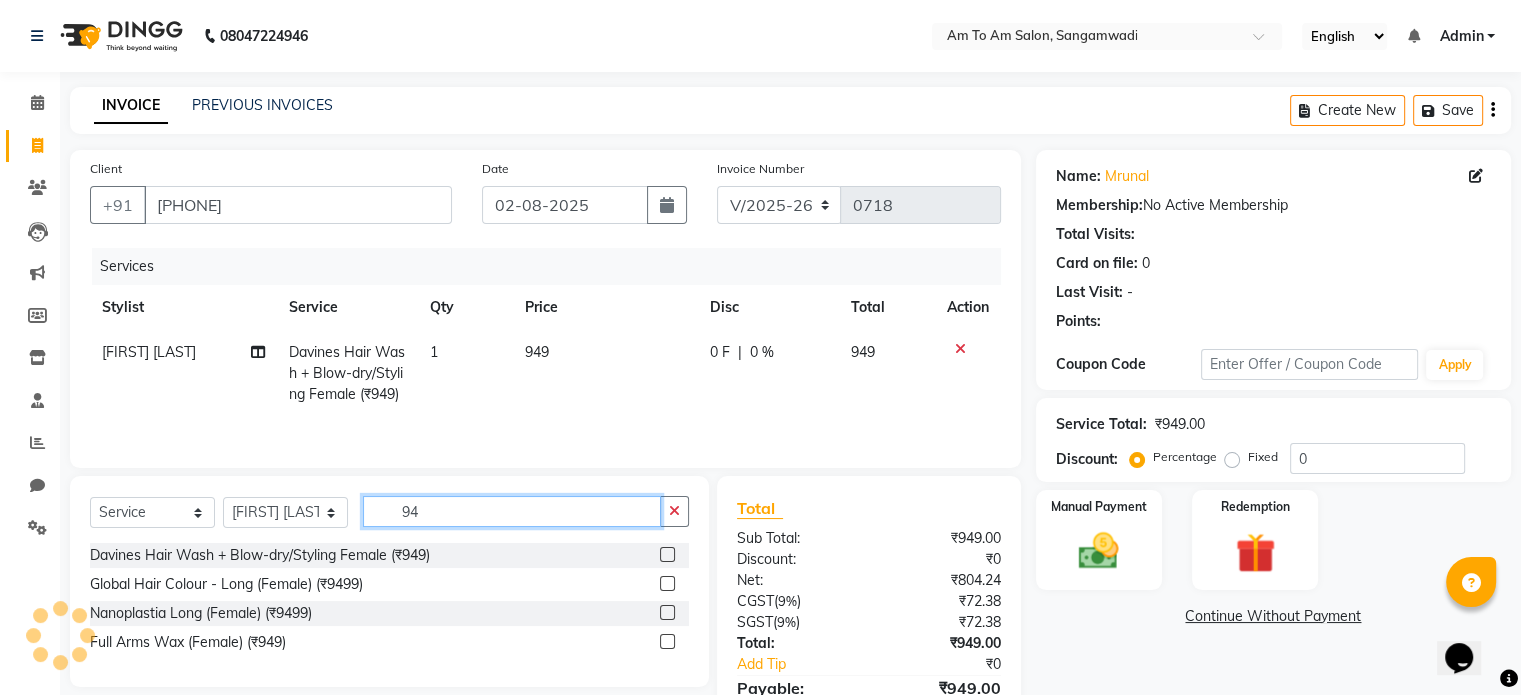 type on "9" 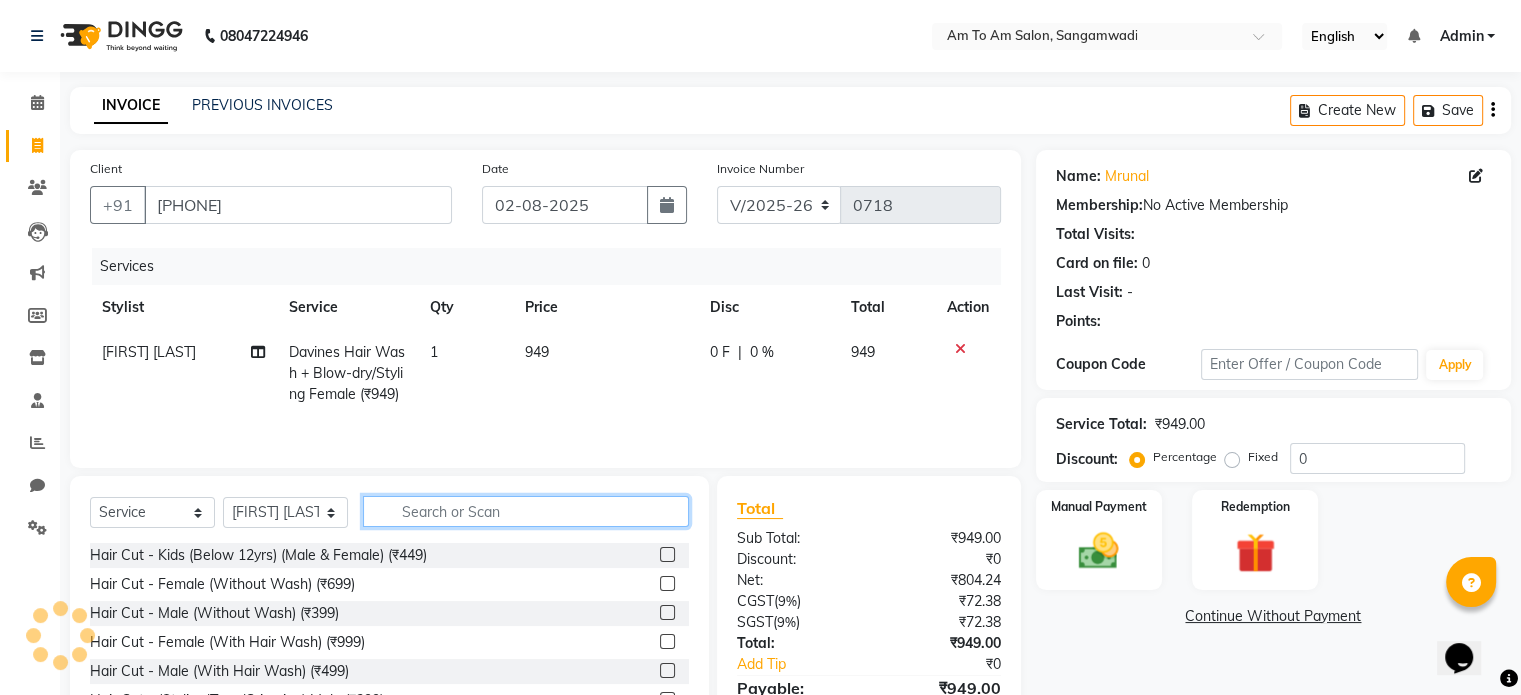 type 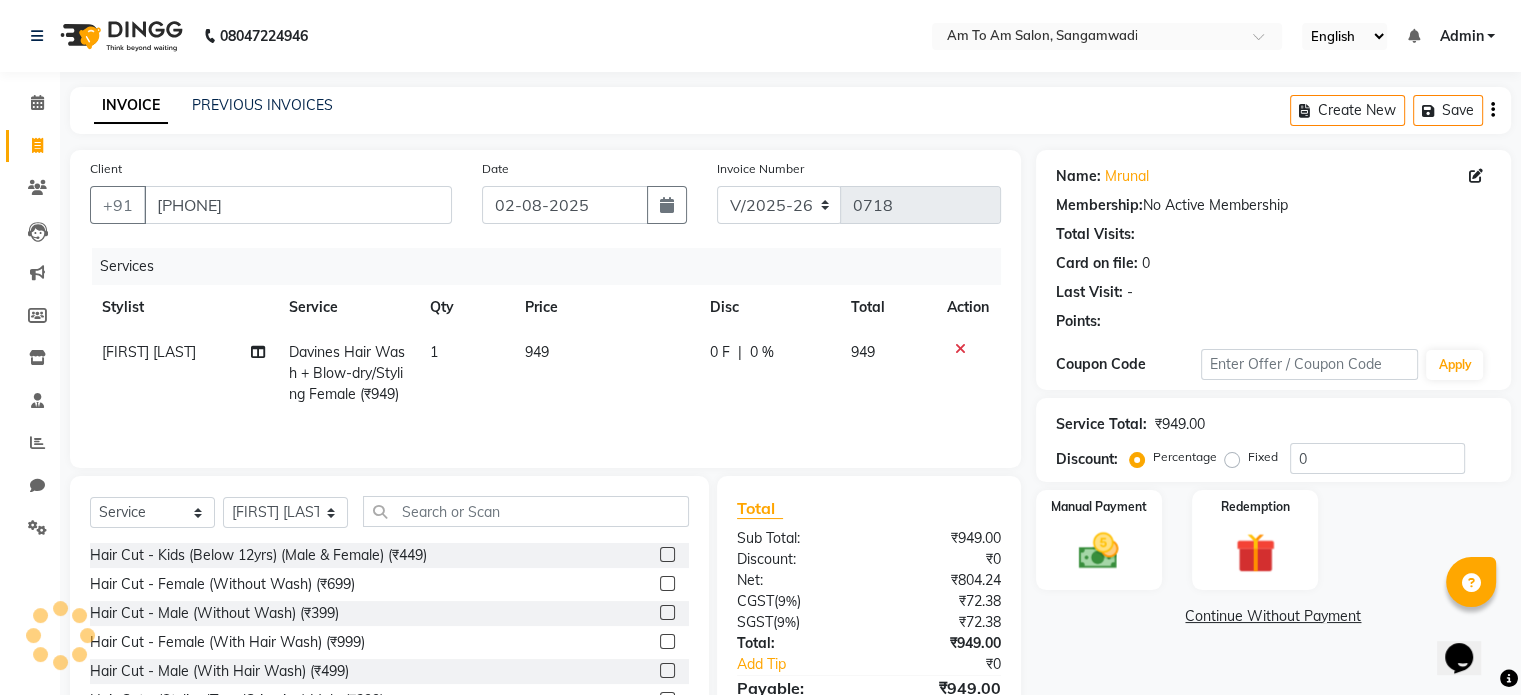 click on "949" 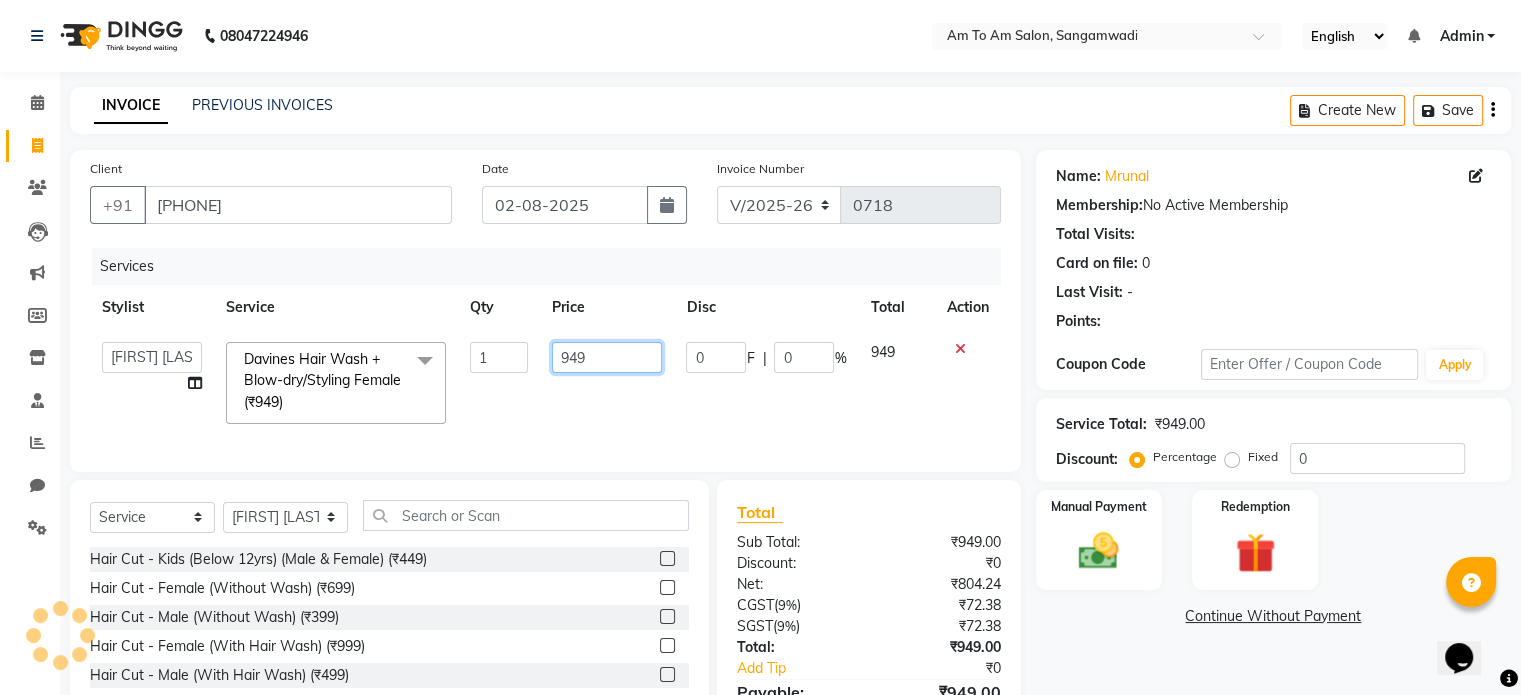 click on "949" 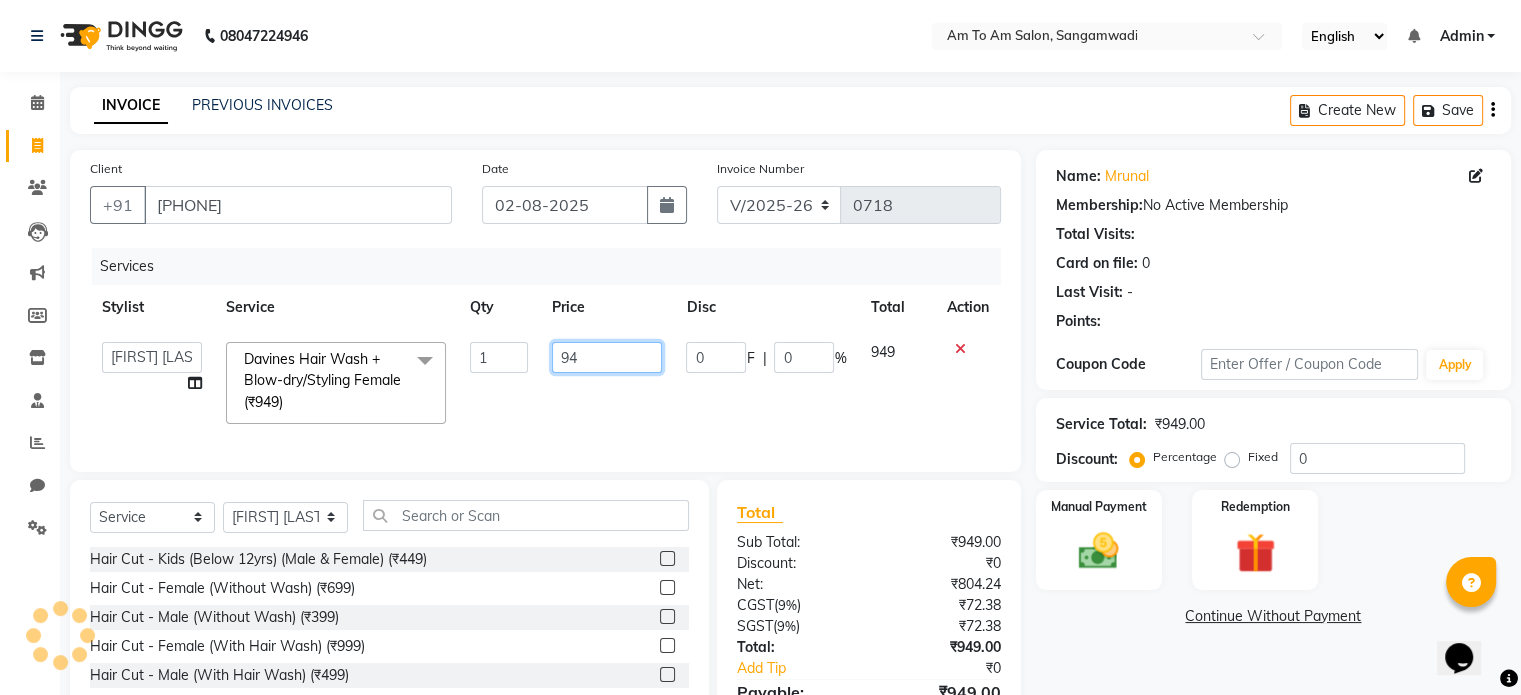type on "9" 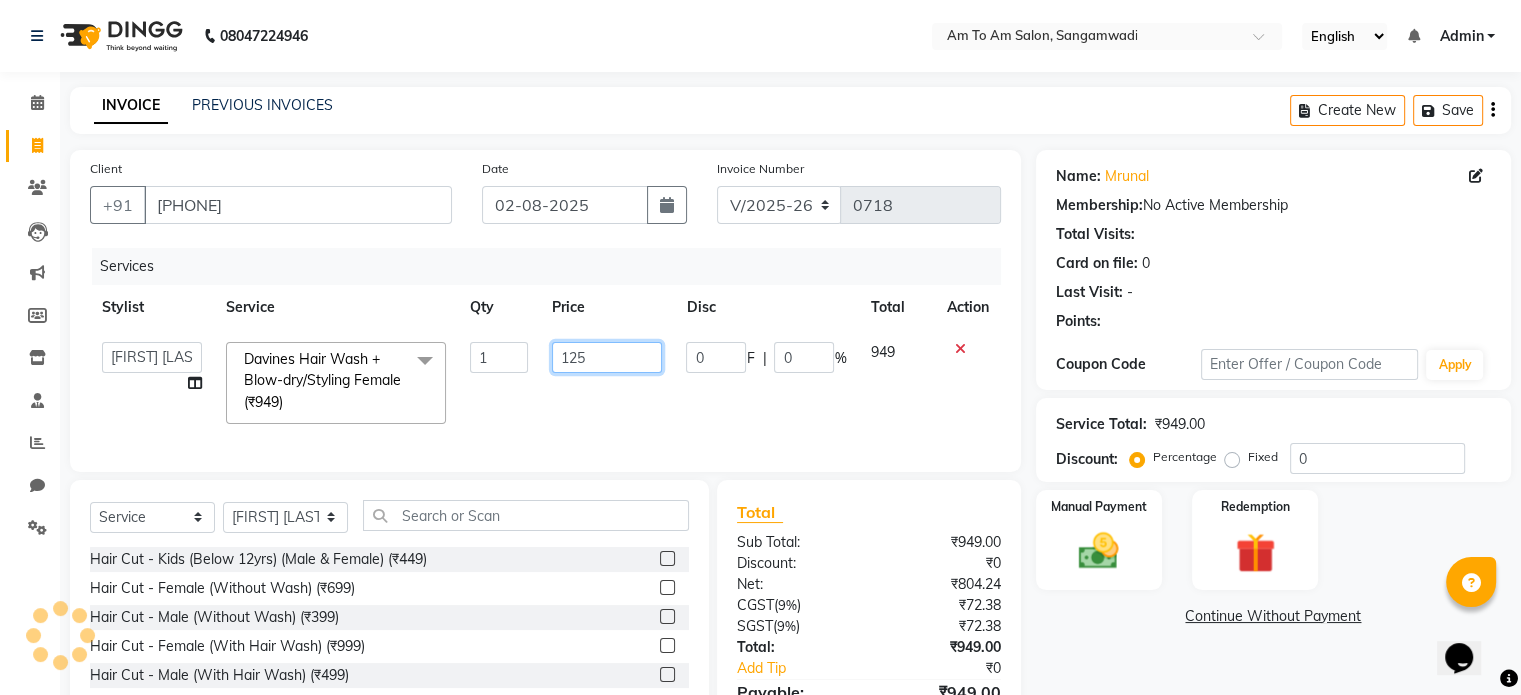 type on "1250" 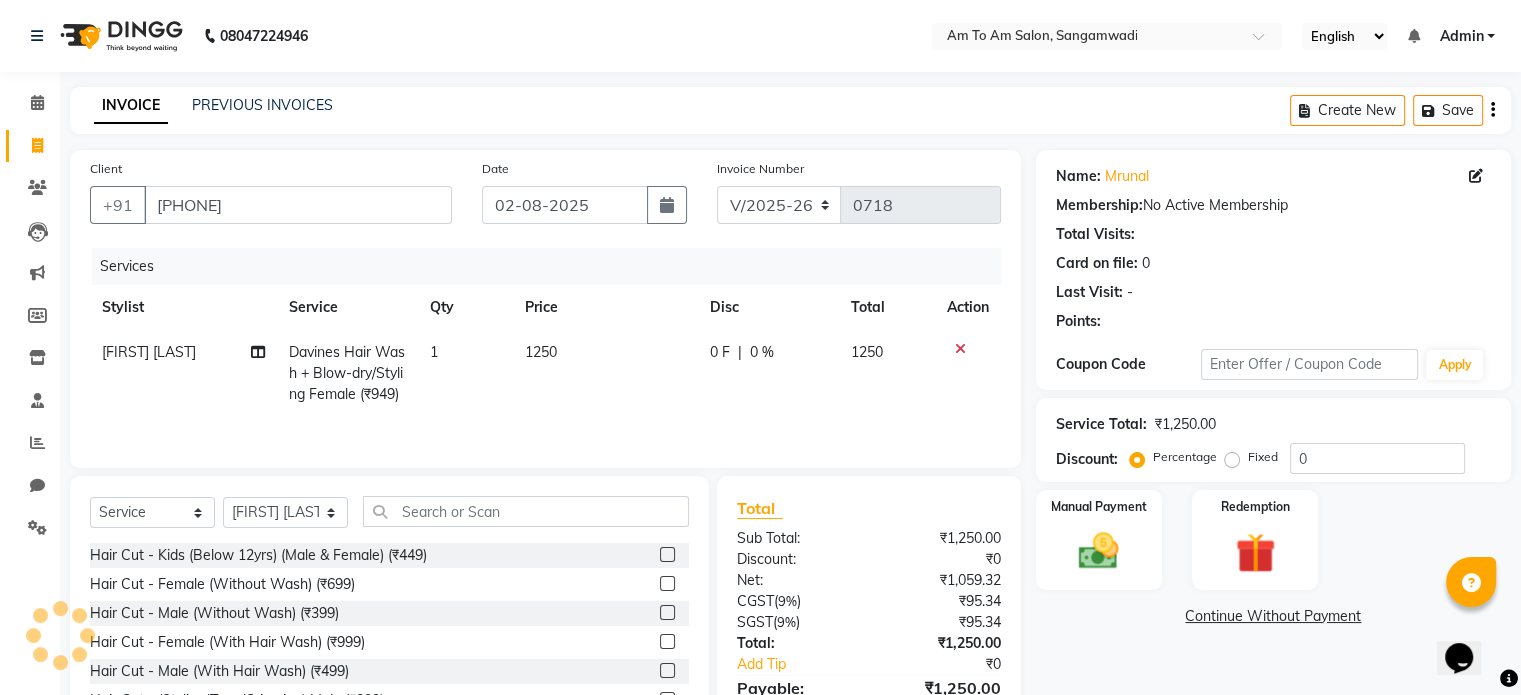 click on "1250" 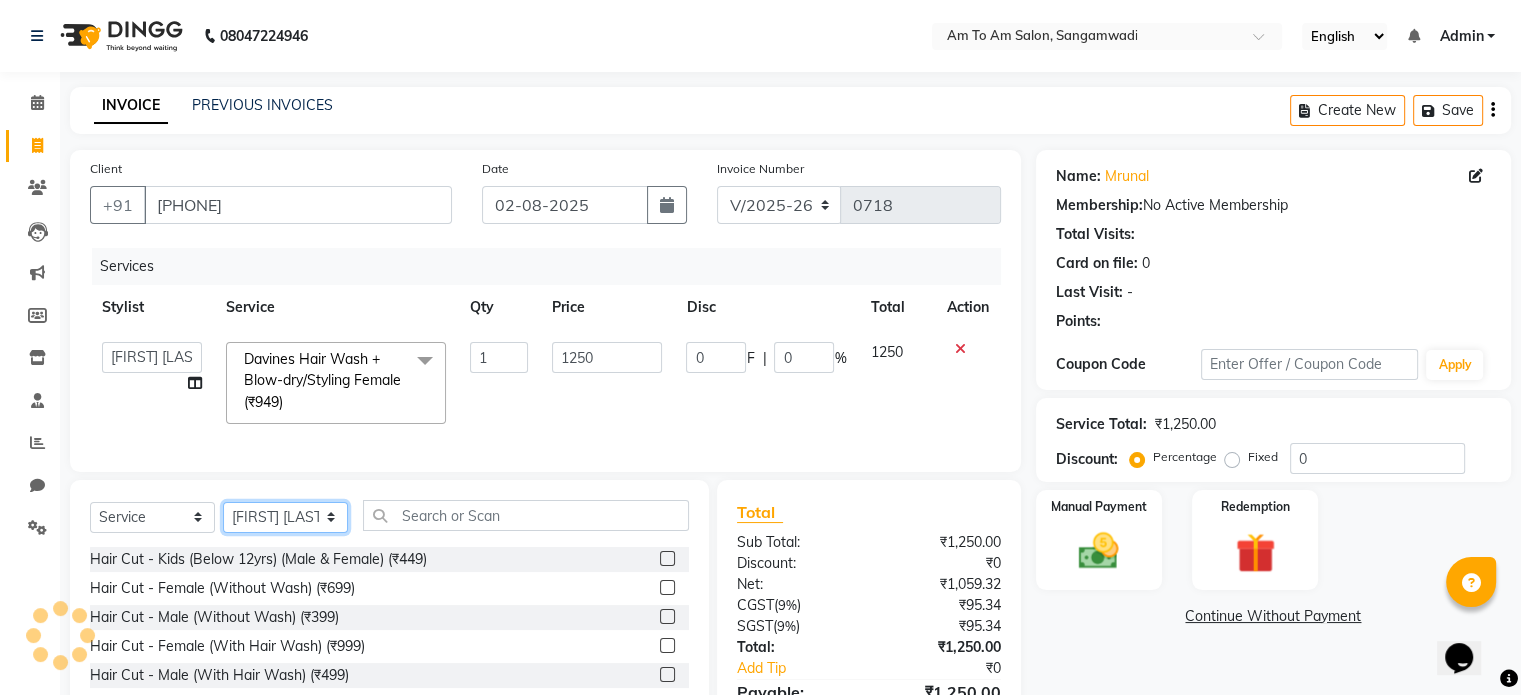 click on "Select Stylist Akash Parmar  Ashwini I John Lokhande Mahi Shaikh Nikhil  Poonam Mam Ravina Soni  Rohit Rukmini  Rushikesh Sakshi Shelar  Sonali Taufik Shaikh" 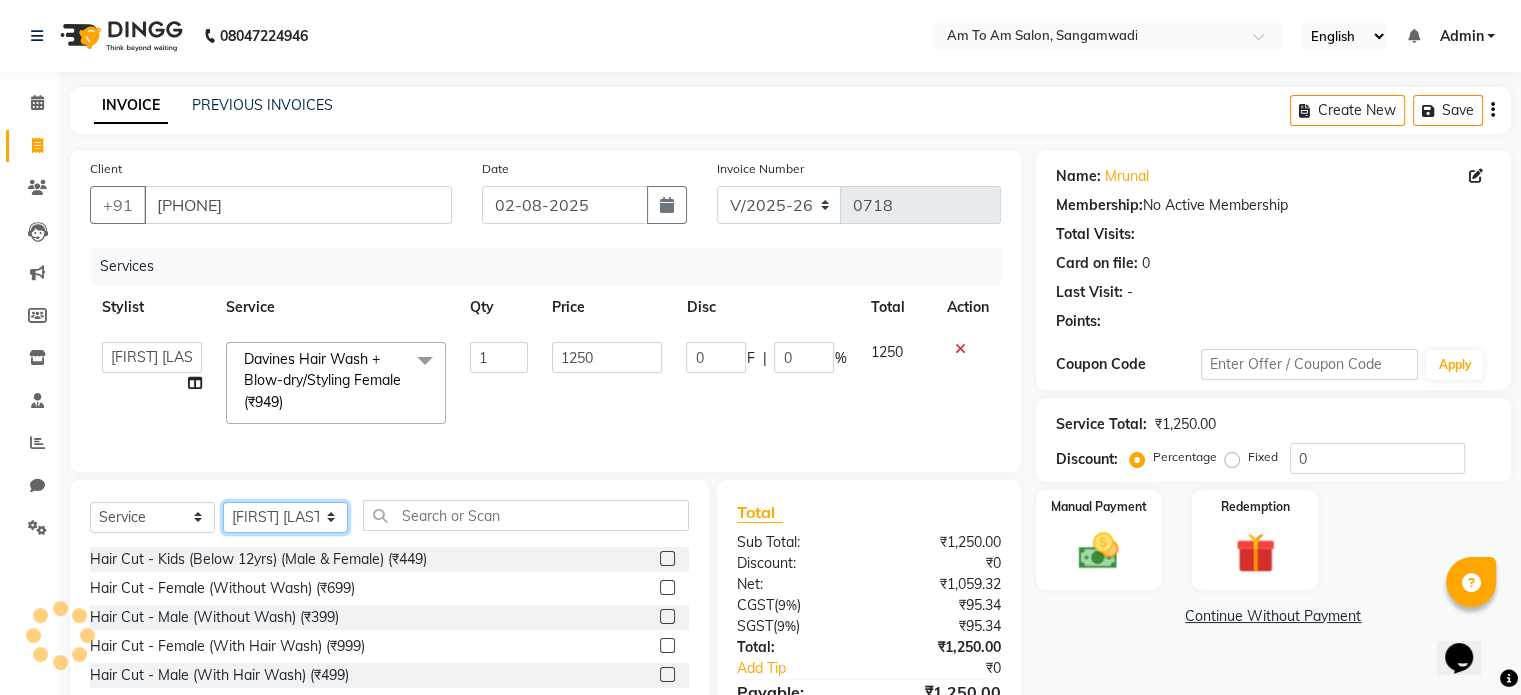 select on "71335" 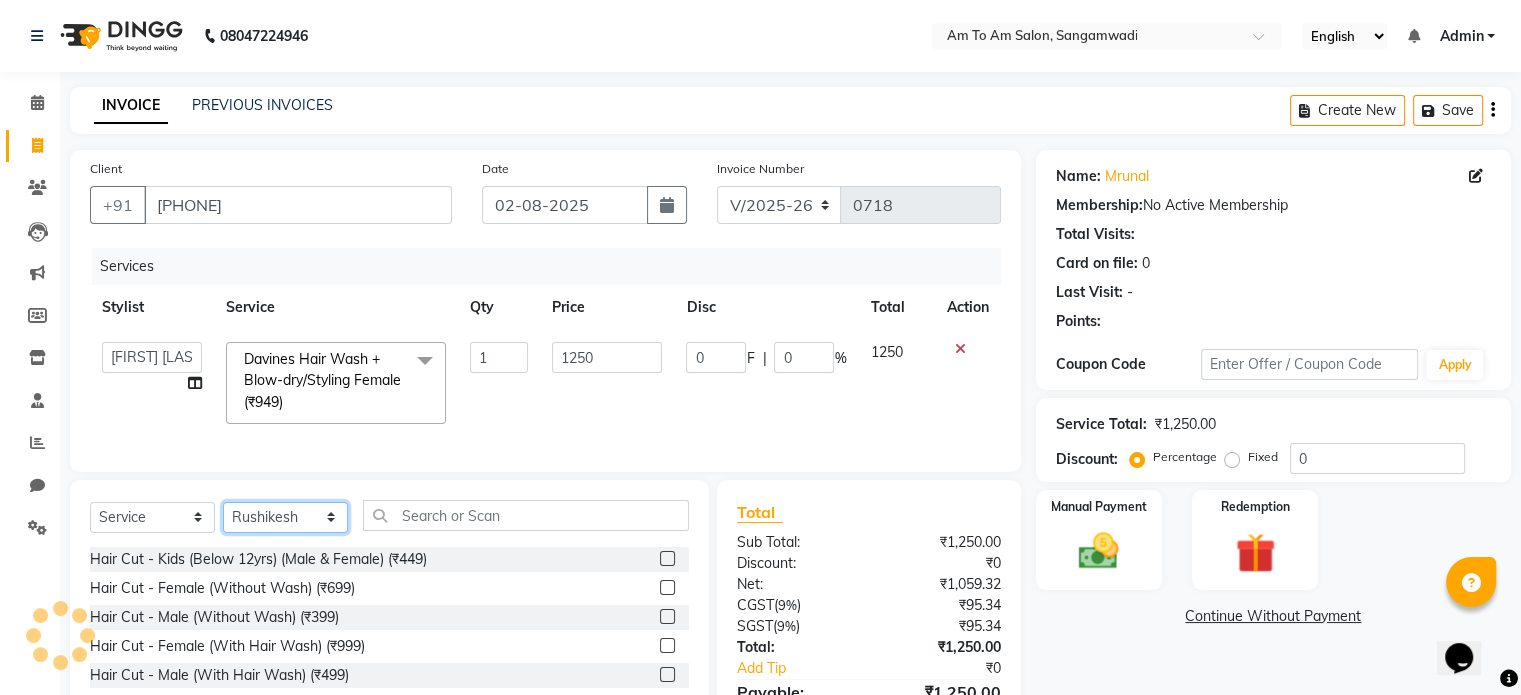 click on "Select Stylist Akash Parmar  Ashwini I John Lokhande Mahi Shaikh Nikhil  Poonam Mam Ravina Soni  Rohit Rukmini  Rushikesh Sakshi Shelar  Sonali Taufik Shaikh" 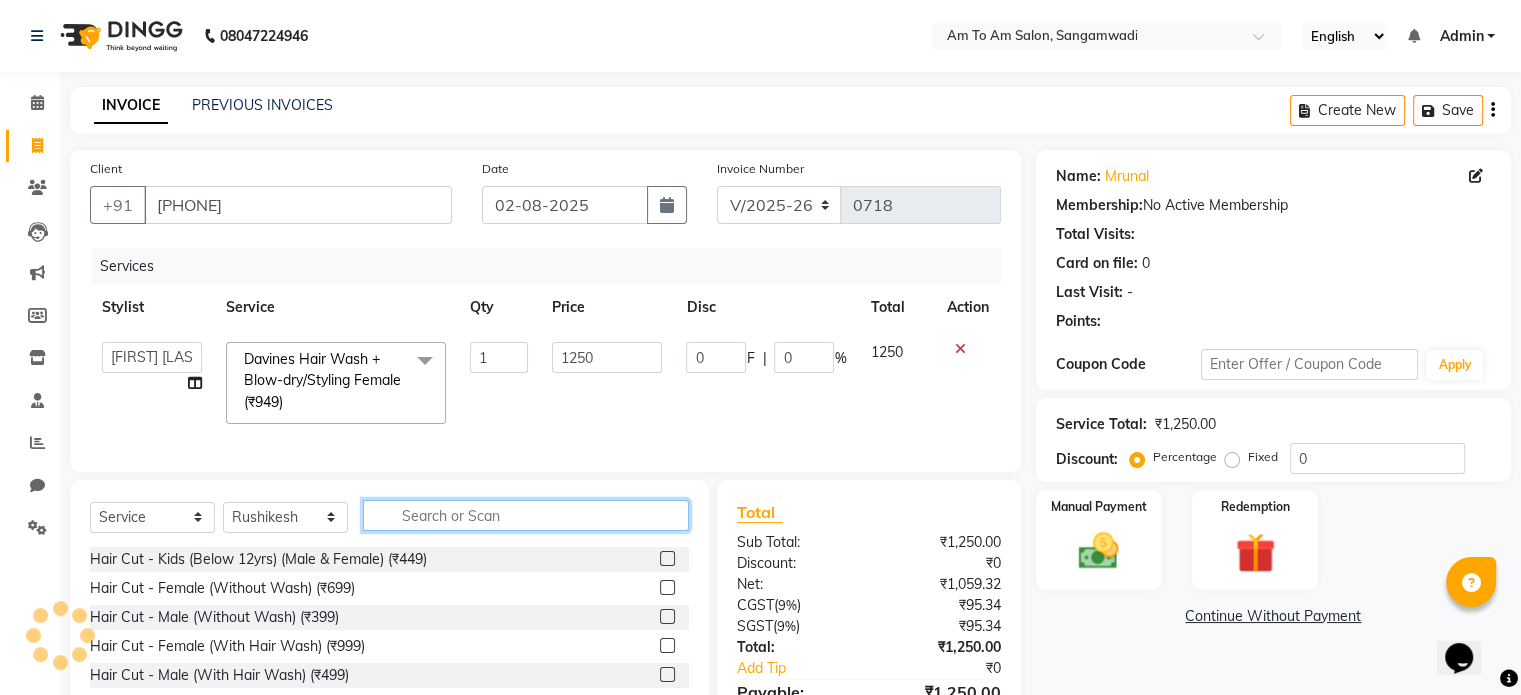 click 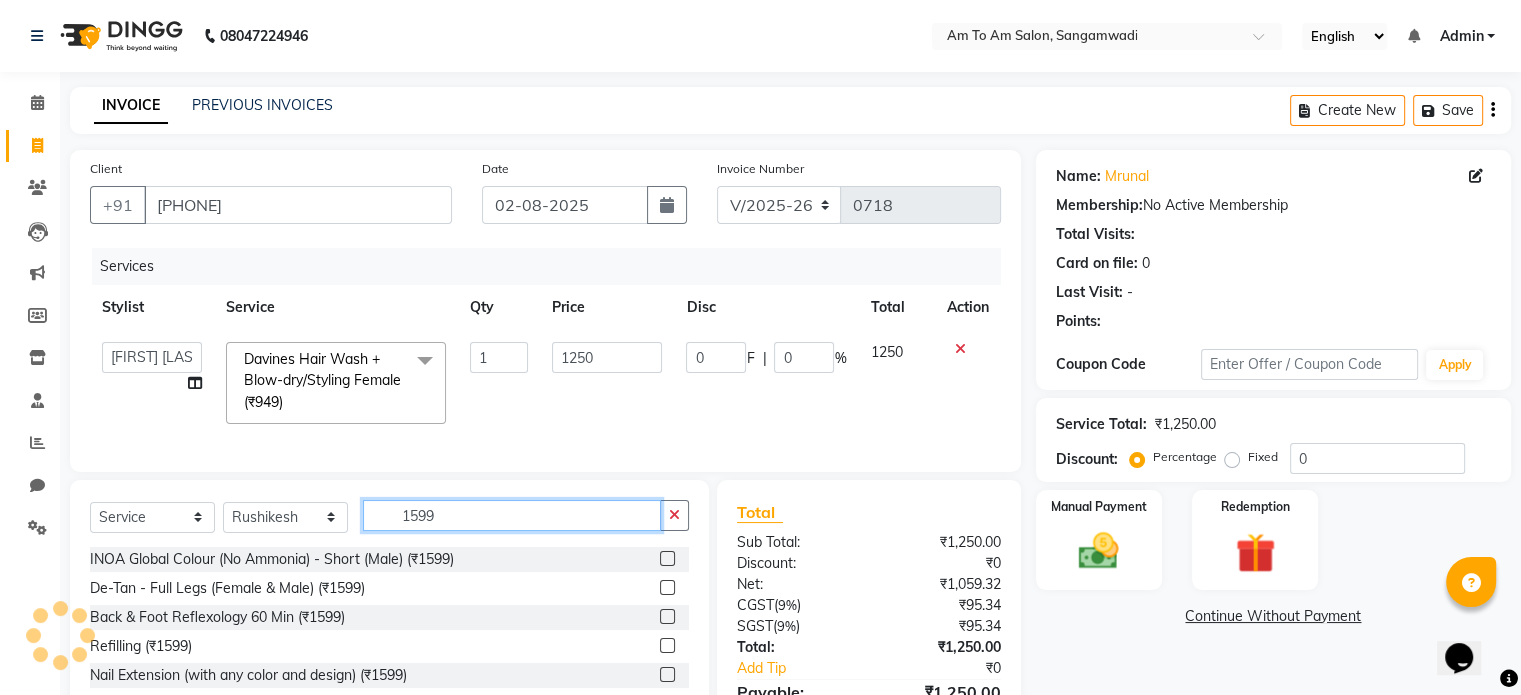 type on "1599" 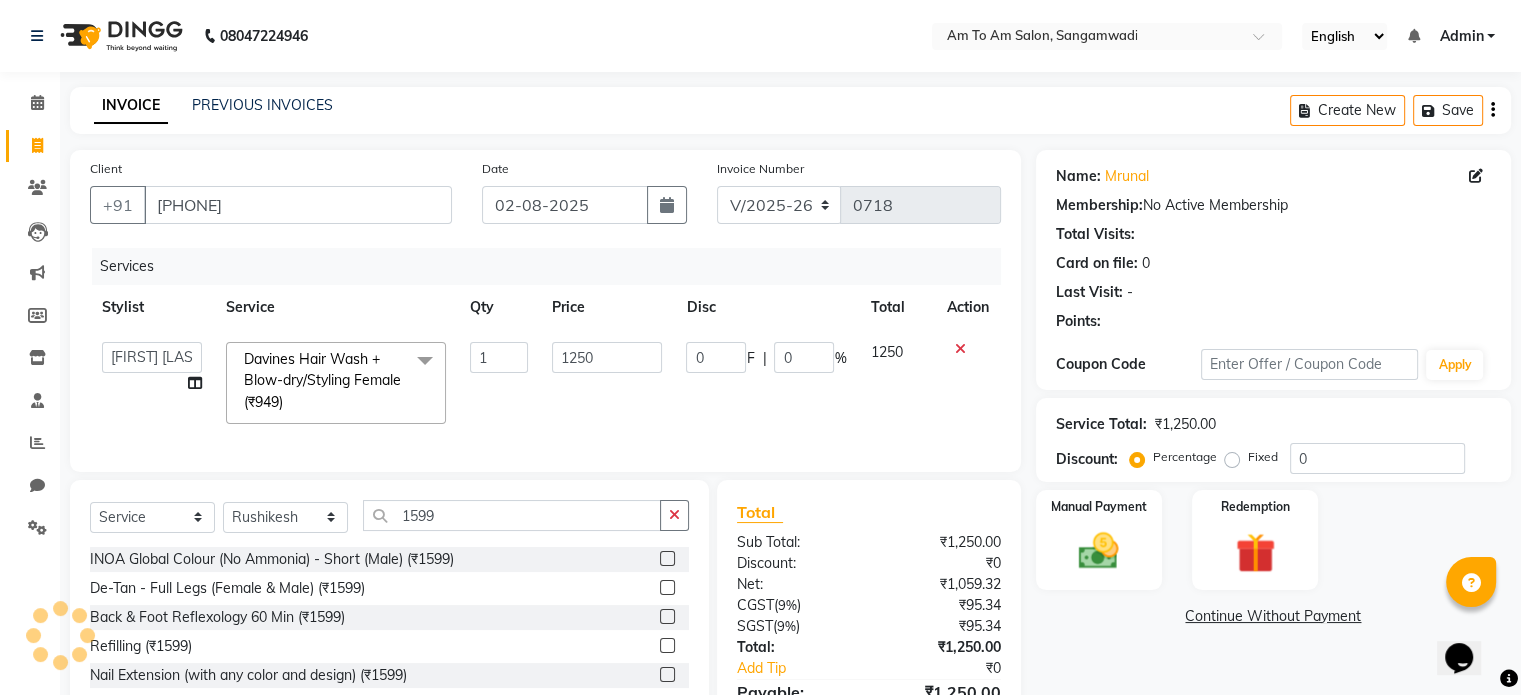 click 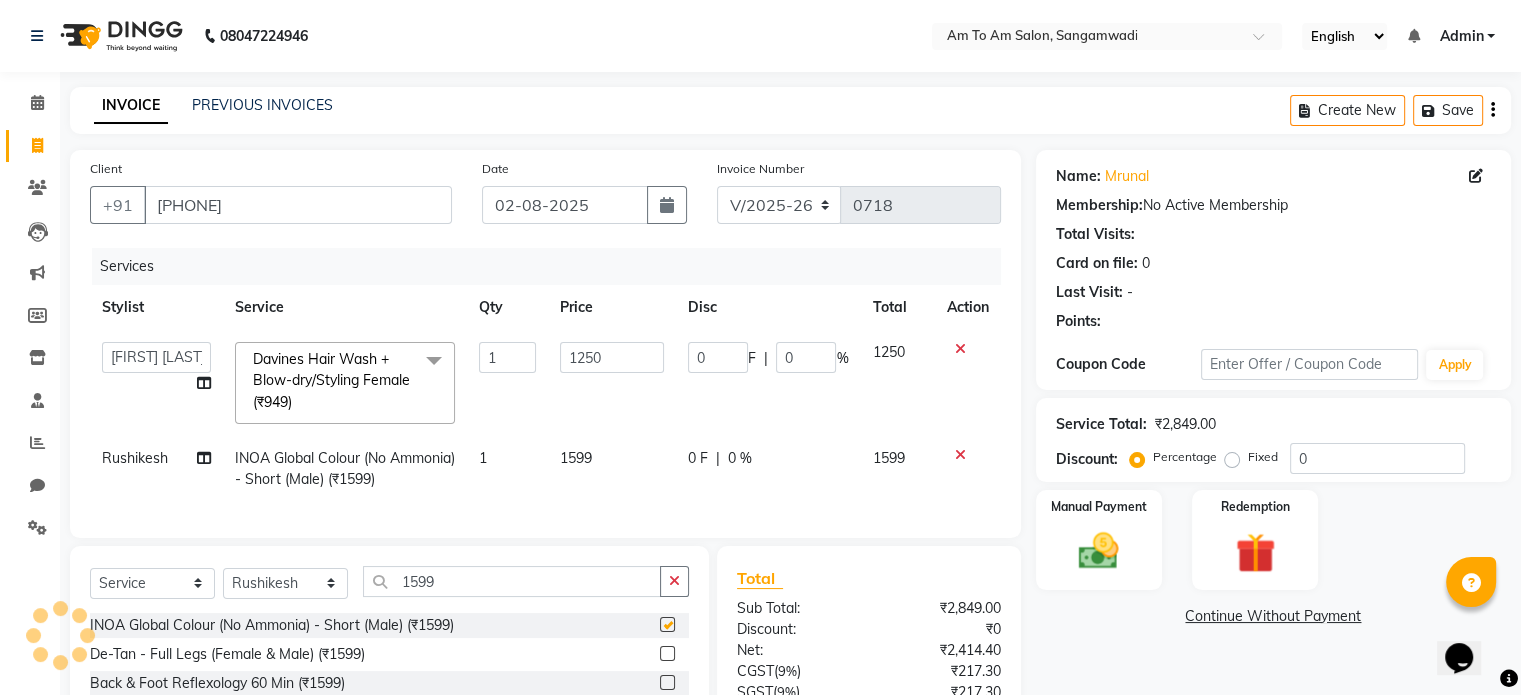 checkbox on "false" 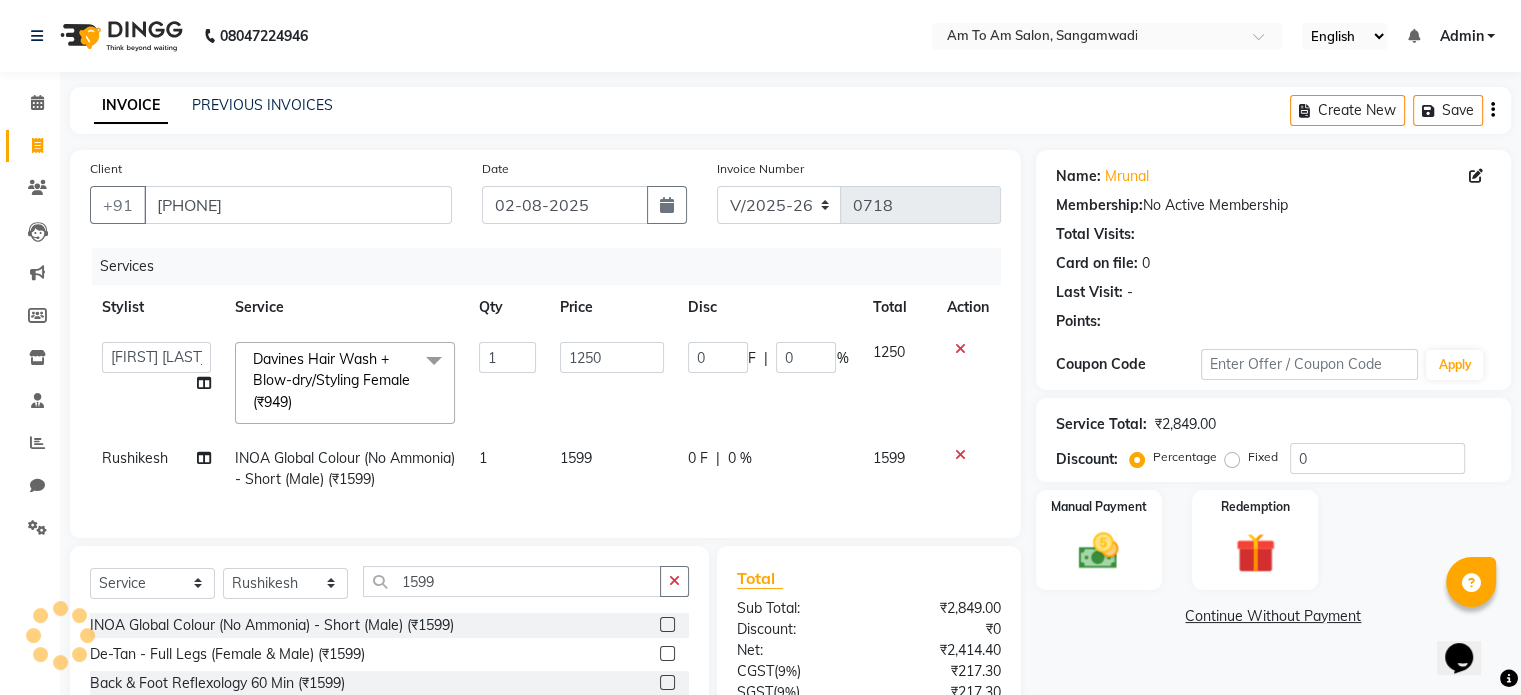 click on "1599" 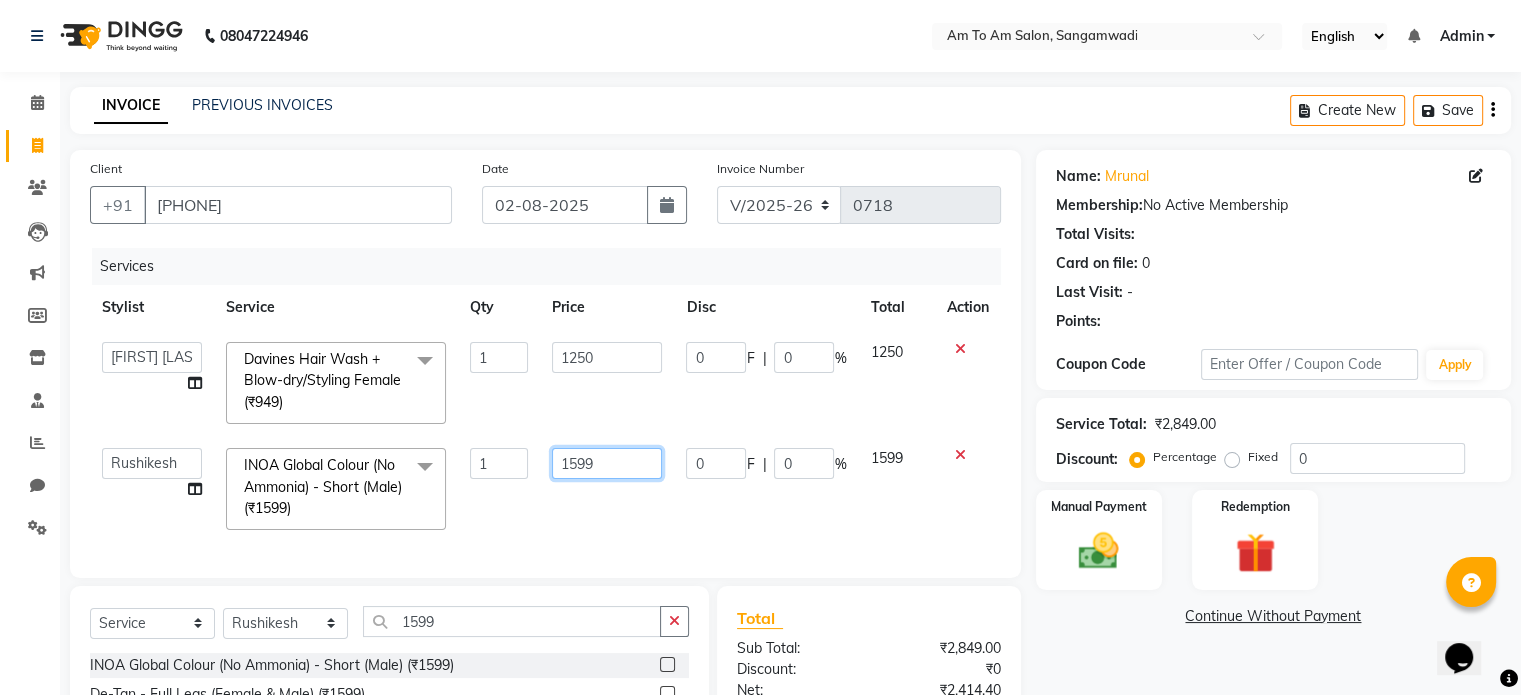click on "1599" 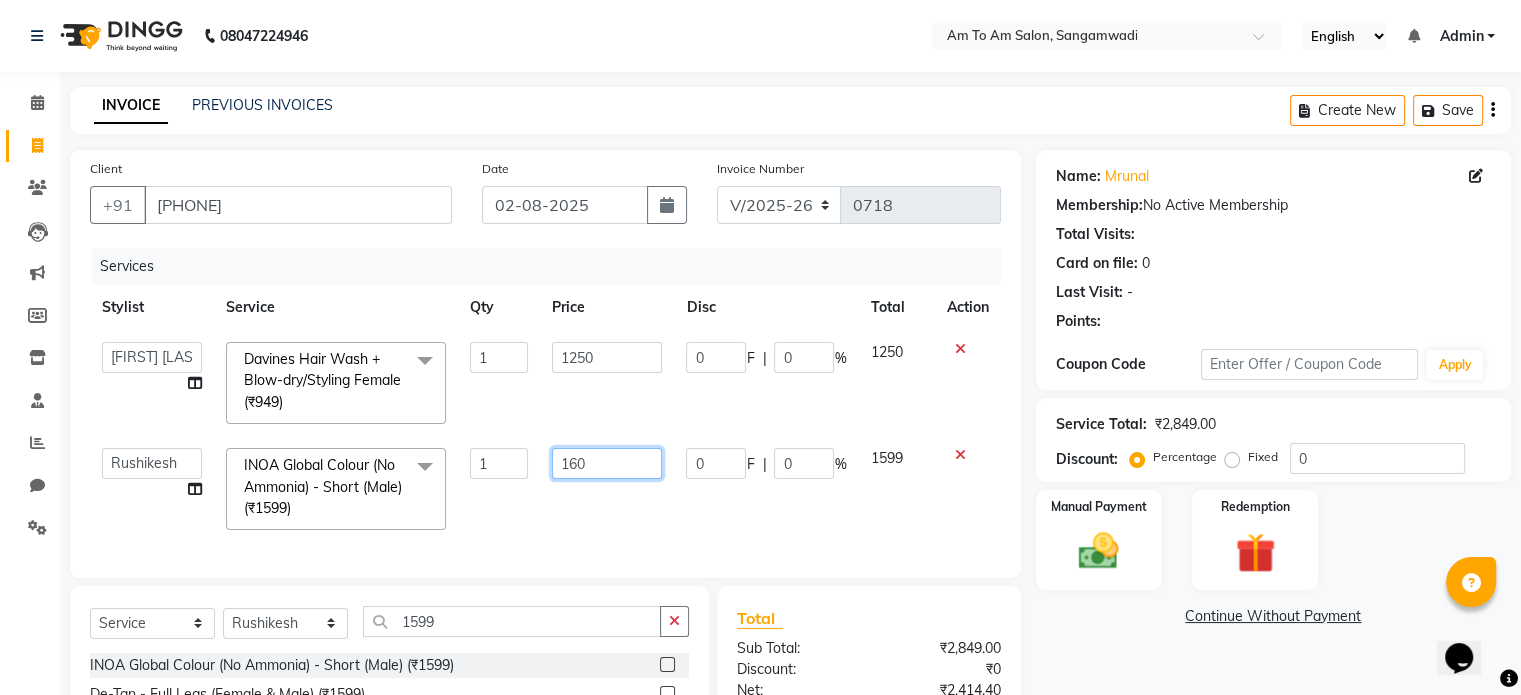 type on "1600" 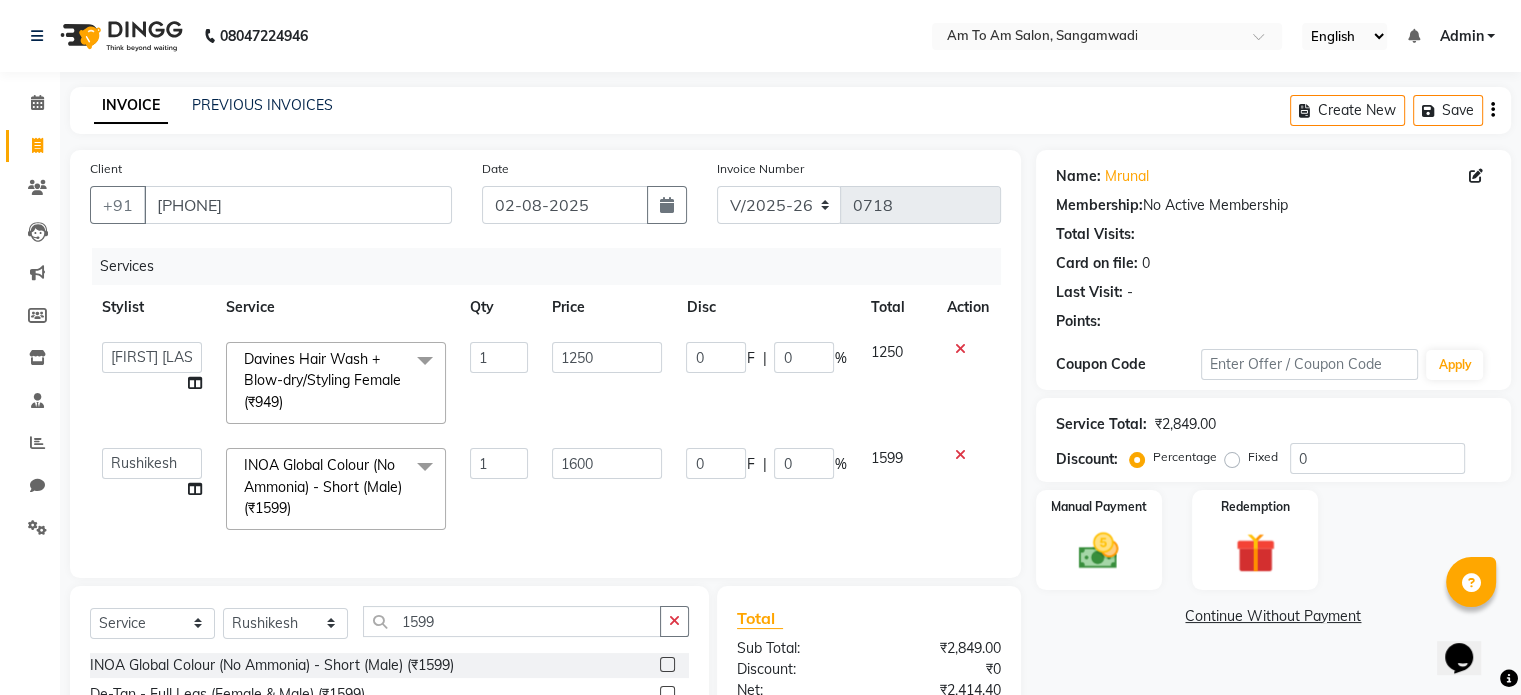 click on "Client +[COUNTRY CODE] [PHONE] Date [DATE] Invoice Number V/2025 V/2025-26 0718 Services Stylist Service Qty Price Disc Total Action [FIRST] [LAST] [FIRST] [LAST] [FIRST] [LAST] [FIRST] [LAST] [FIRST] [LAST] [FIRST] [LAST] [FIRST] [LAST] [FIRST] [LAST] [FIRST] [LAST] [FIRST] [LAST] [FIRST] [LAST] [FIRST] [LAST] [FIRST] [LAST] Davines Hair Wash +  Blow-dry/Styling Female (₹949)  x Hair Cut - Kids (Below 12yrs) (Male & Female) (₹449) Hair Cut - Female (Without Wash) (₹699) Hair Cut - Male (Without Wash) (₹399) Hair Cut - Female (With Hair Wash) (₹999) Hair Cut - Male (With Hair Wash) (₹499) Hair Cut -  (Styling/Tong/Crimping)  Male (₹299) Hair Cut -  (Styling/Tong/Crimping) Female (₹1199) Hair Patch Service (₹1499) Classic Loreal Hair Wash Female (₹349) Classic Loreal Hair Wash Male (₹249) Premium Davines Hair Wash Female (₹589) Premium Davines Hair Wash Male (₹399) Davines Hair Wash +  Blow-dry/Styling Female (₹949) Davines Hair Wash +  Blow-dry/Styling Male (₹599) Hair  Deep Conditioner  (₹1500) 1 1250 0 F" 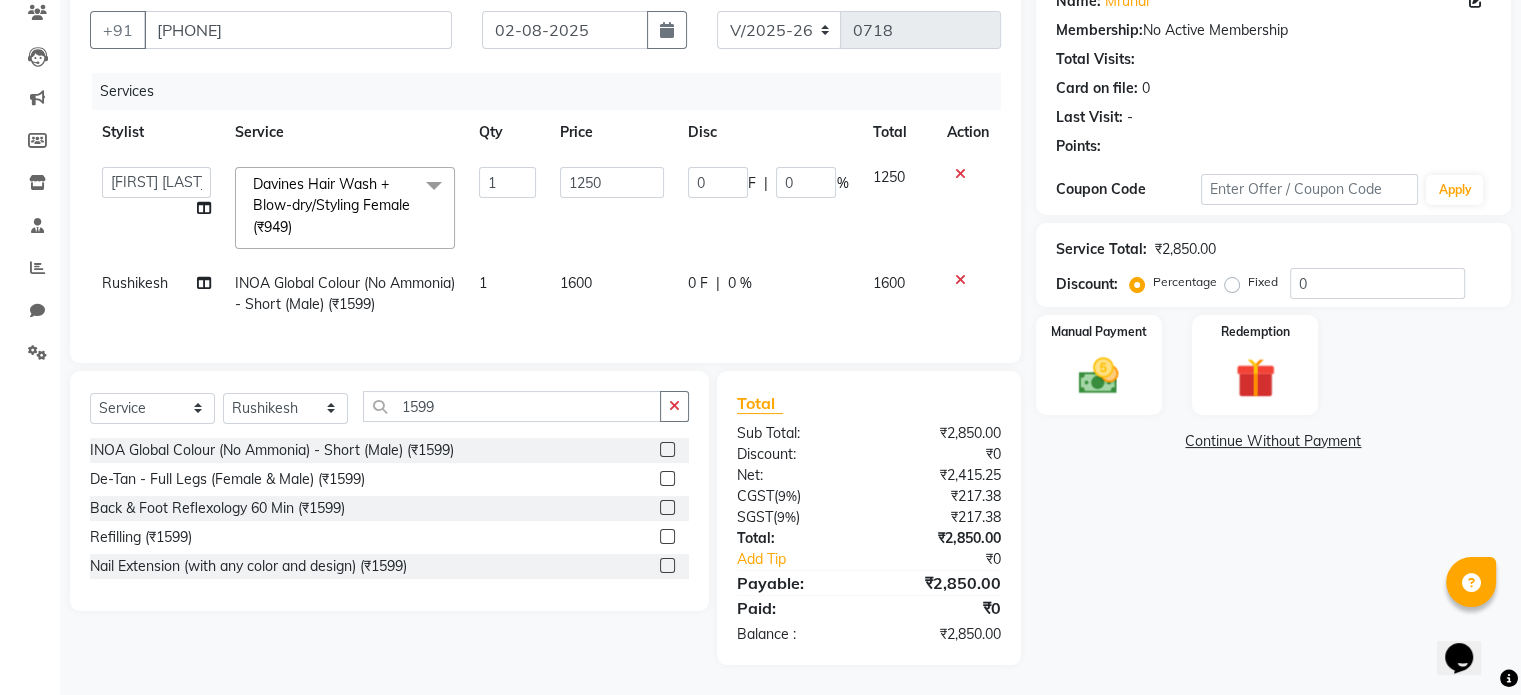 scroll, scrollTop: 190, scrollLeft: 0, axis: vertical 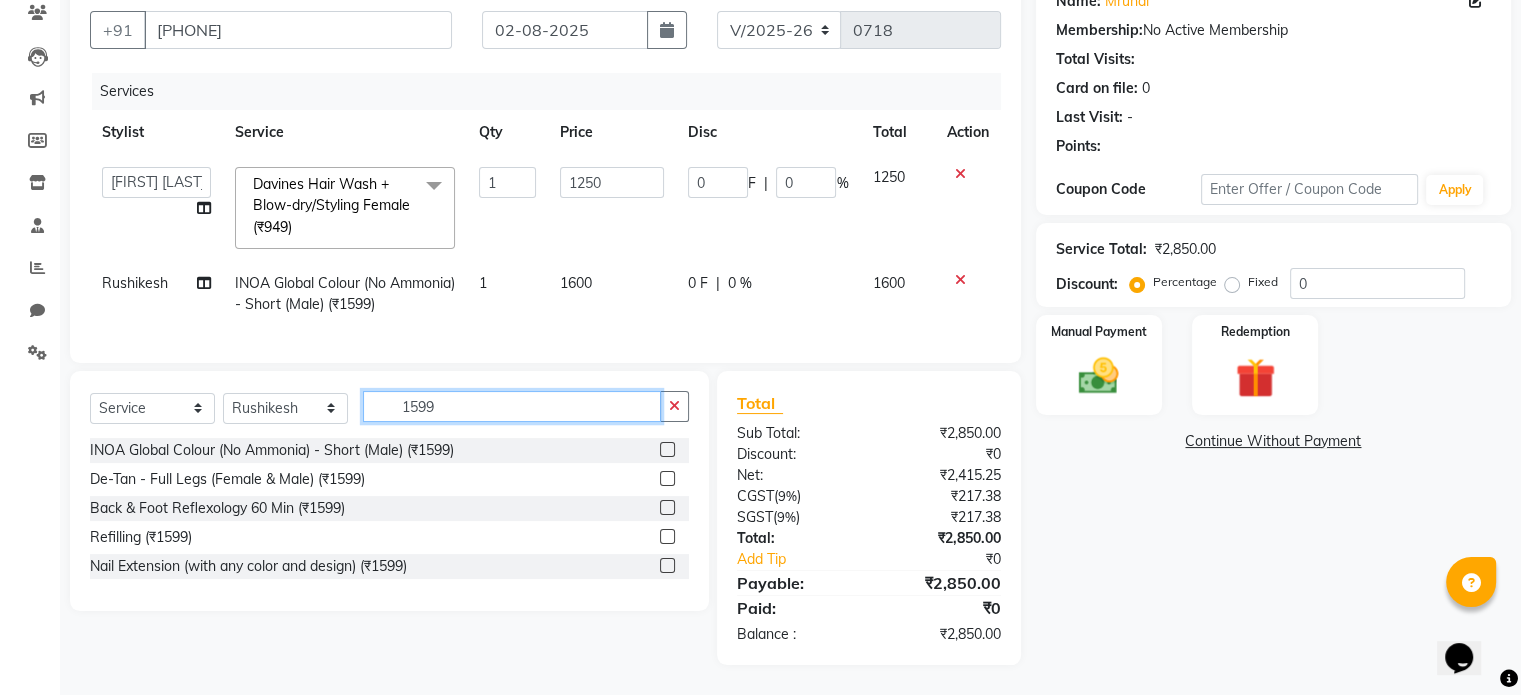 click on "1599" 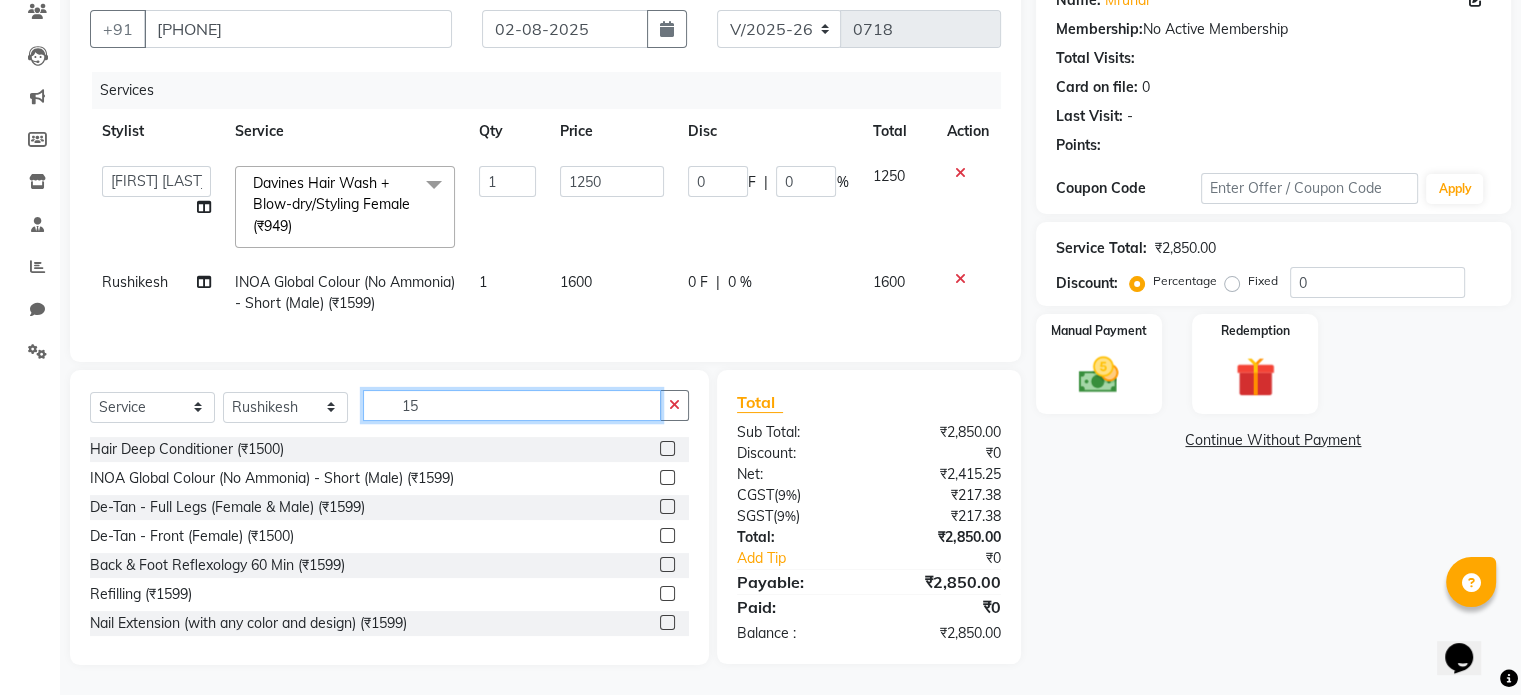 type on "1" 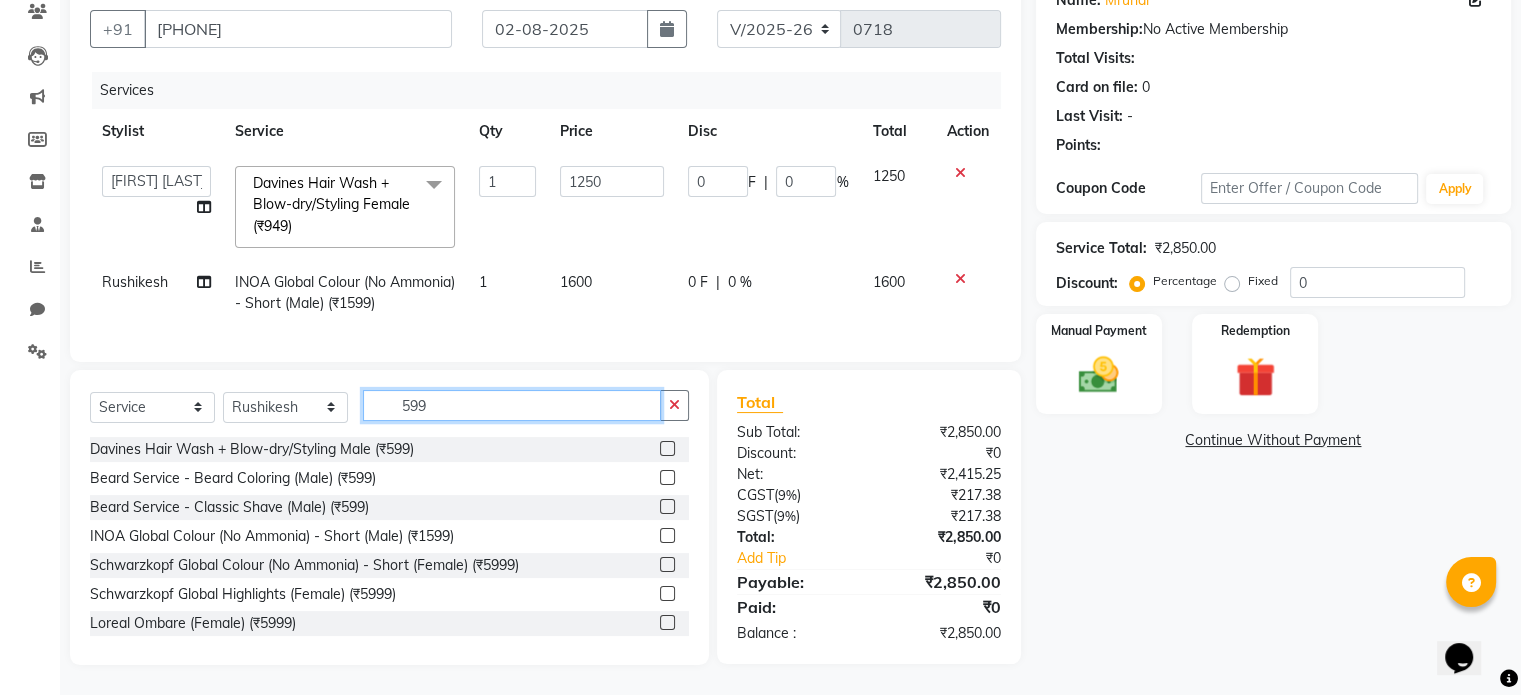 type on "599" 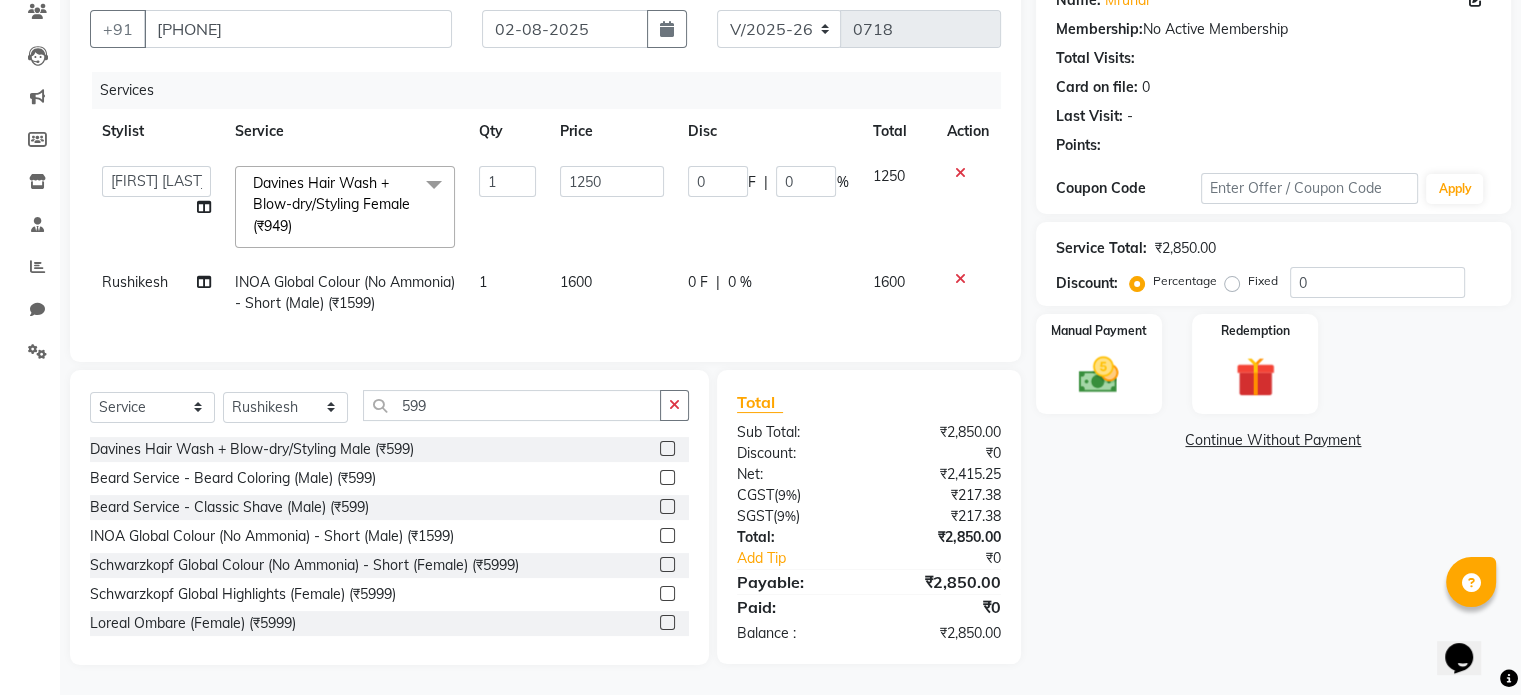 click 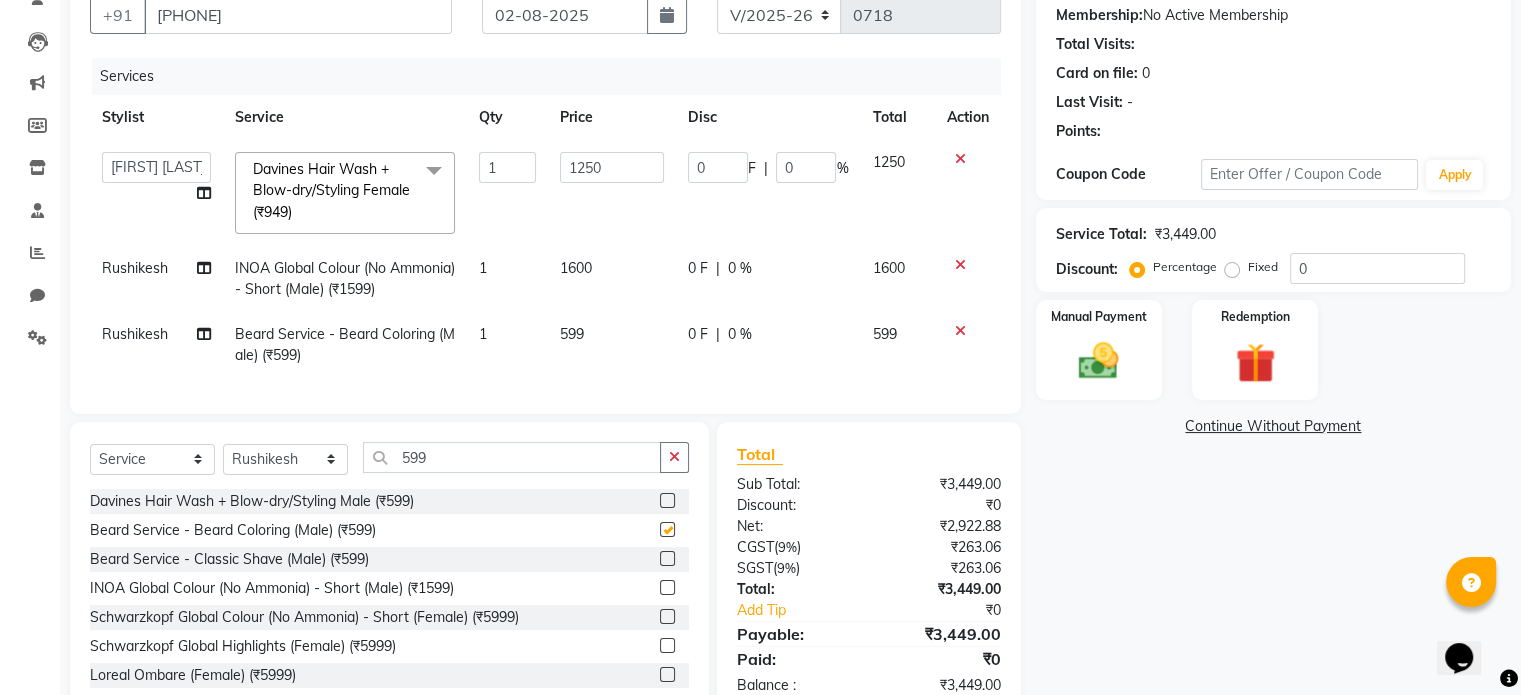 checkbox on "false" 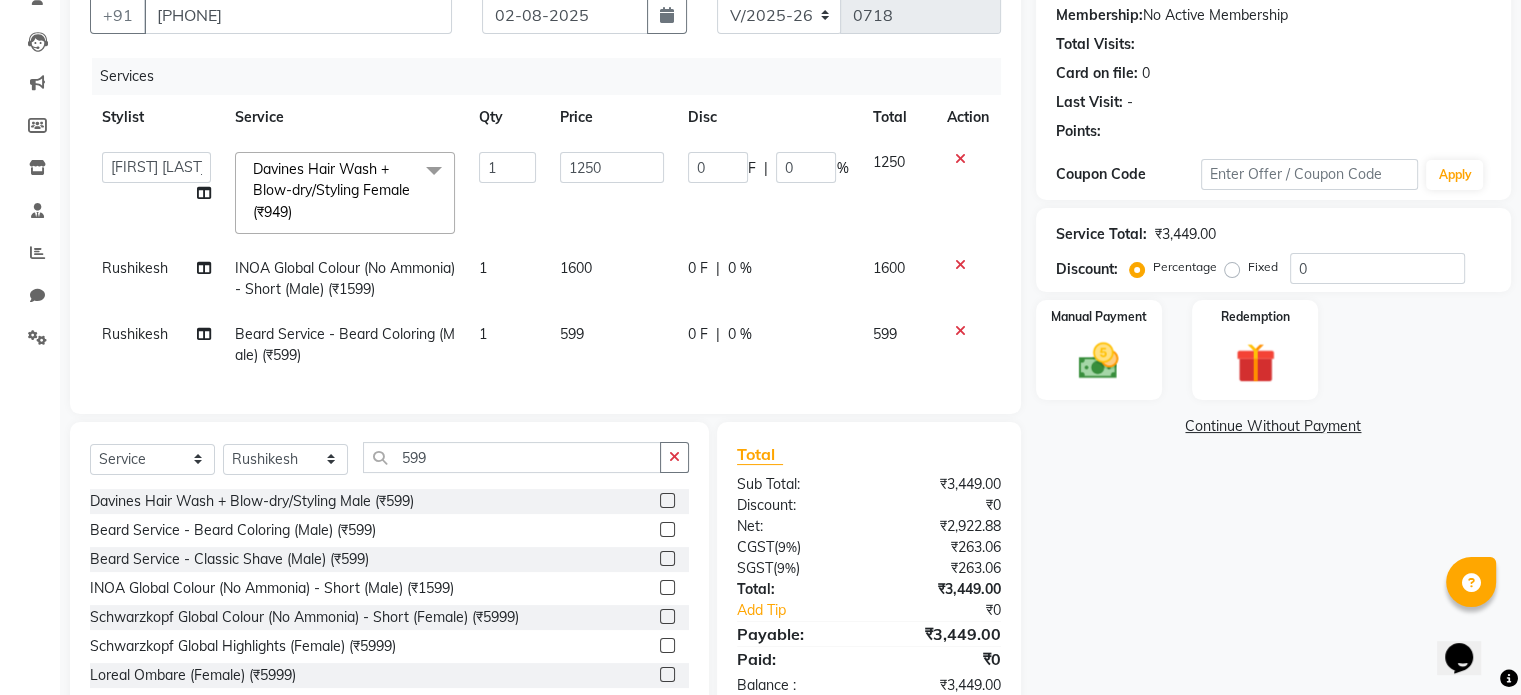 click on "599" 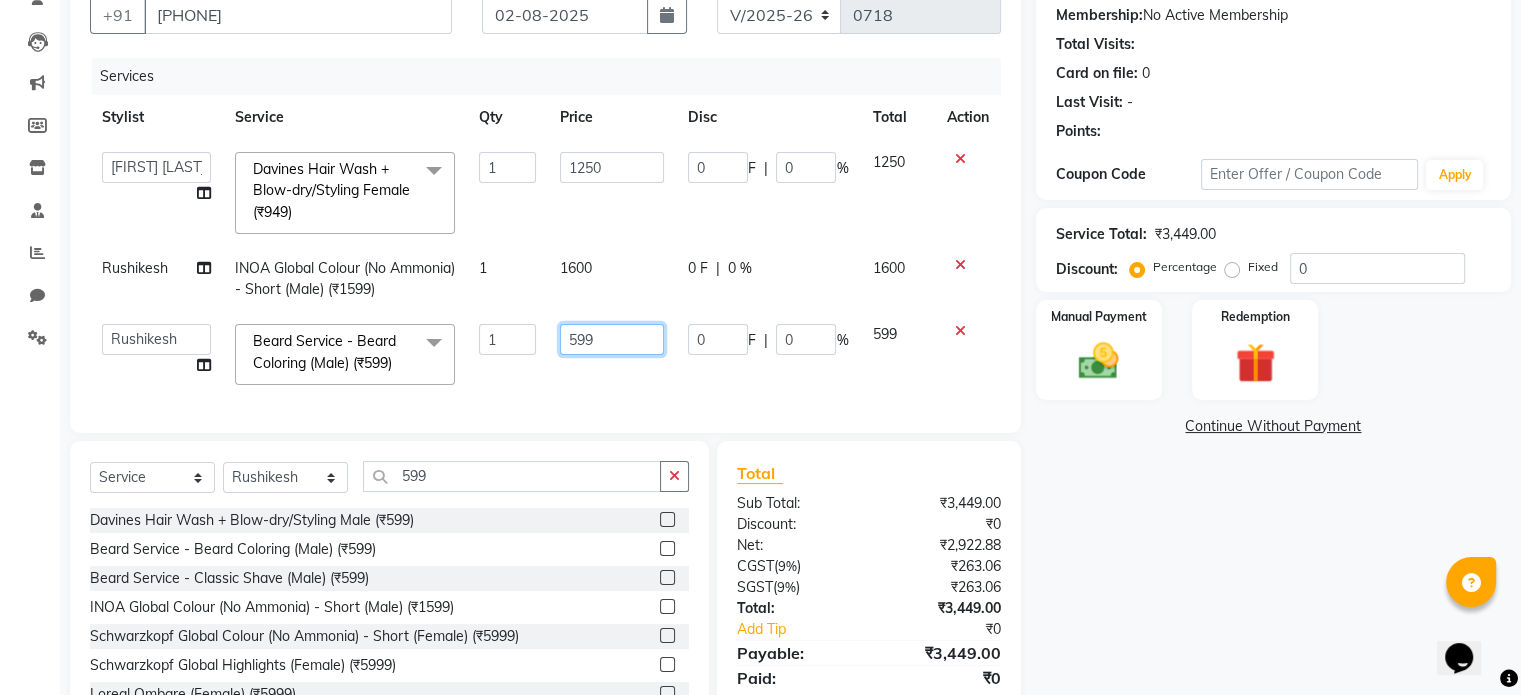 click on "599" 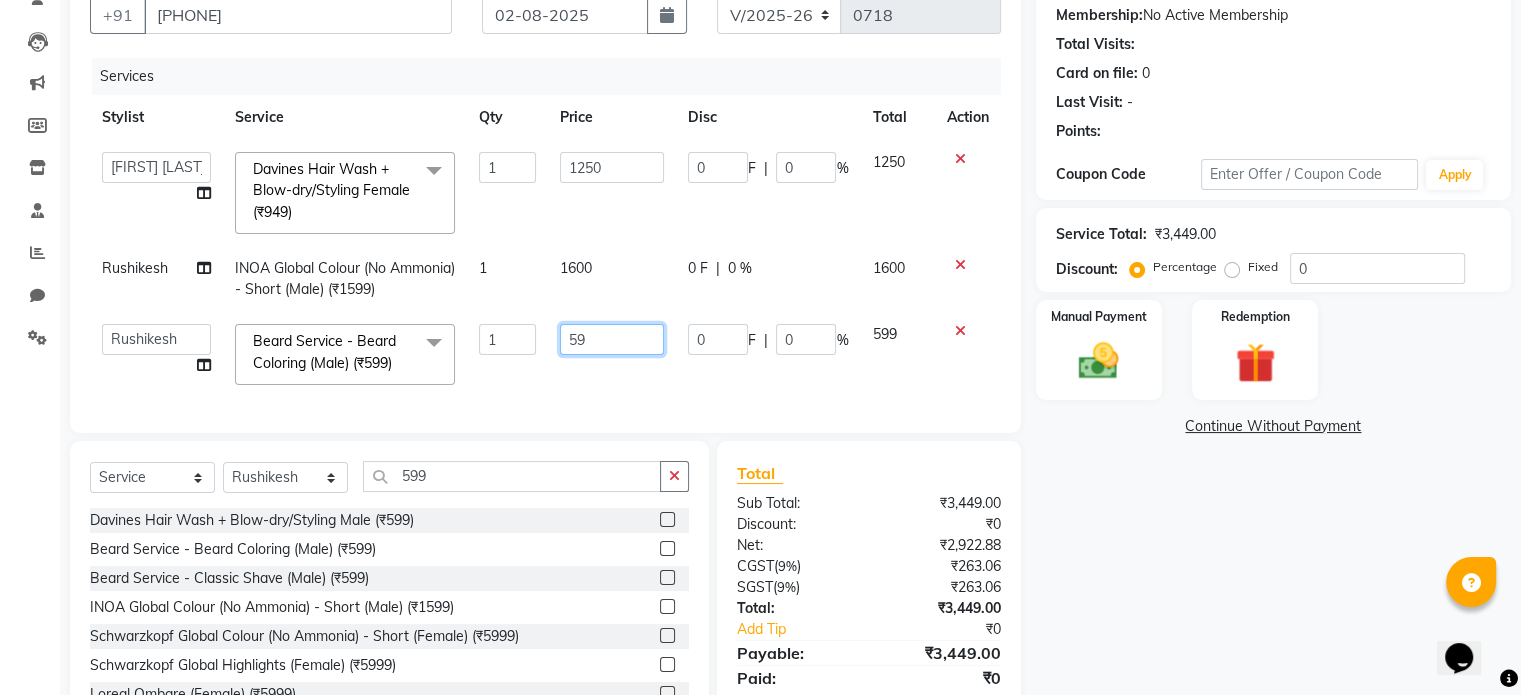 type on "5" 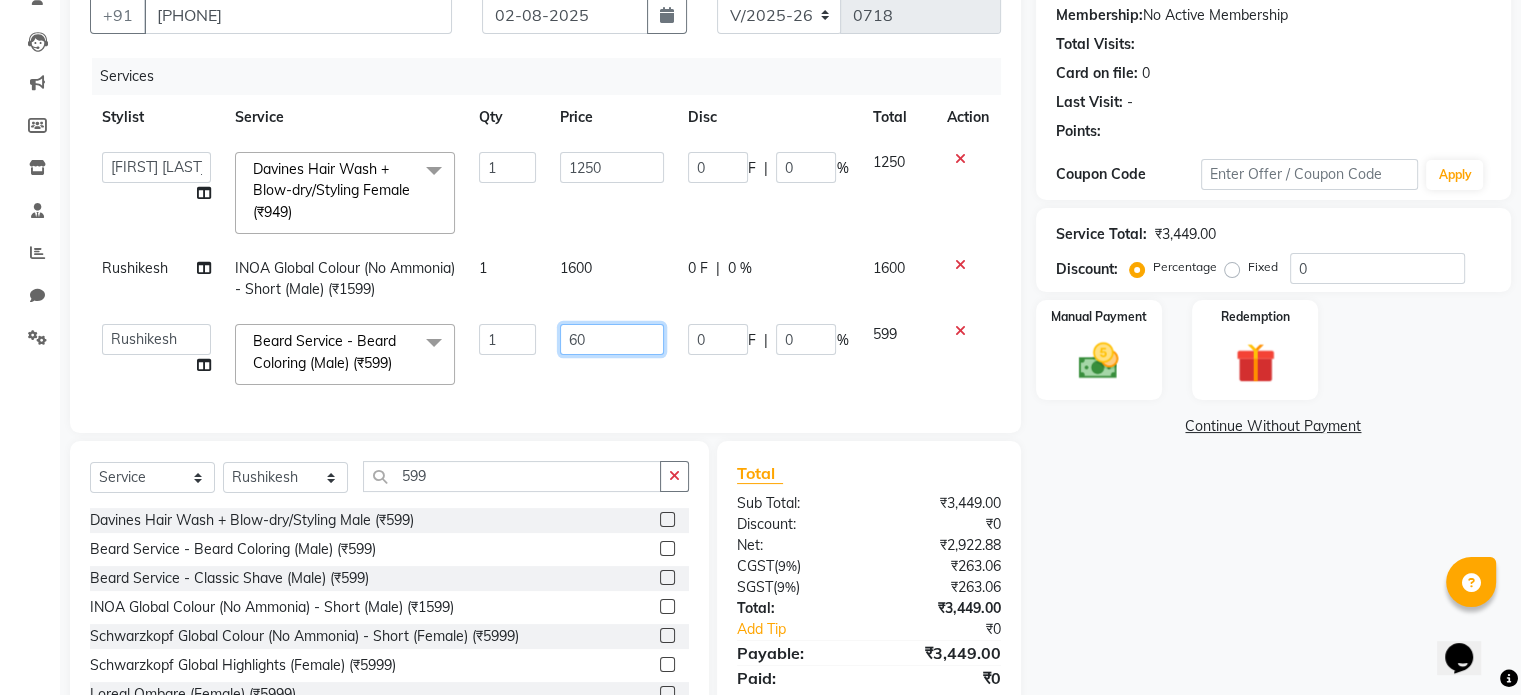 type on "600" 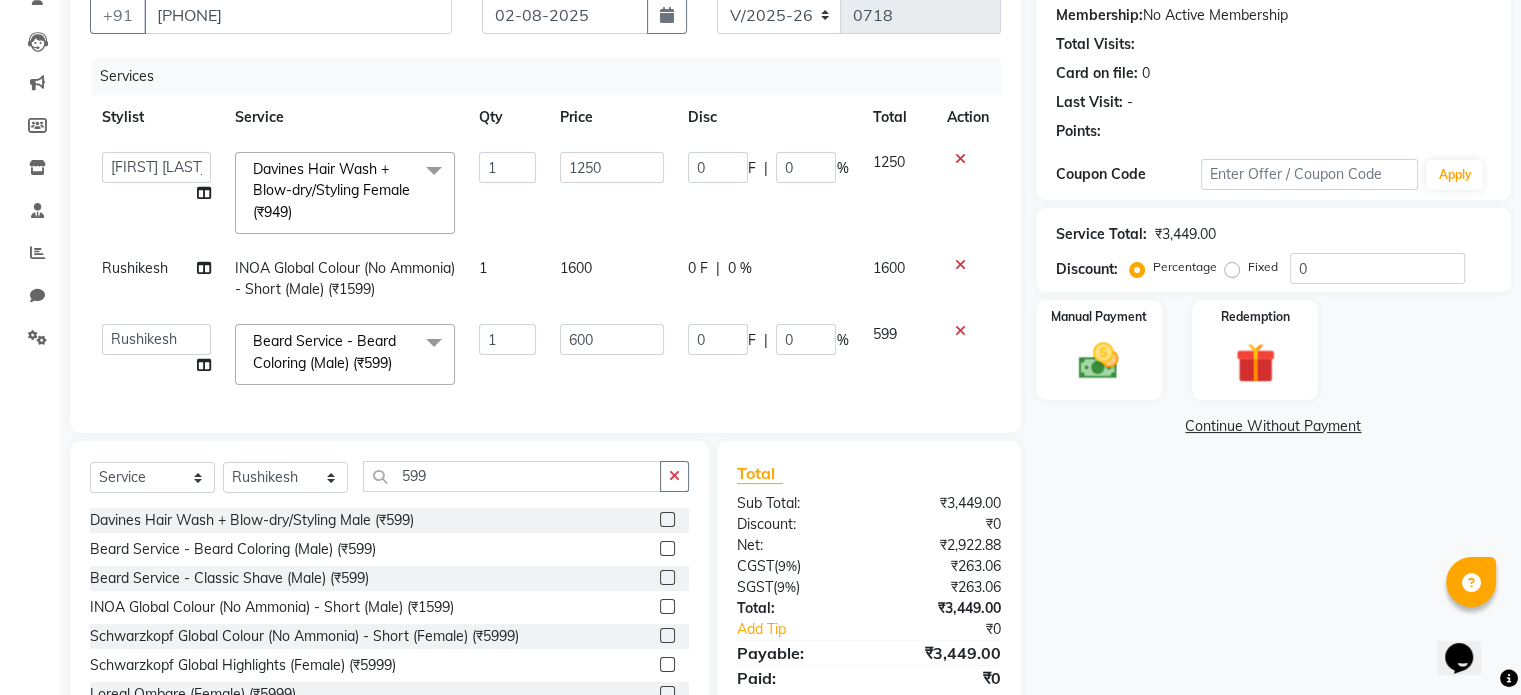 click on "Name: [FIRST]  Membership:  No Active Membership  Total Visits:   Card on file:  0 Last Visit:   - Points:  Coupon Code Apply Service Total:  ₹3,449.00  Discount:  Percentage   Fixed  0 Manual Payment Redemption  Continue Without Payment" 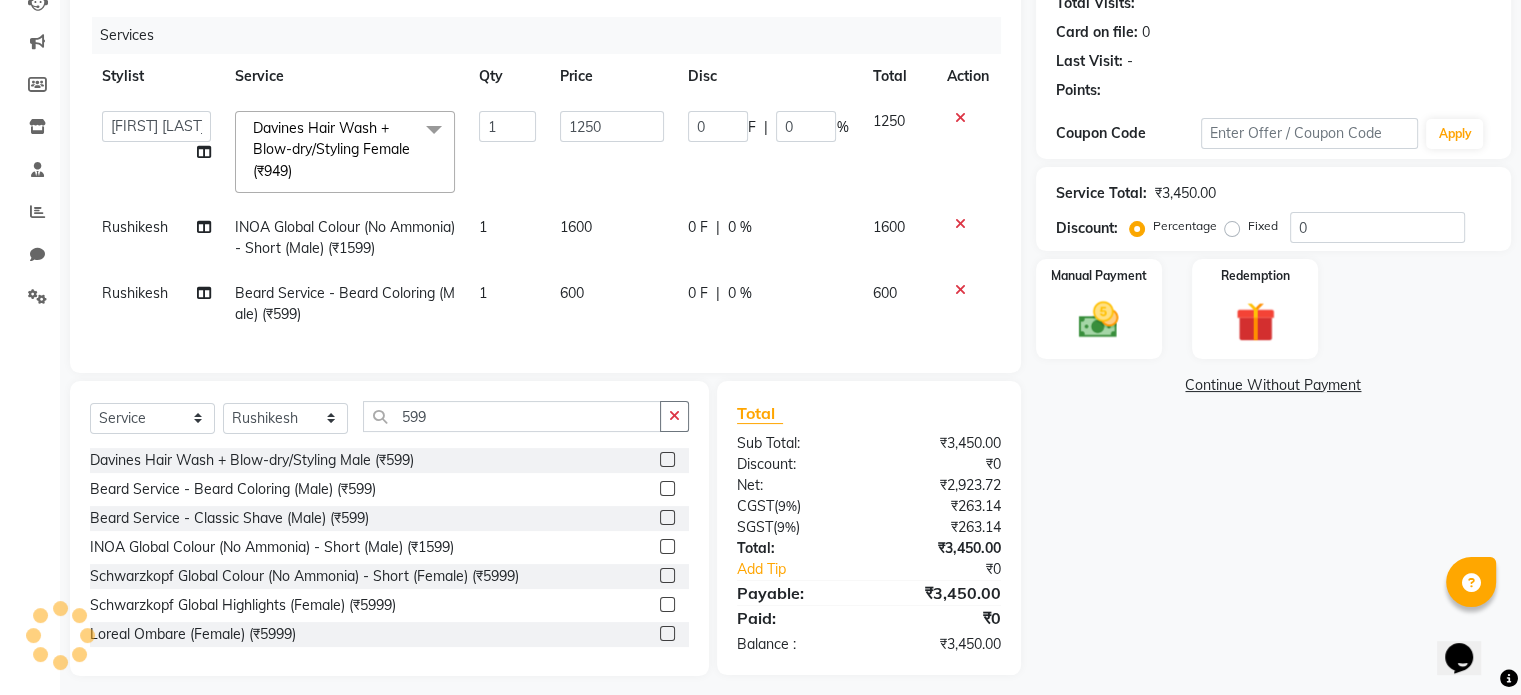 scroll, scrollTop: 257, scrollLeft: 0, axis: vertical 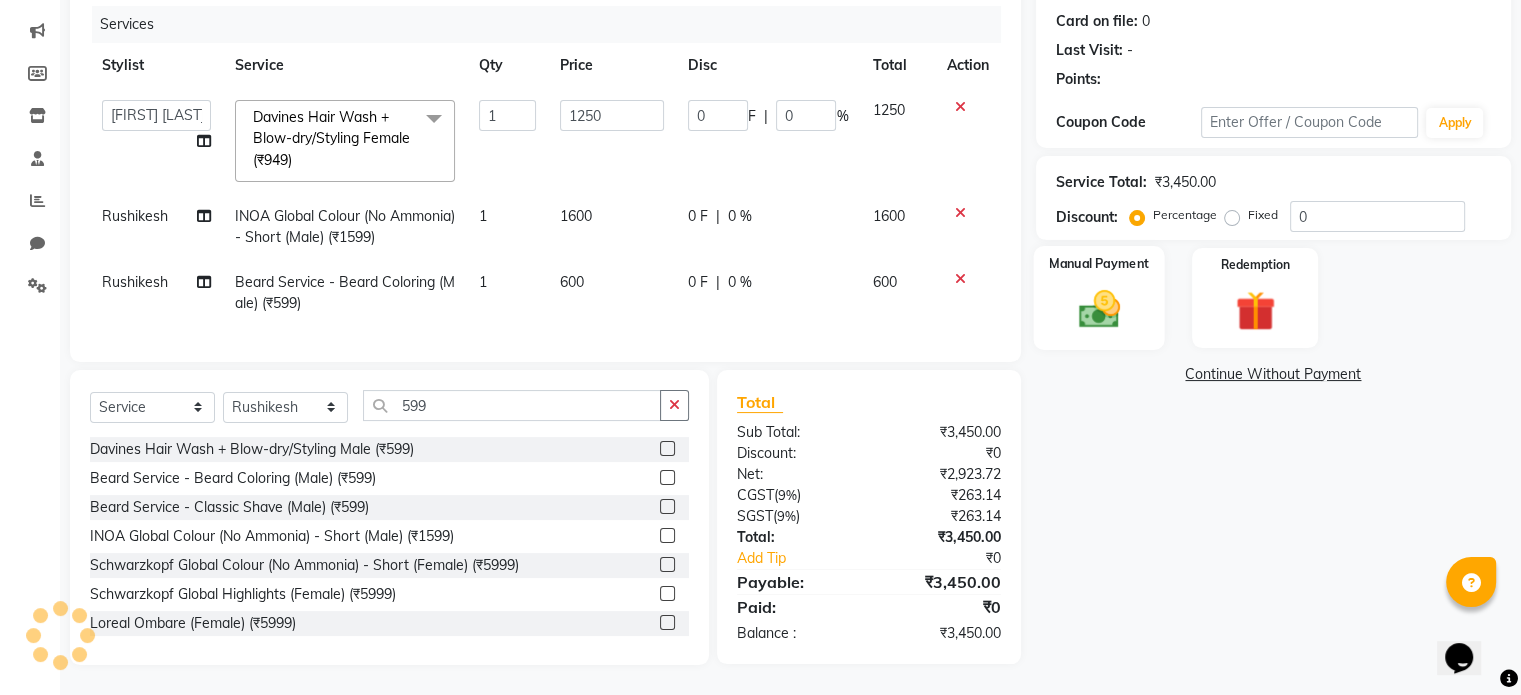 click on "Manual Payment" 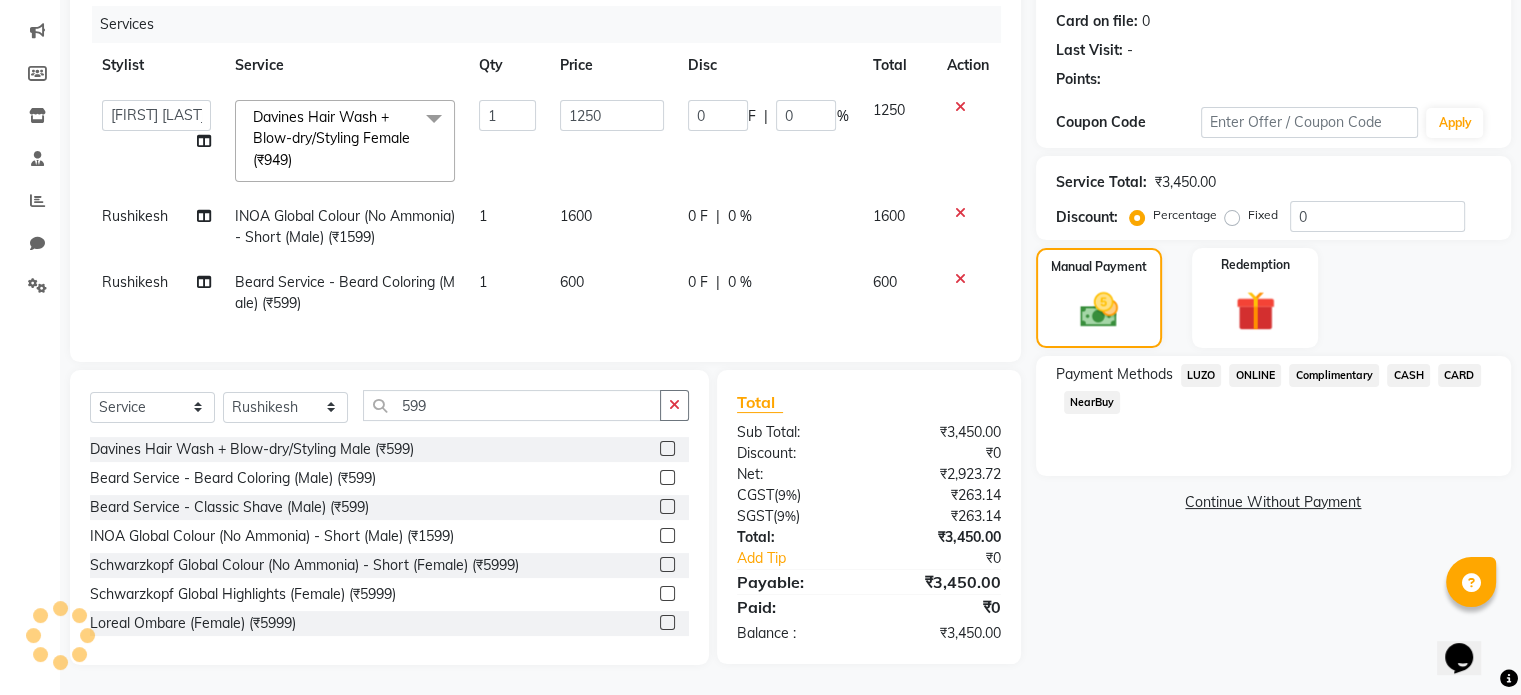 click on "ONLINE" 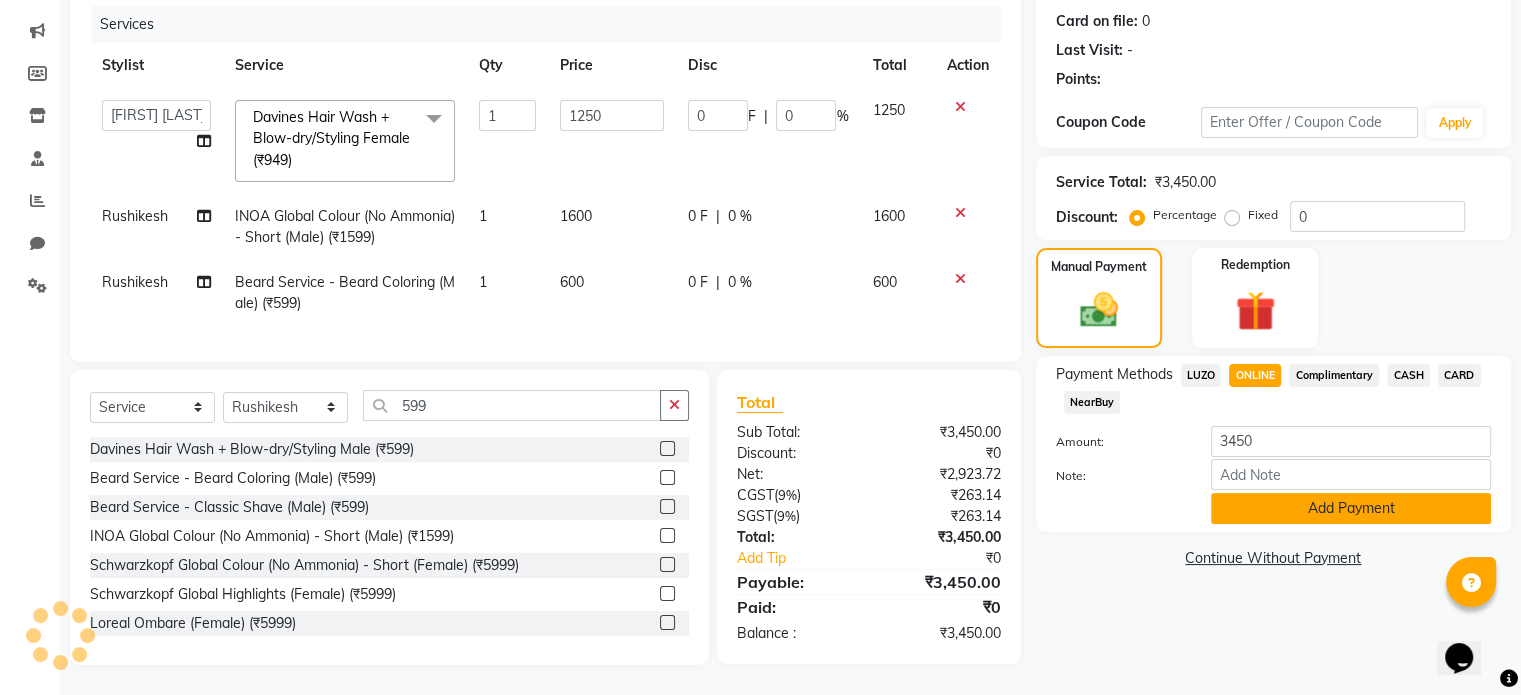 click on "Add Payment" 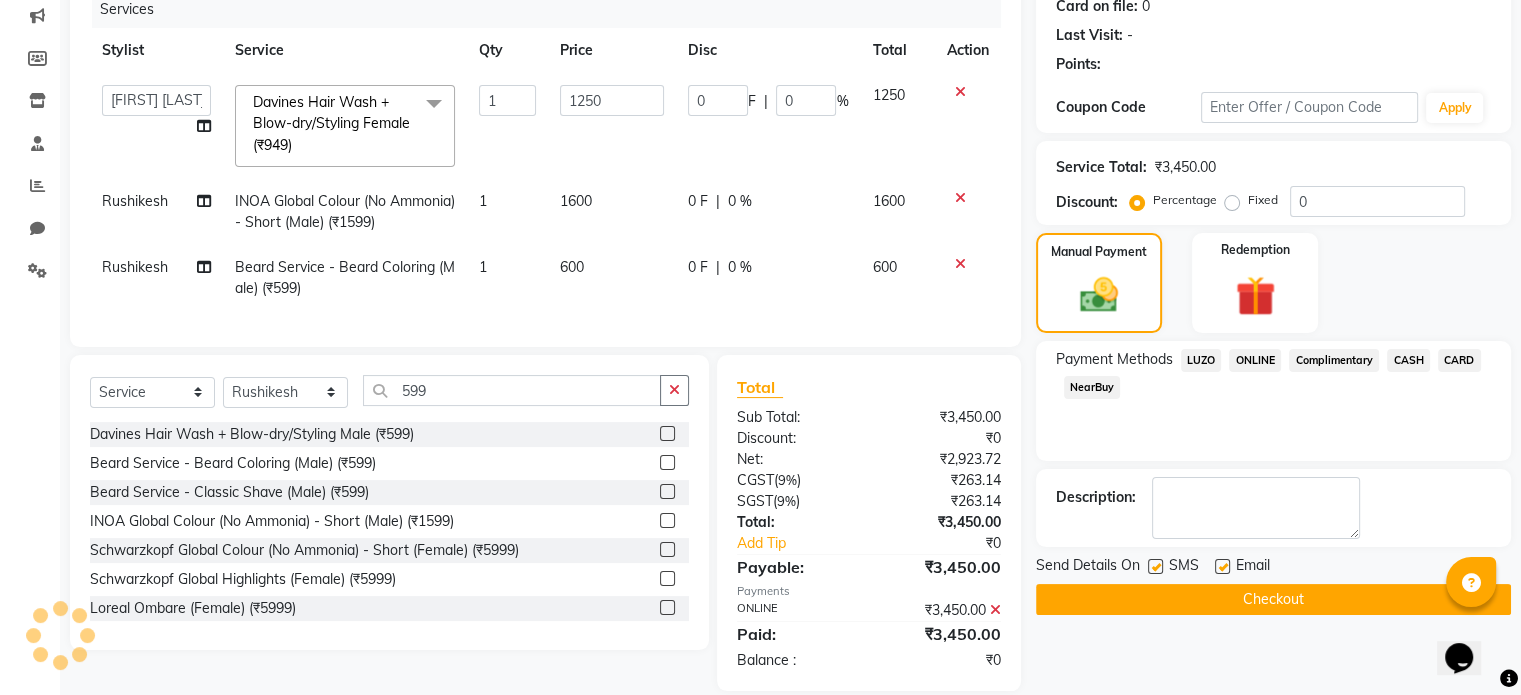 click on "Checkout" 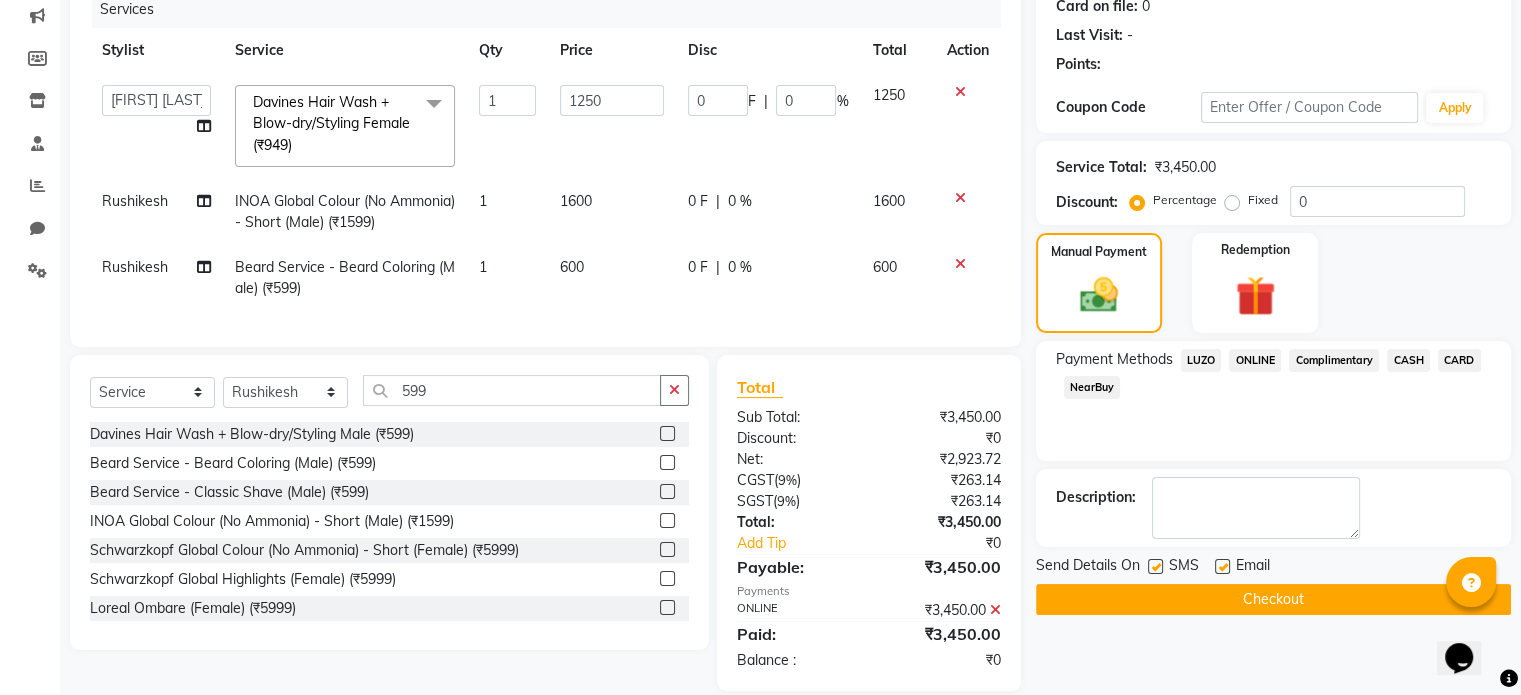 click on "Checkout" 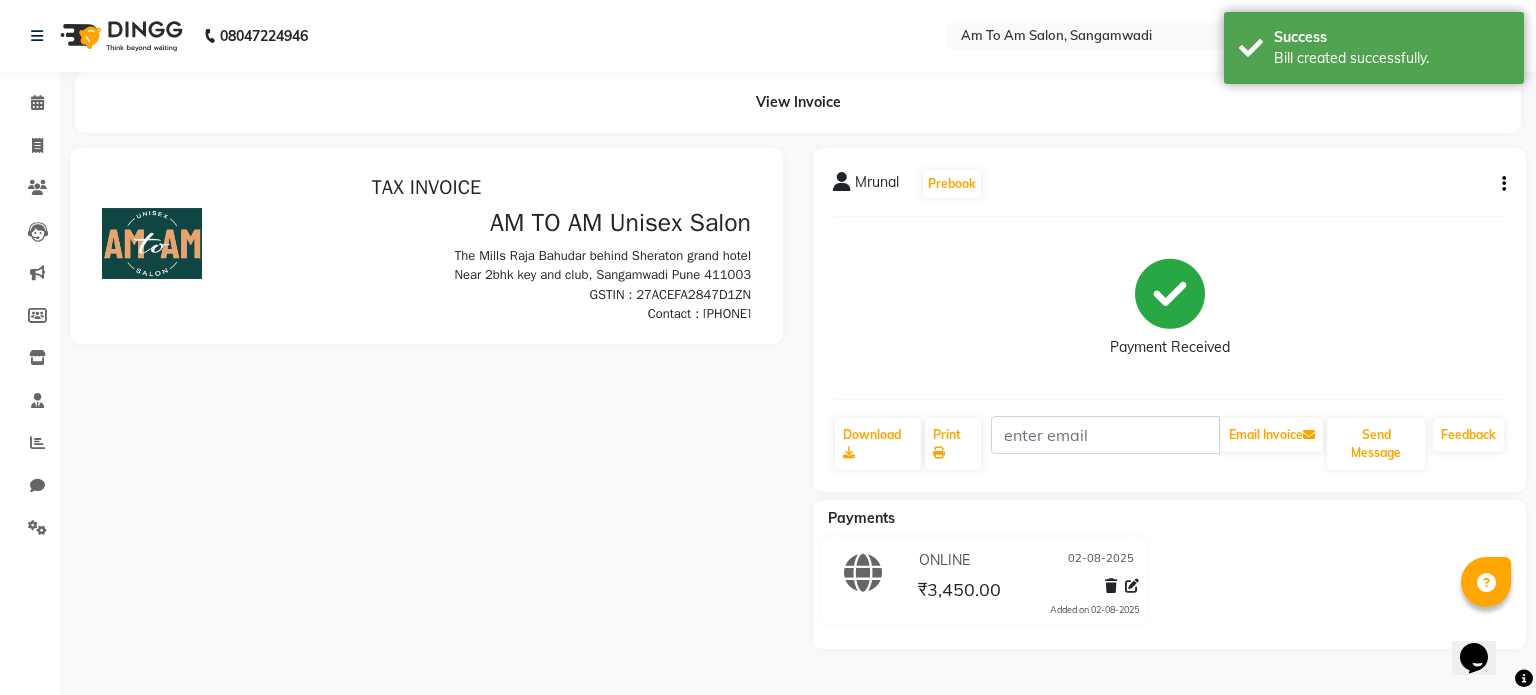scroll, scrollTop: 0, scrollLeft: 0, axis: both 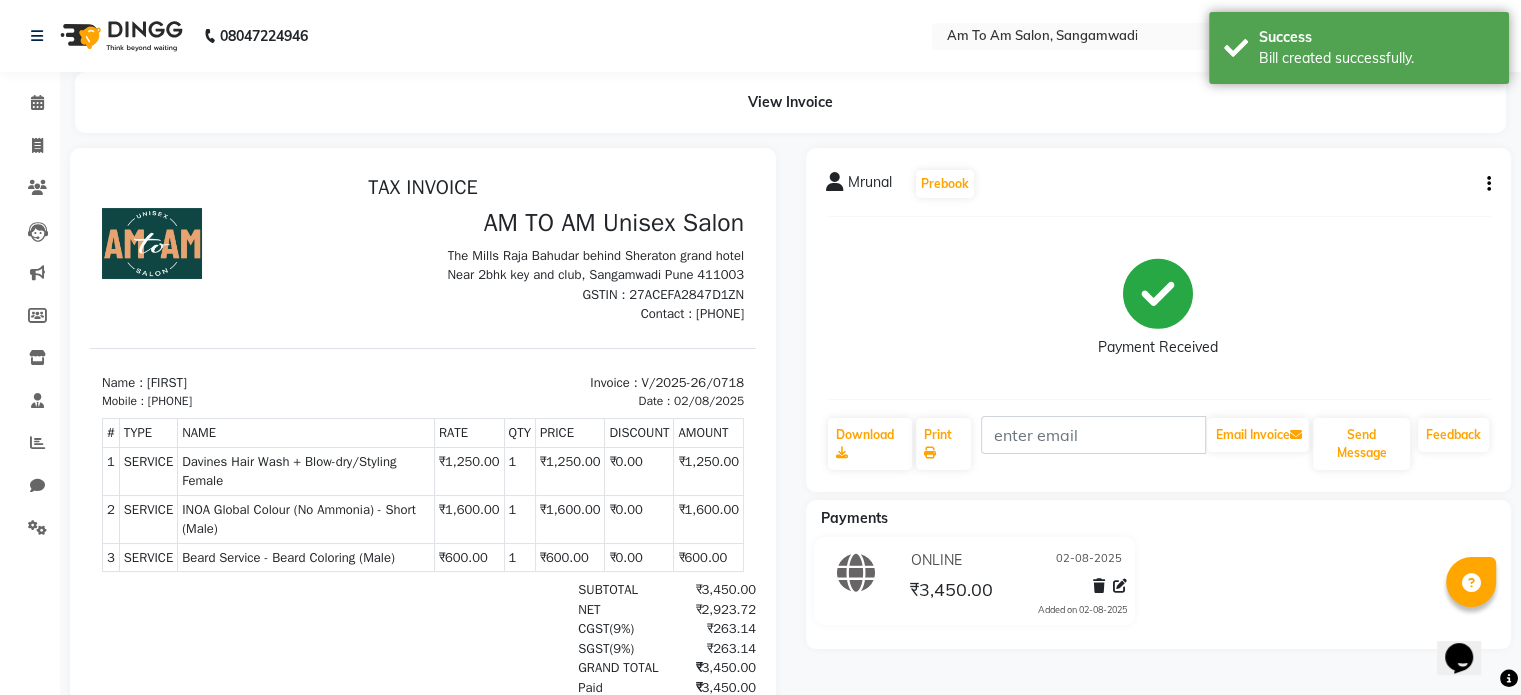 click on "Payment Received" 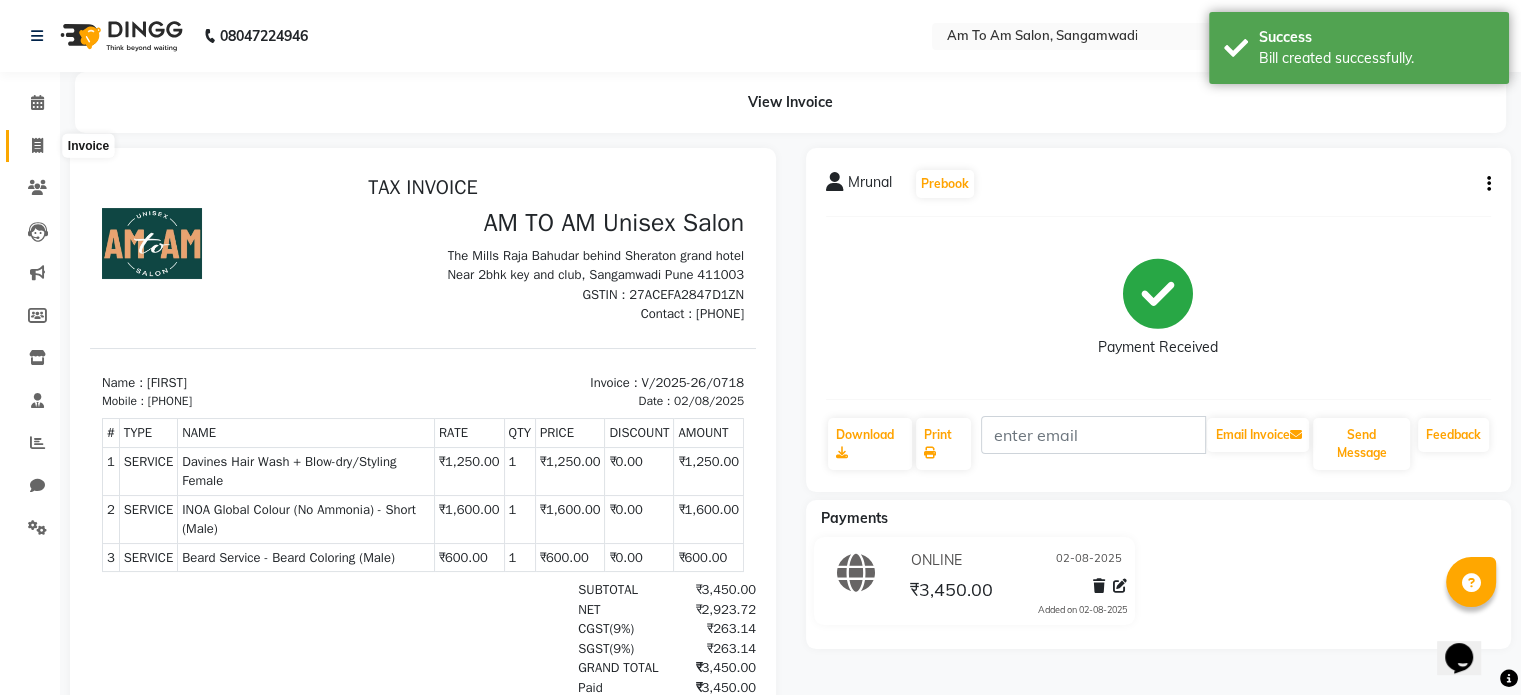 click 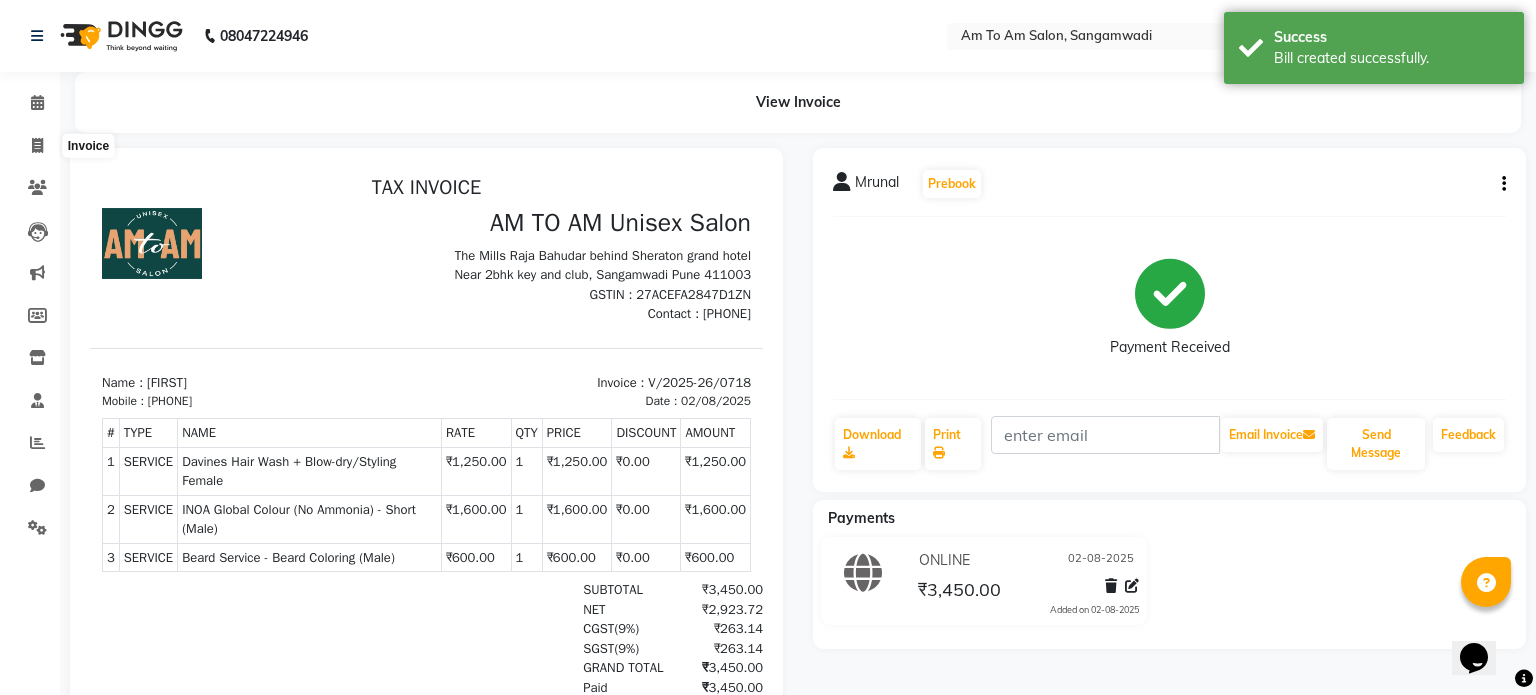 select on "service" 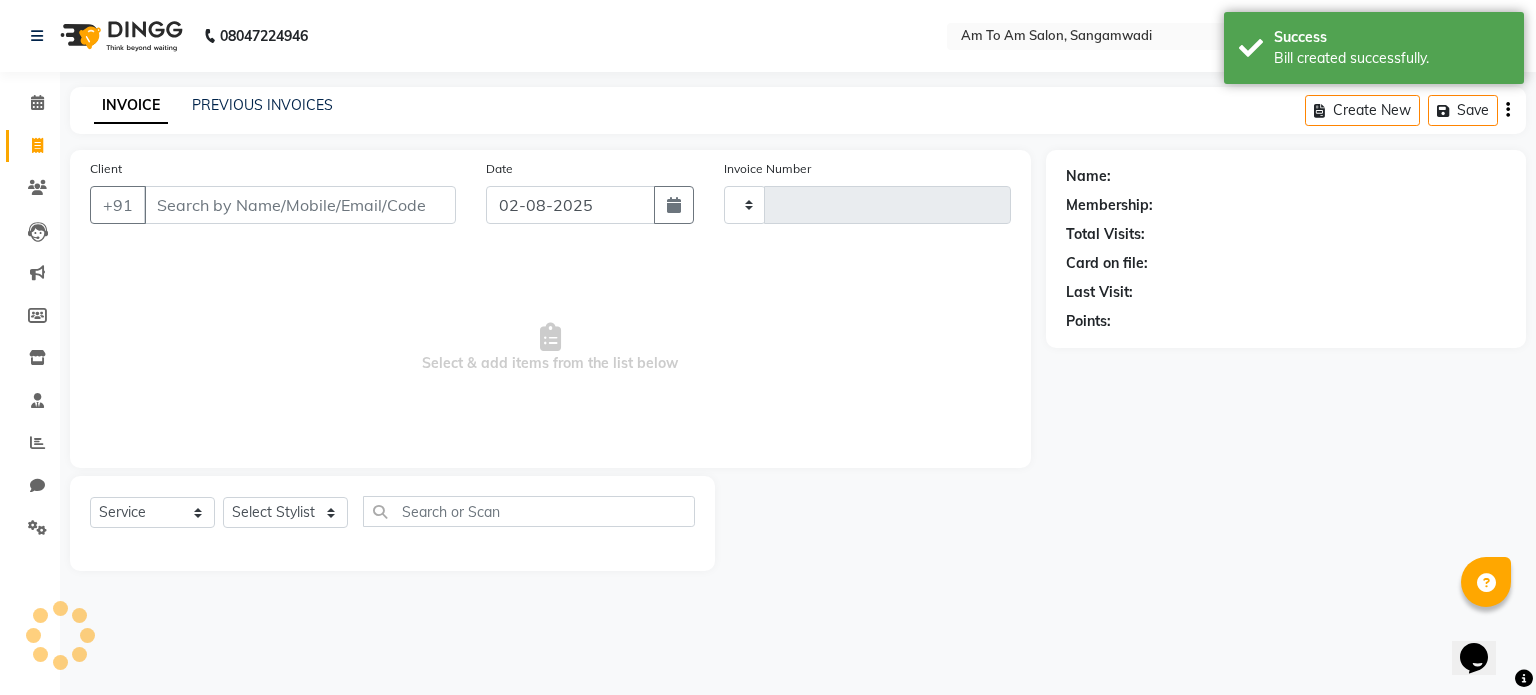 type on "0719" 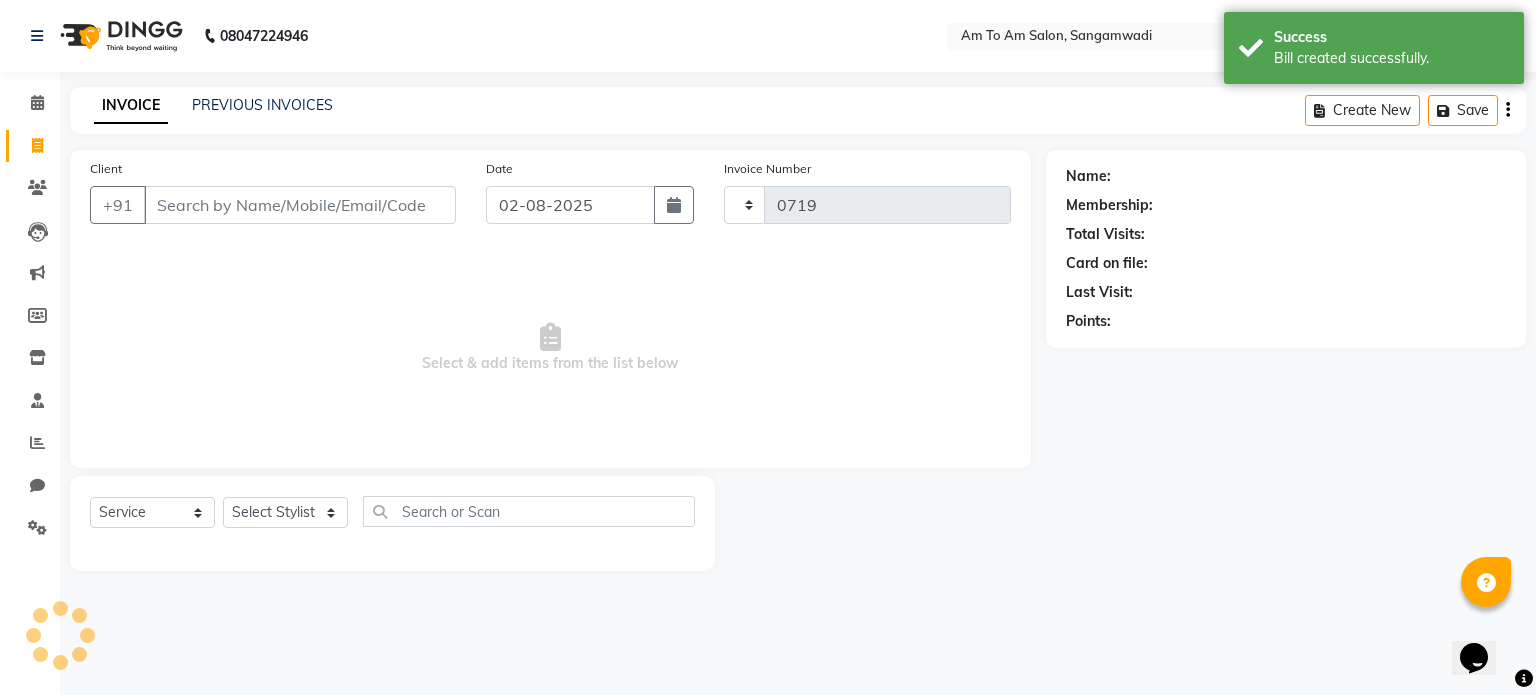 select on "6661" 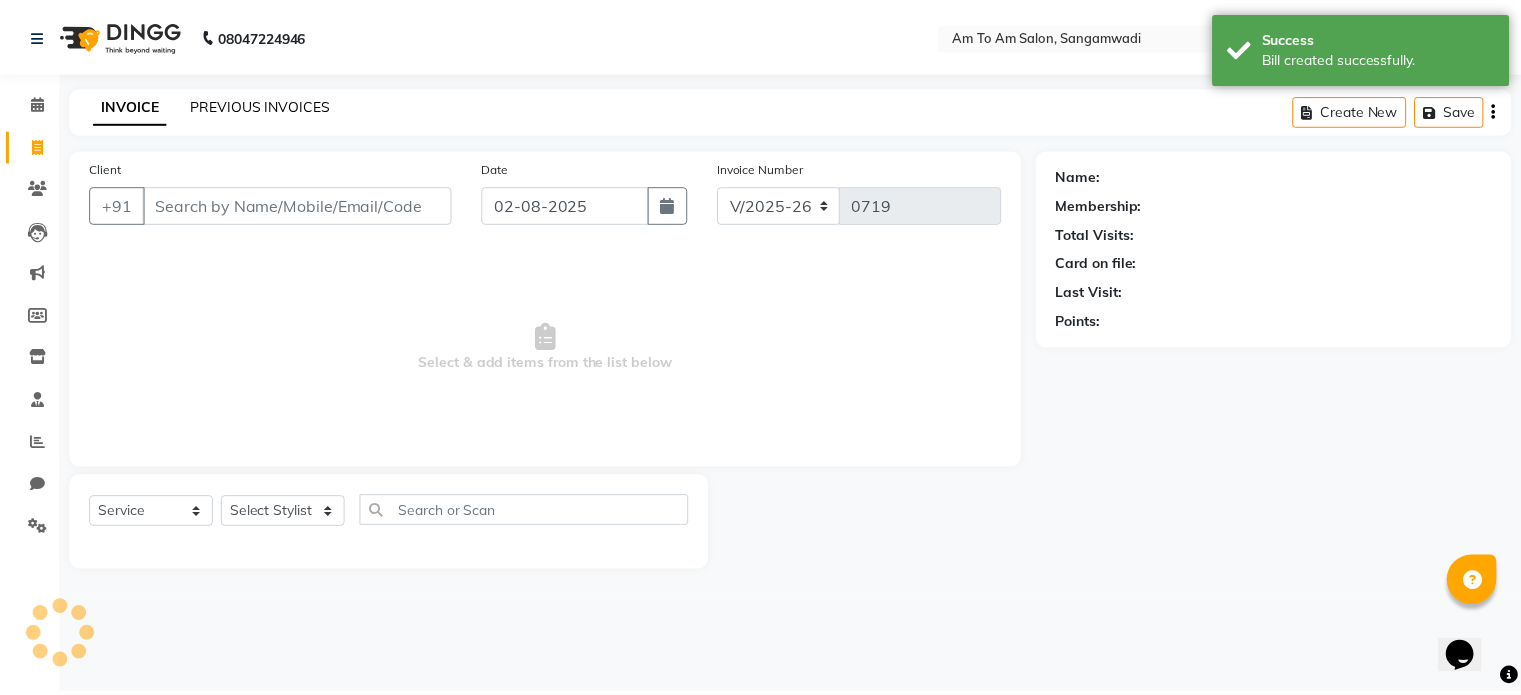 select on "51659" 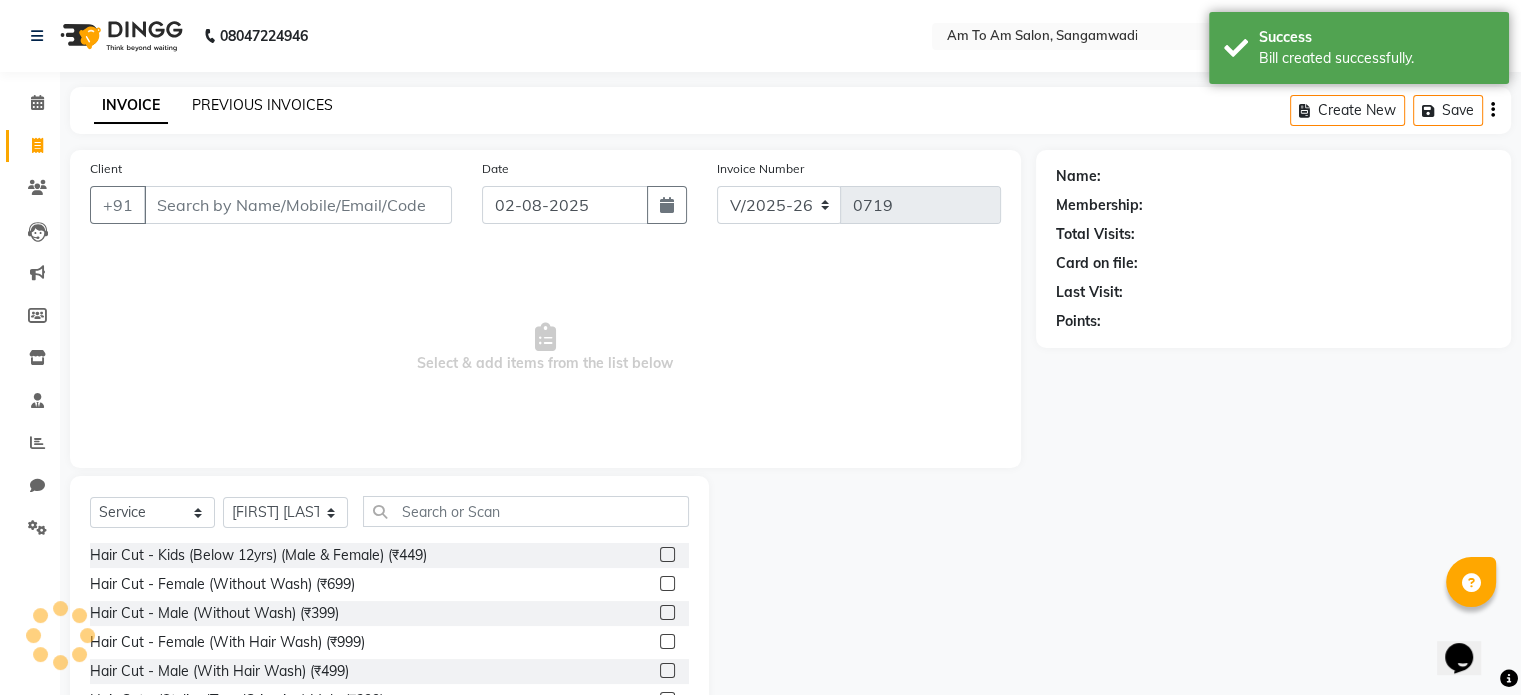 click on "PREVIOUS INVOICES" 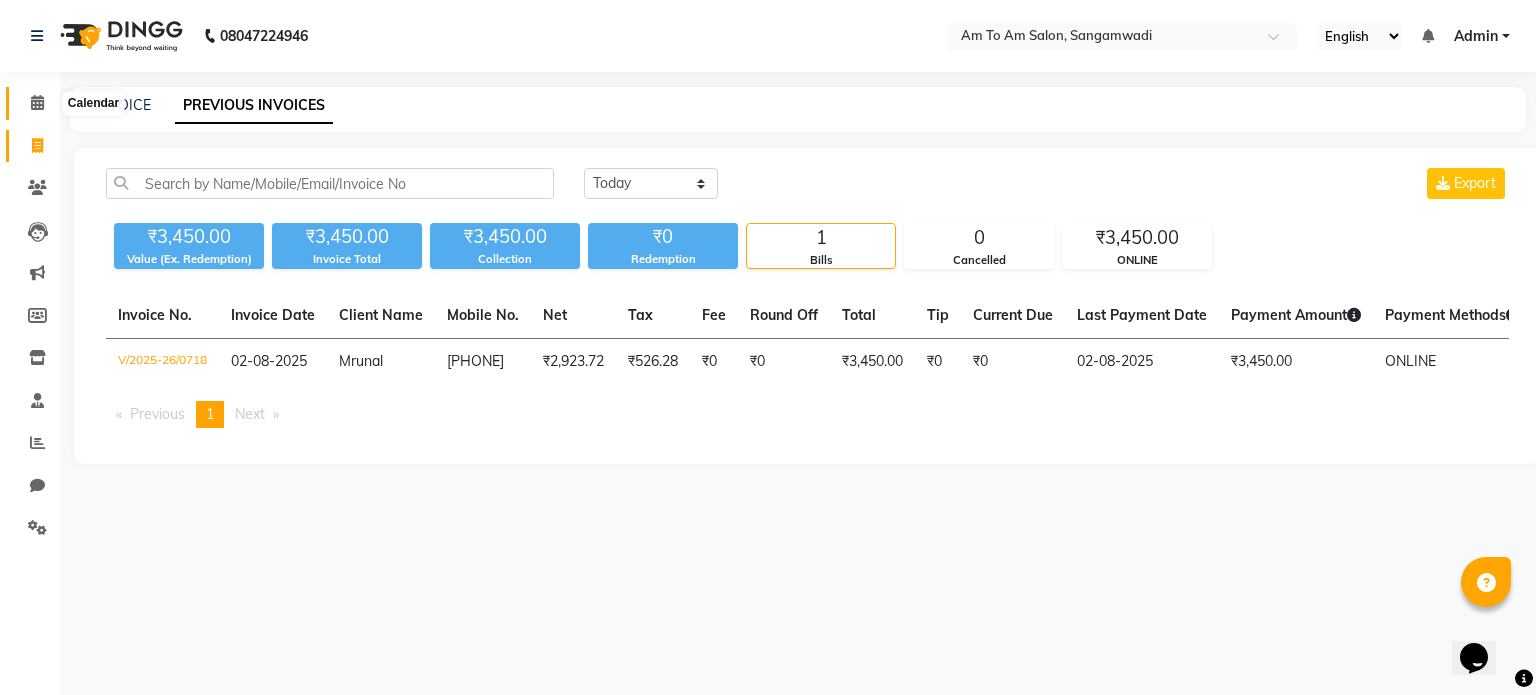 click 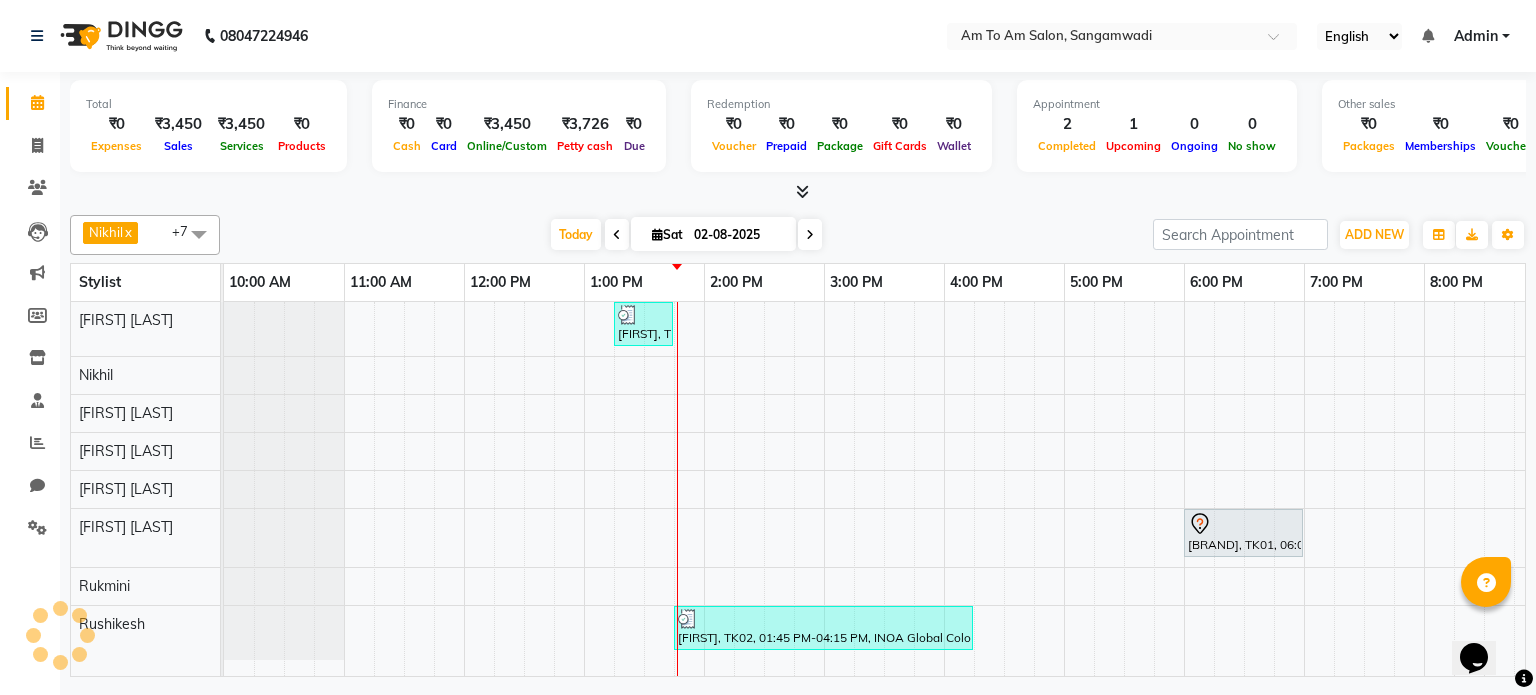 scroll, scrollTop: 0, scrollLeft: 360, axis: horizontal 